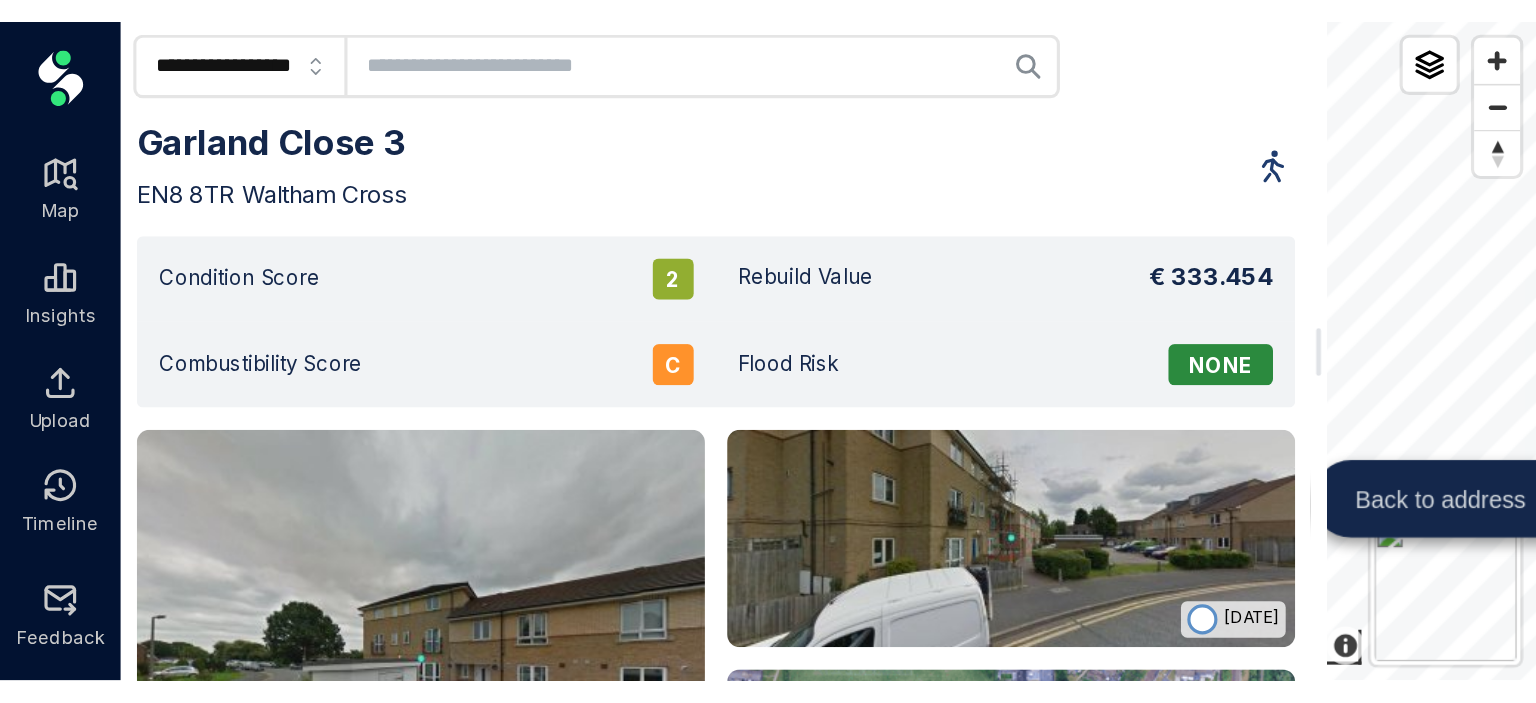 scroll, scrollTop: 0, scrollLeft: 0, axis: both 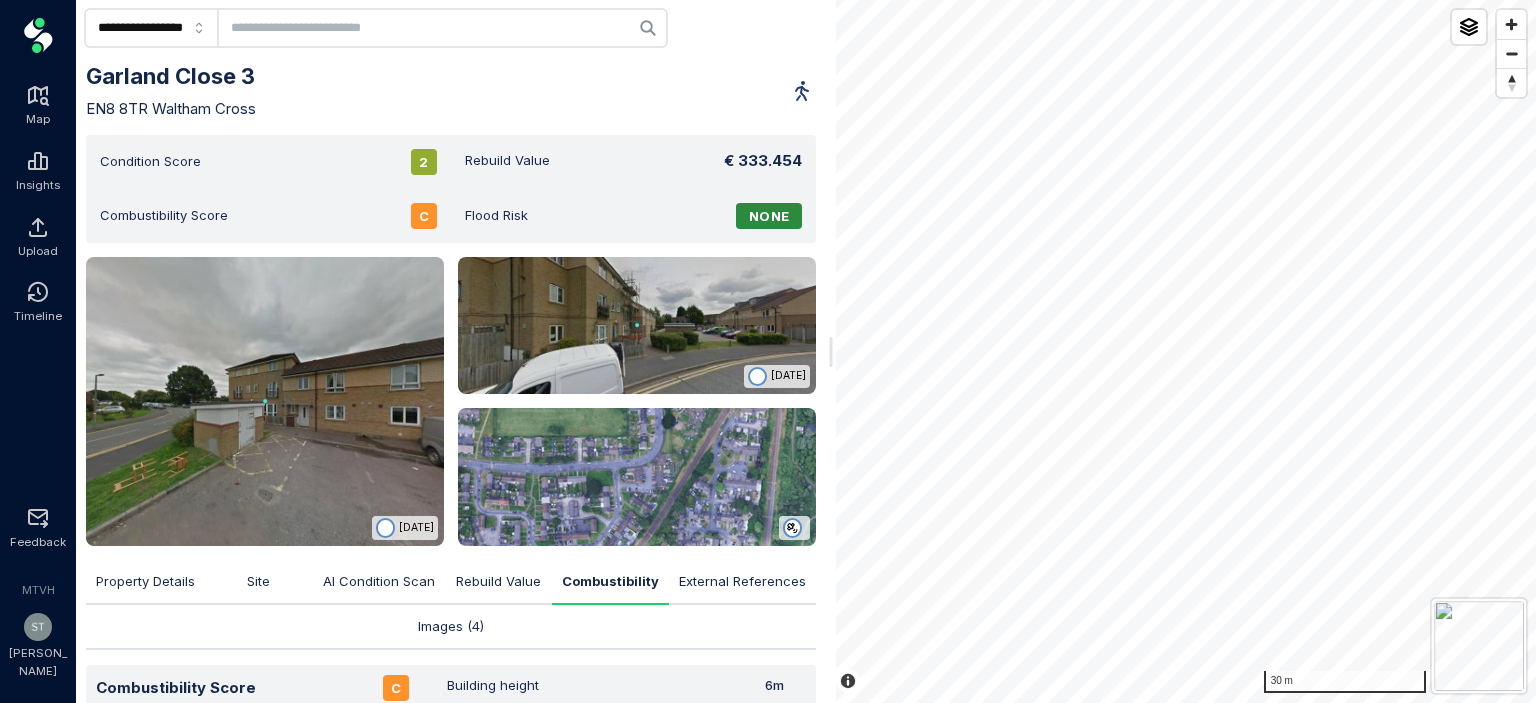 click at bounding box center [442, 28] 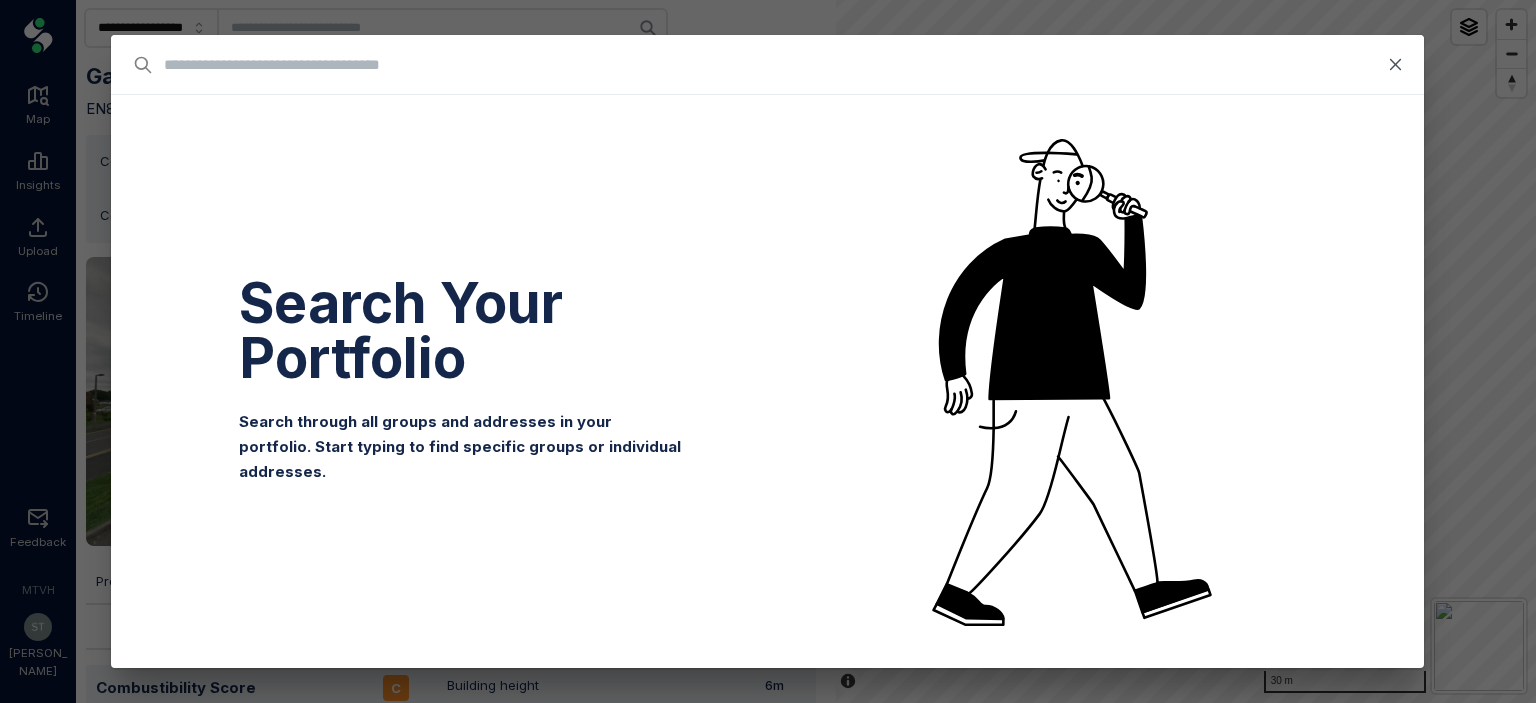 type on "*" 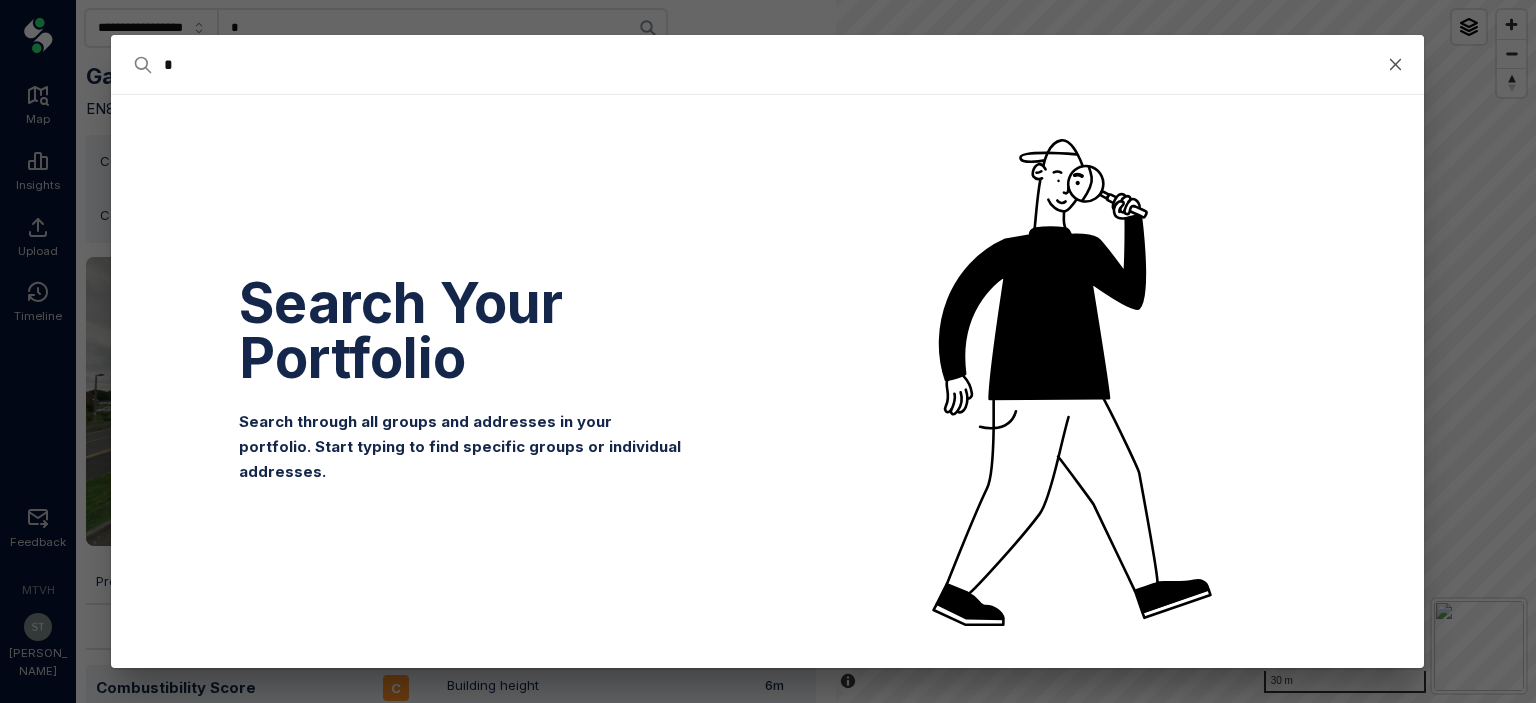 type on "**" 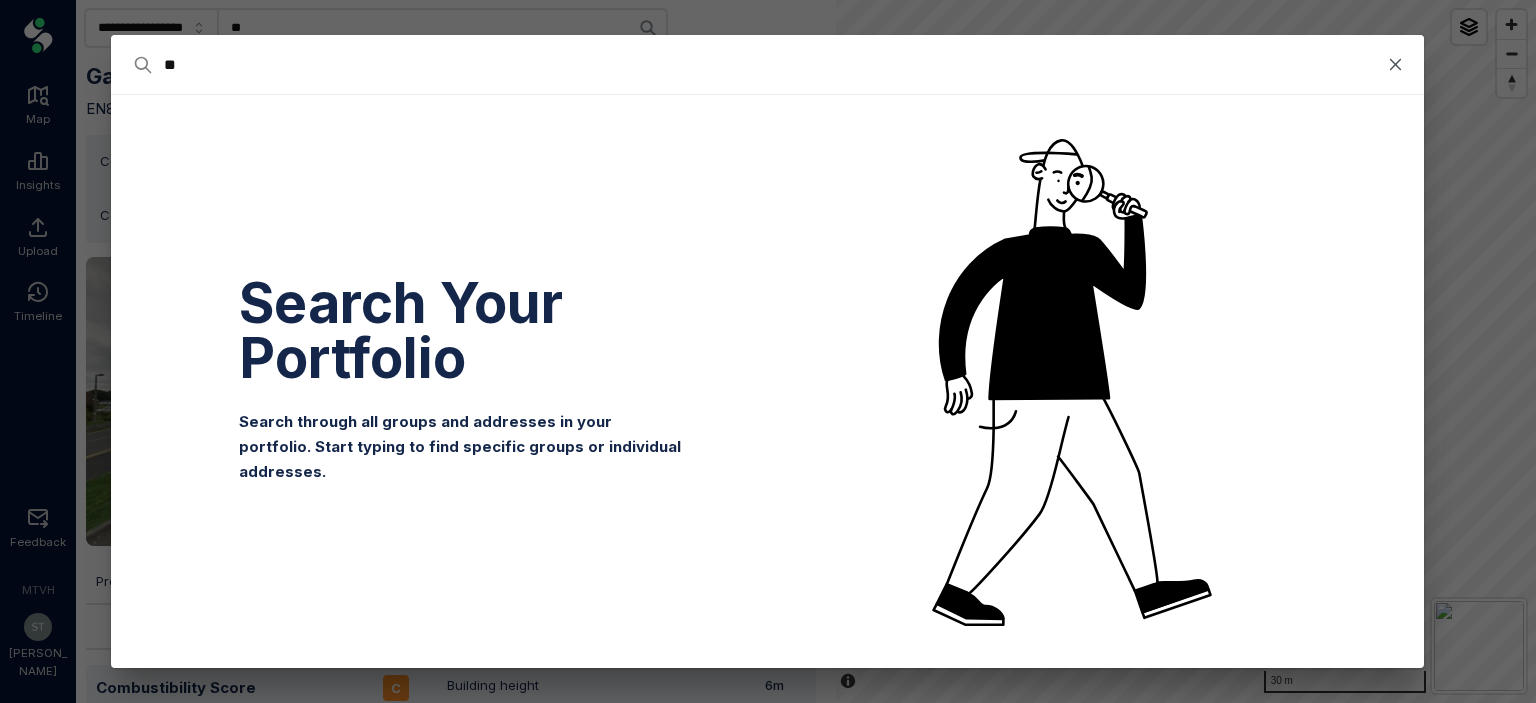 type on "***" 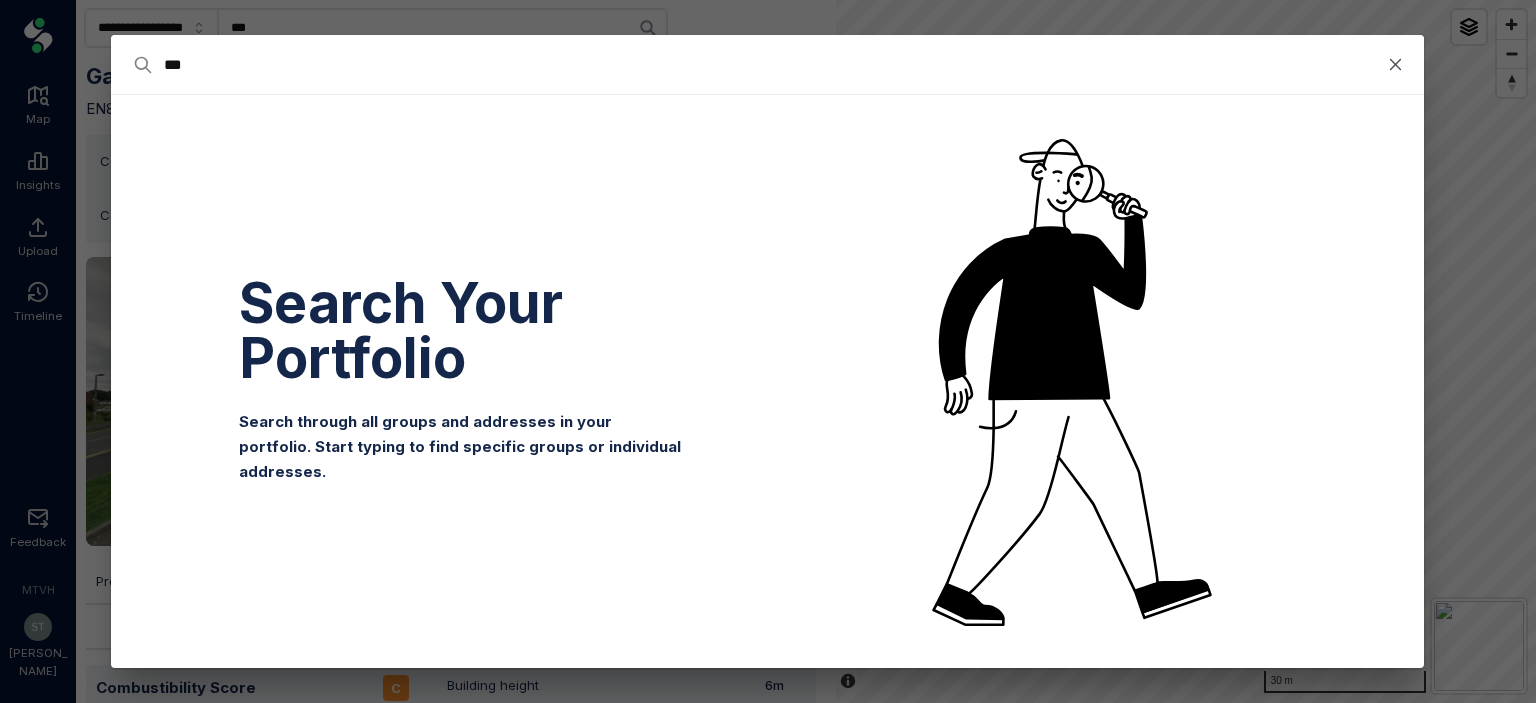 type on "****" 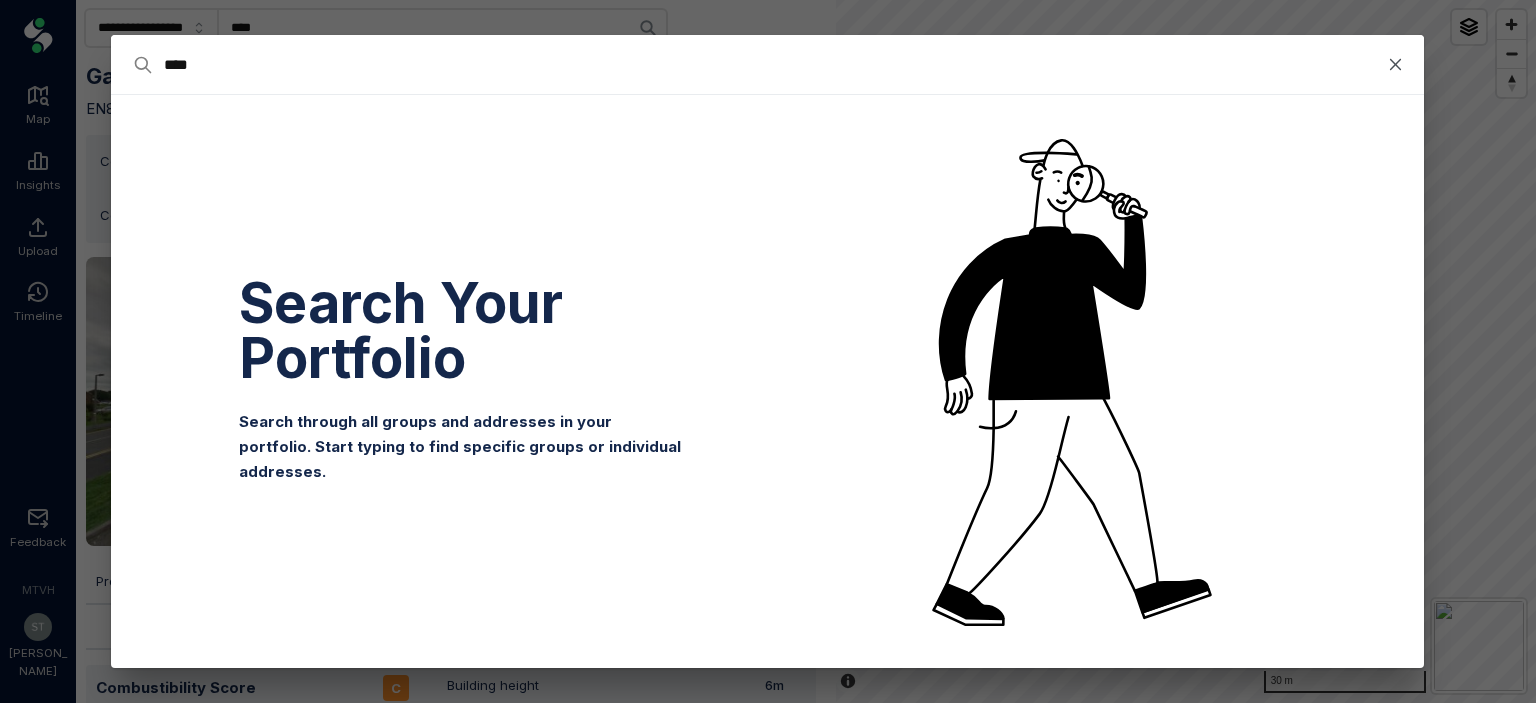 type on "*****" 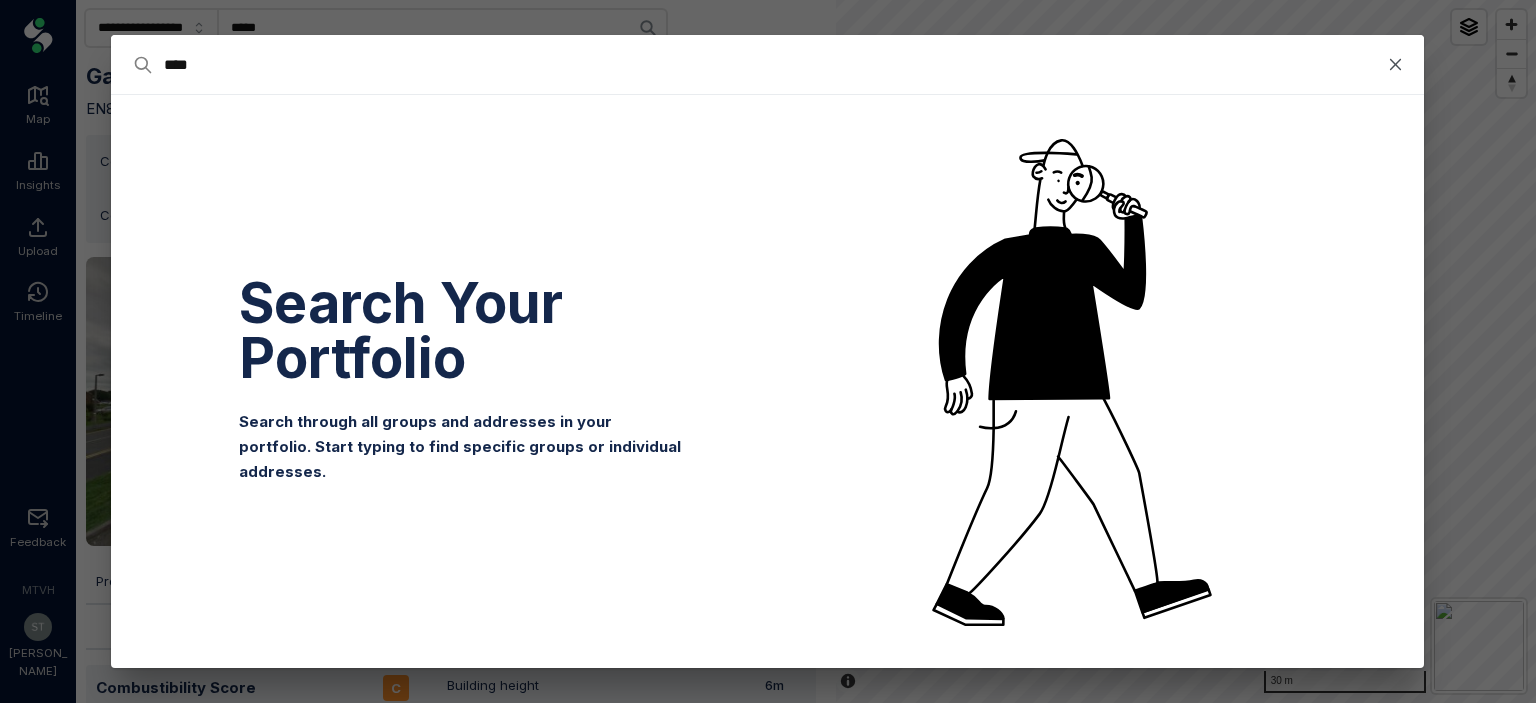 type on "*****" 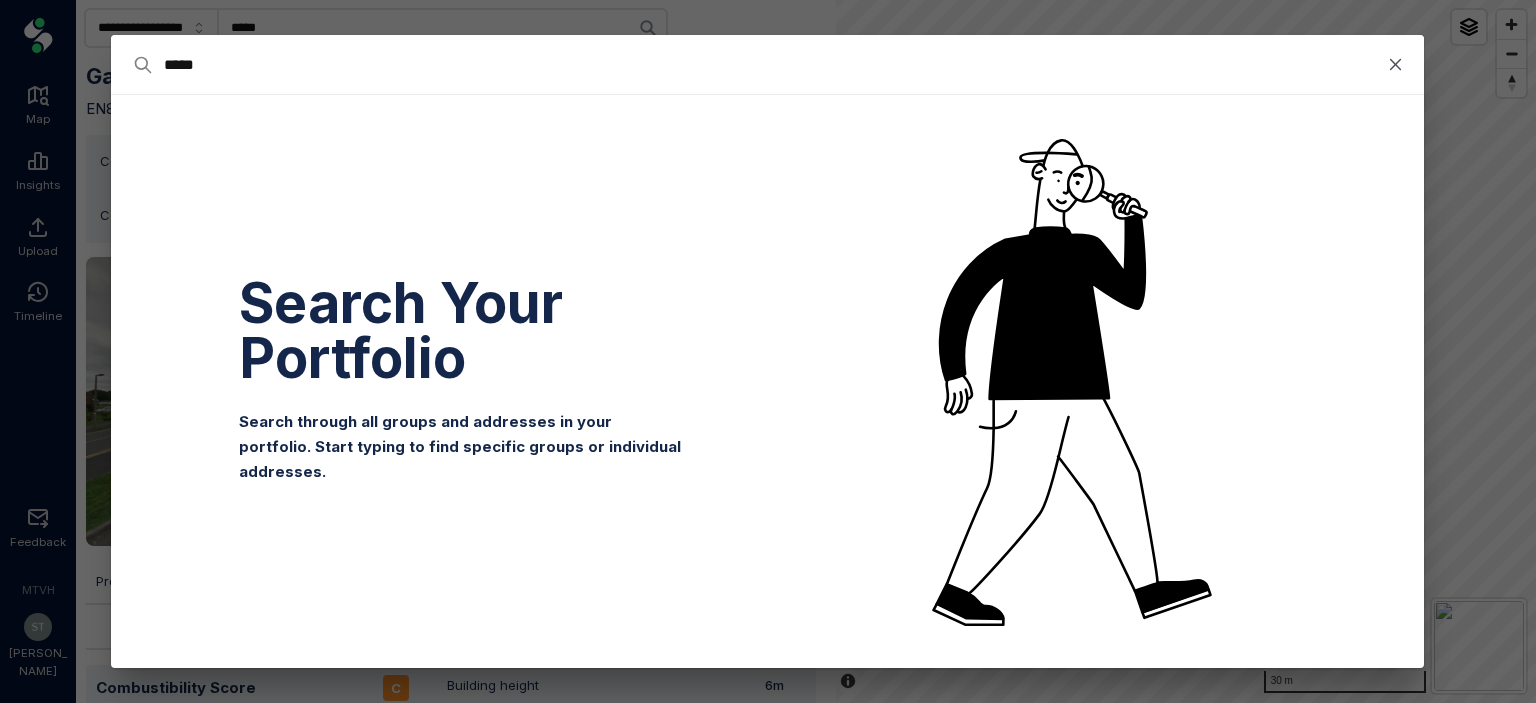 type on "******" 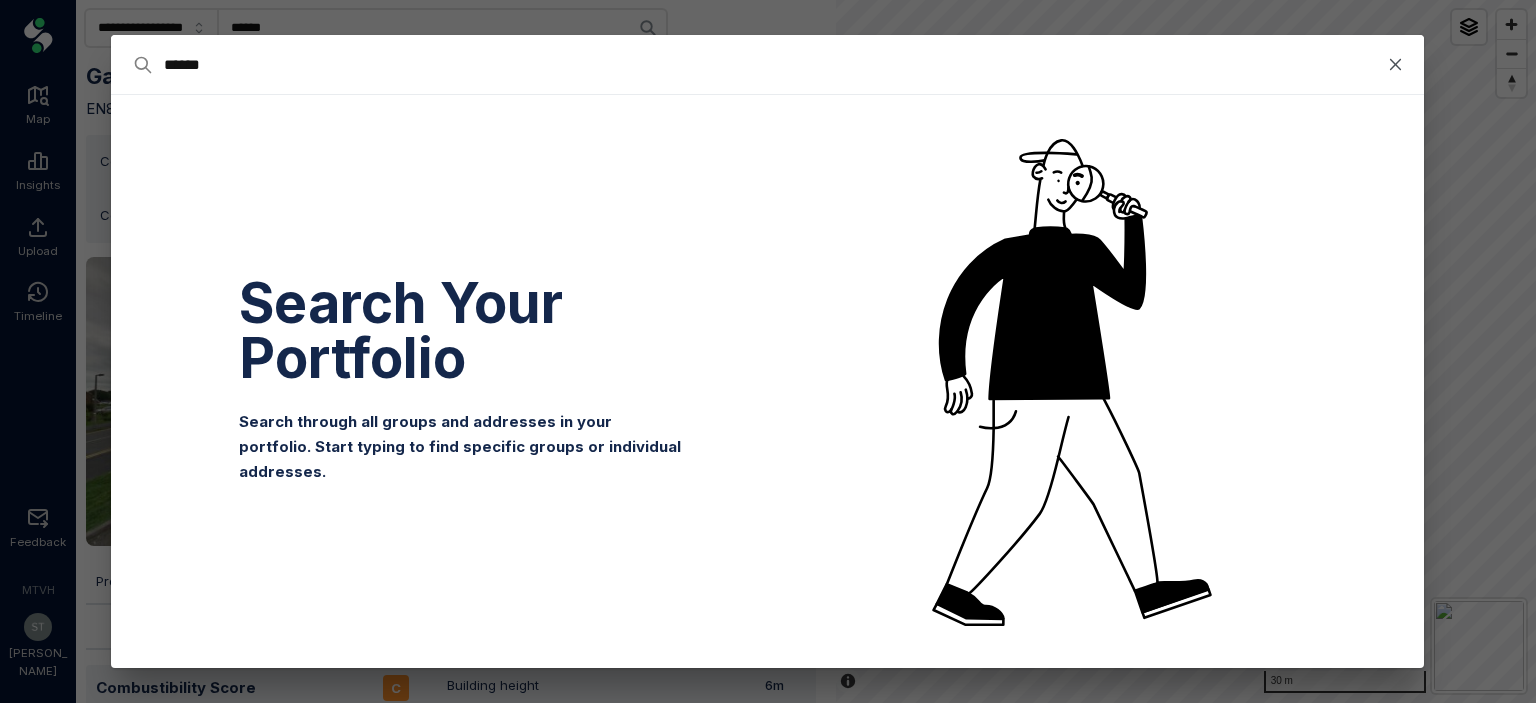 type on "*******" 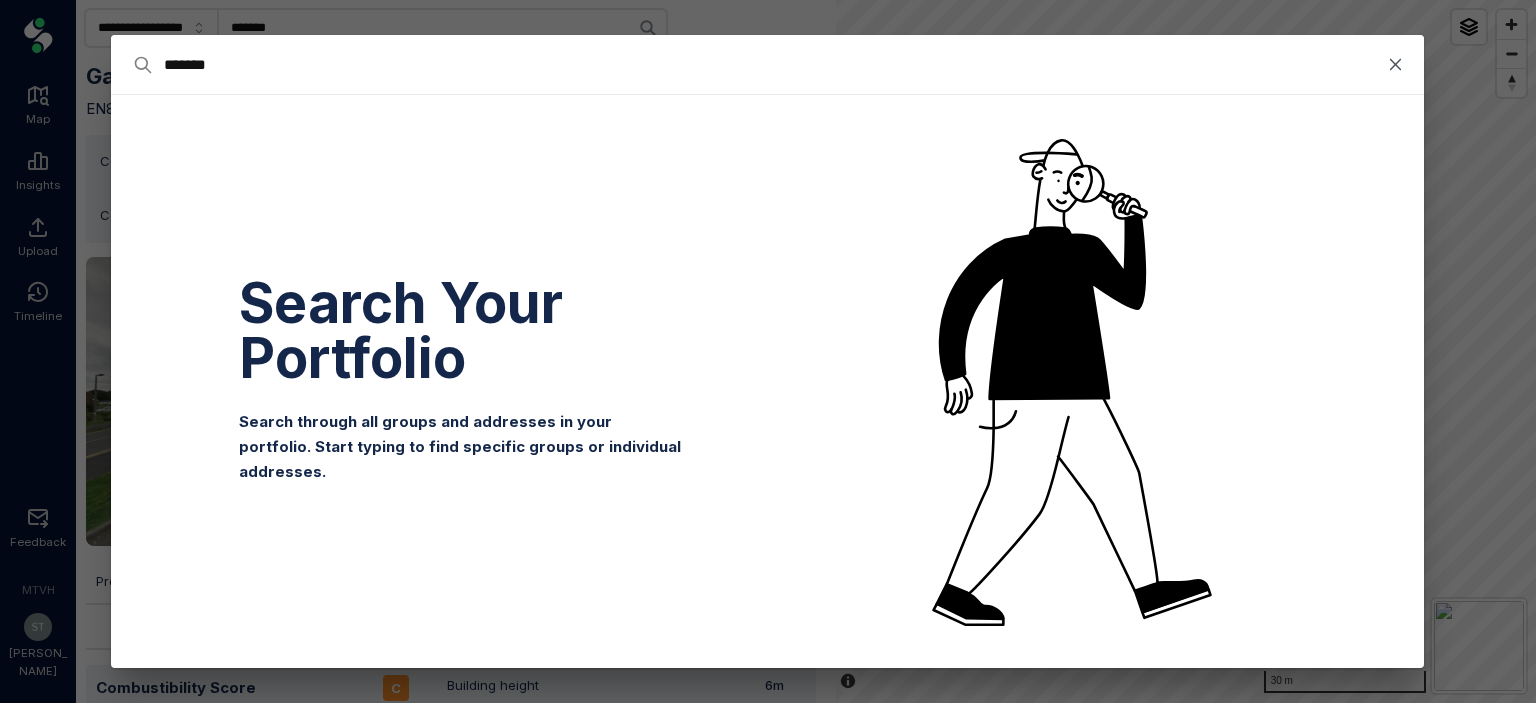 type on "********" 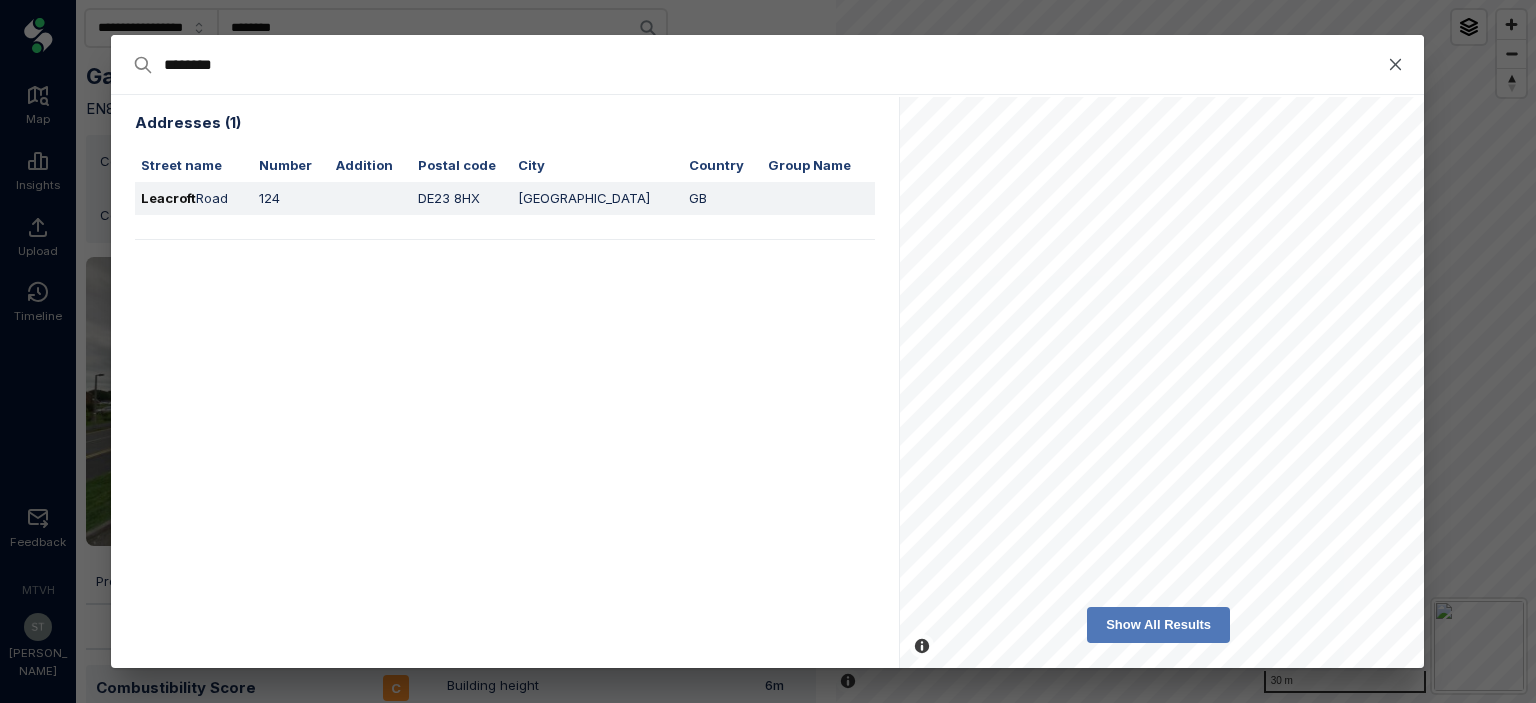 type on "********" 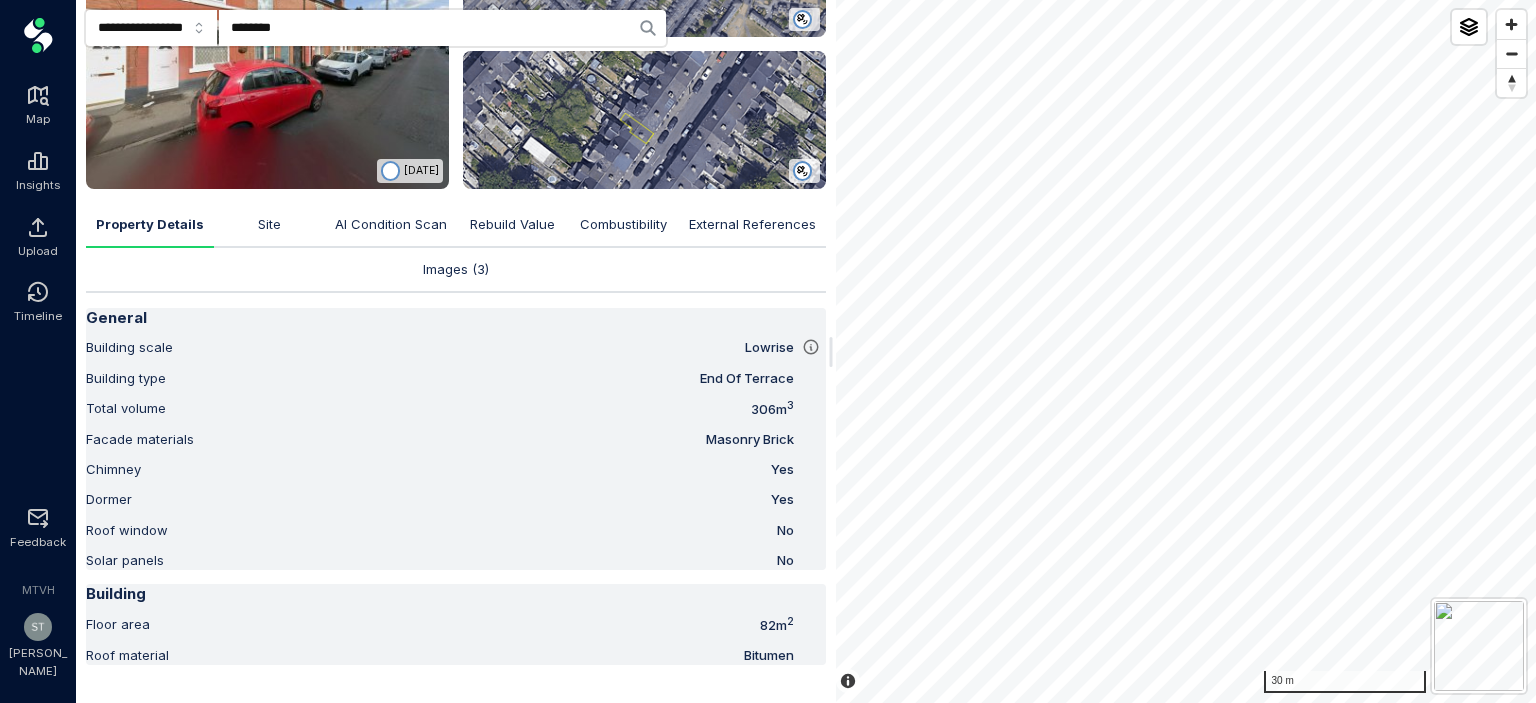 scroll, scrollTop: 399, scrollLeft: 0, axis: vertical 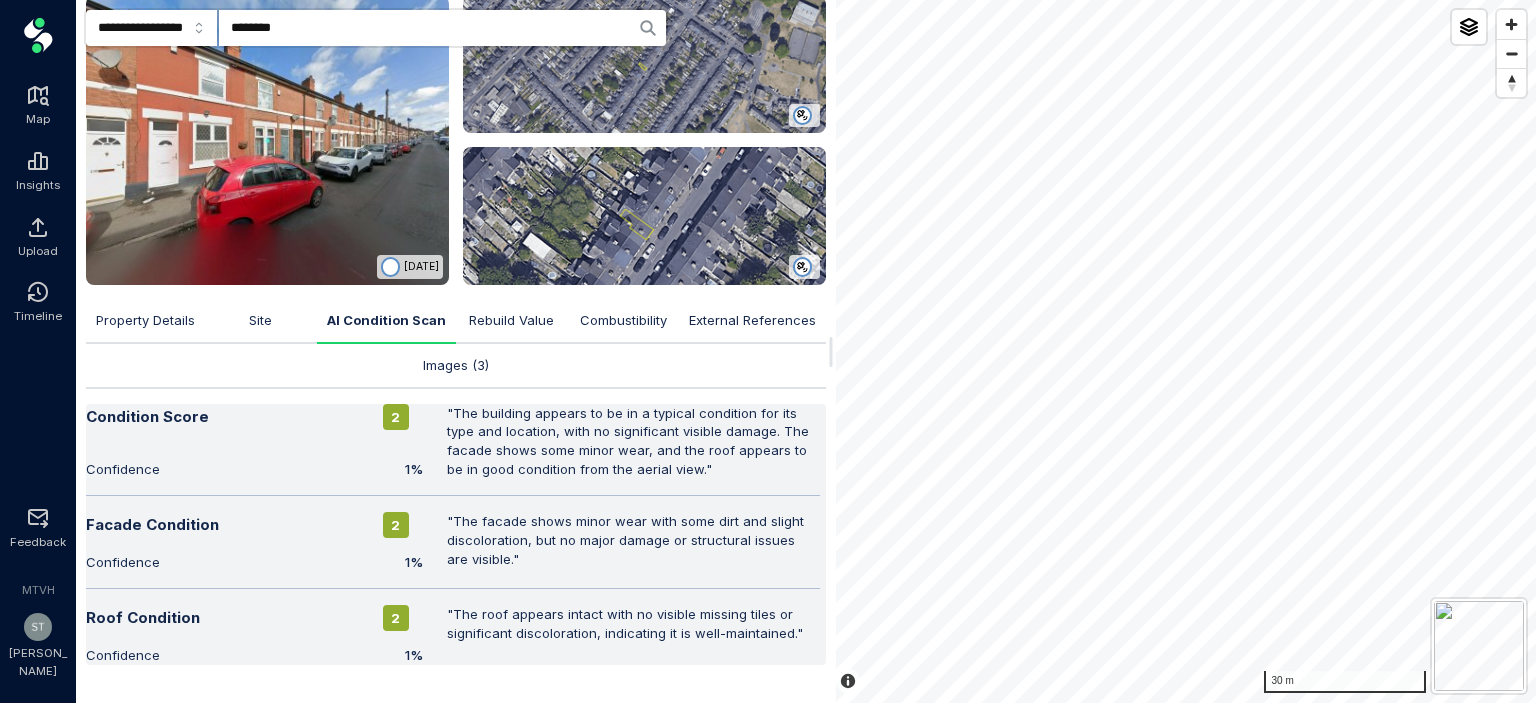 click on "Property Details" at bounding box center (145, 321) 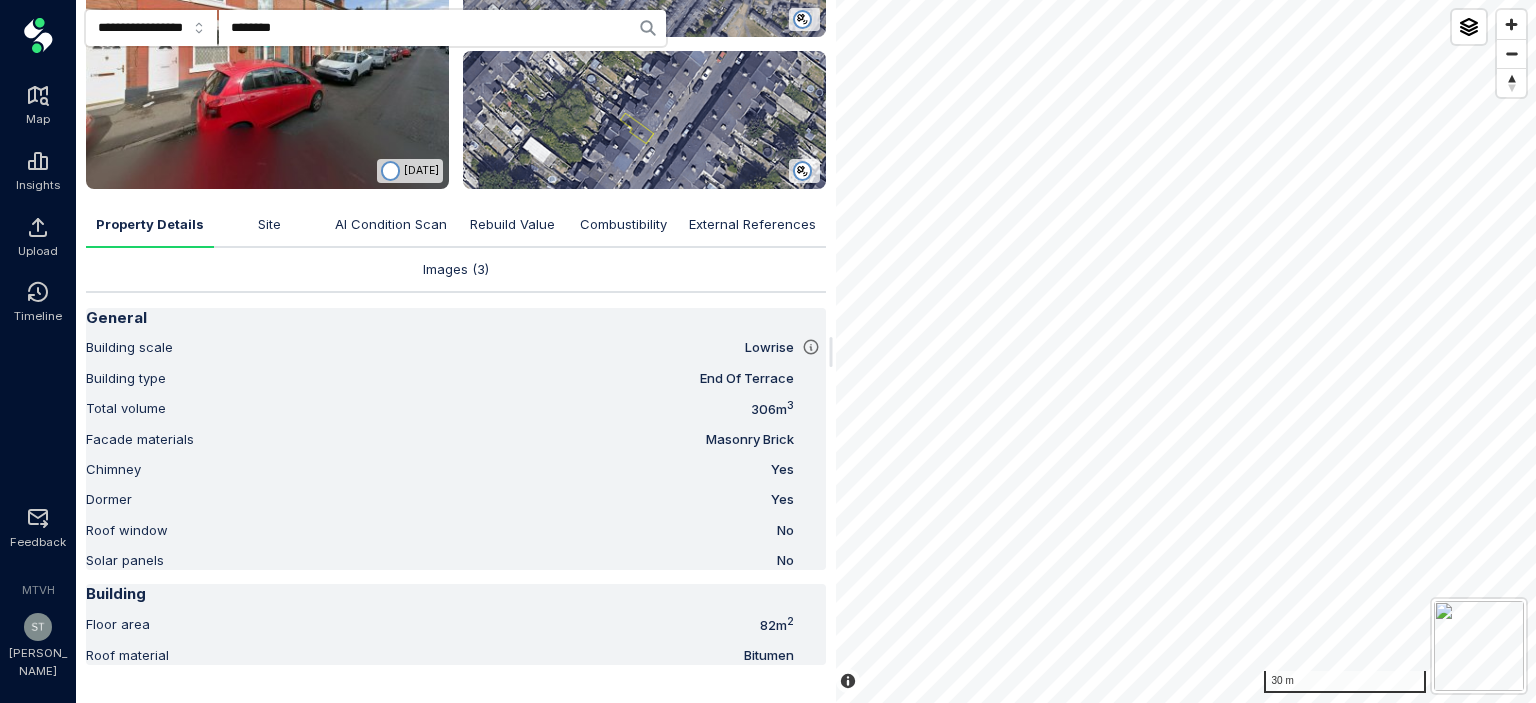 scroll, scrollTop: 398, scrollLeft: 0, axis: vertical 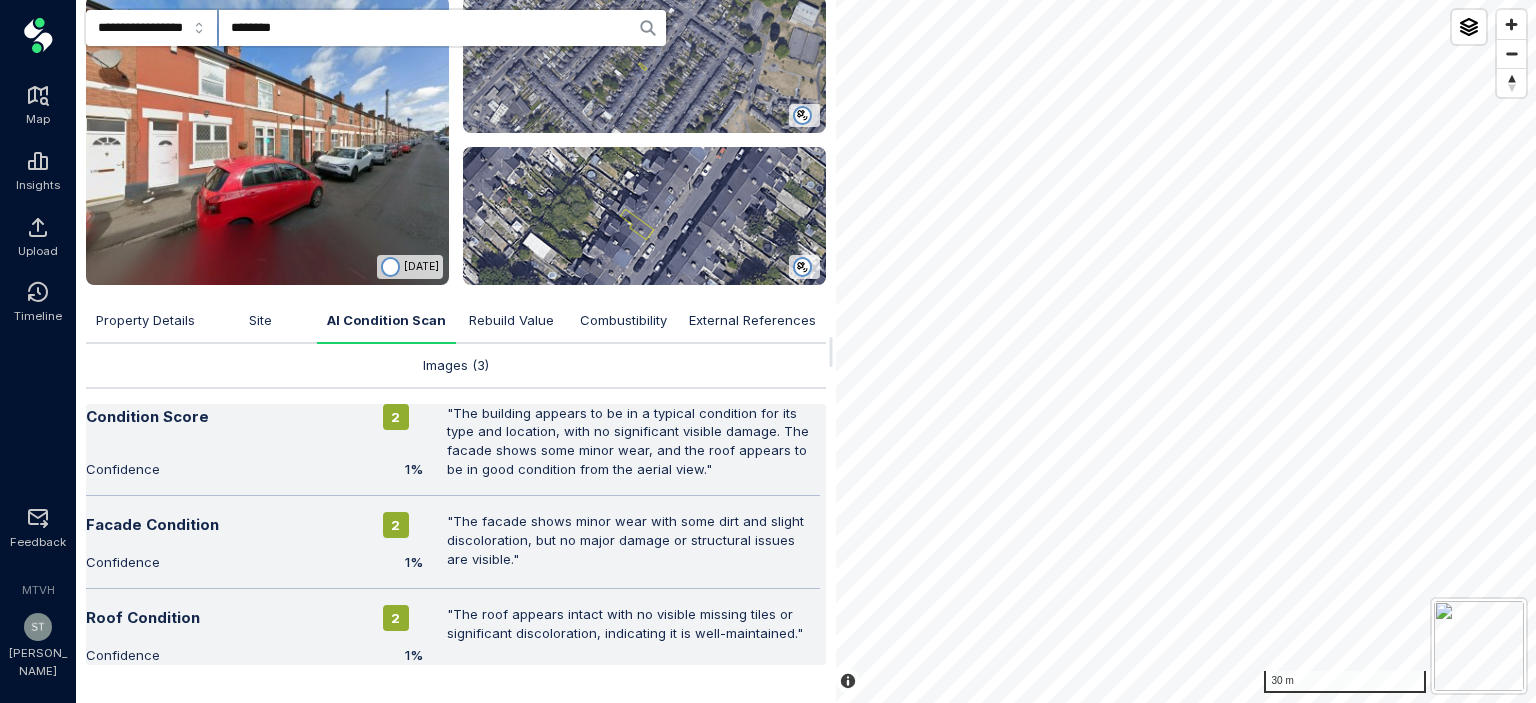 click on "Property Details" at bounding box center [145, 320] 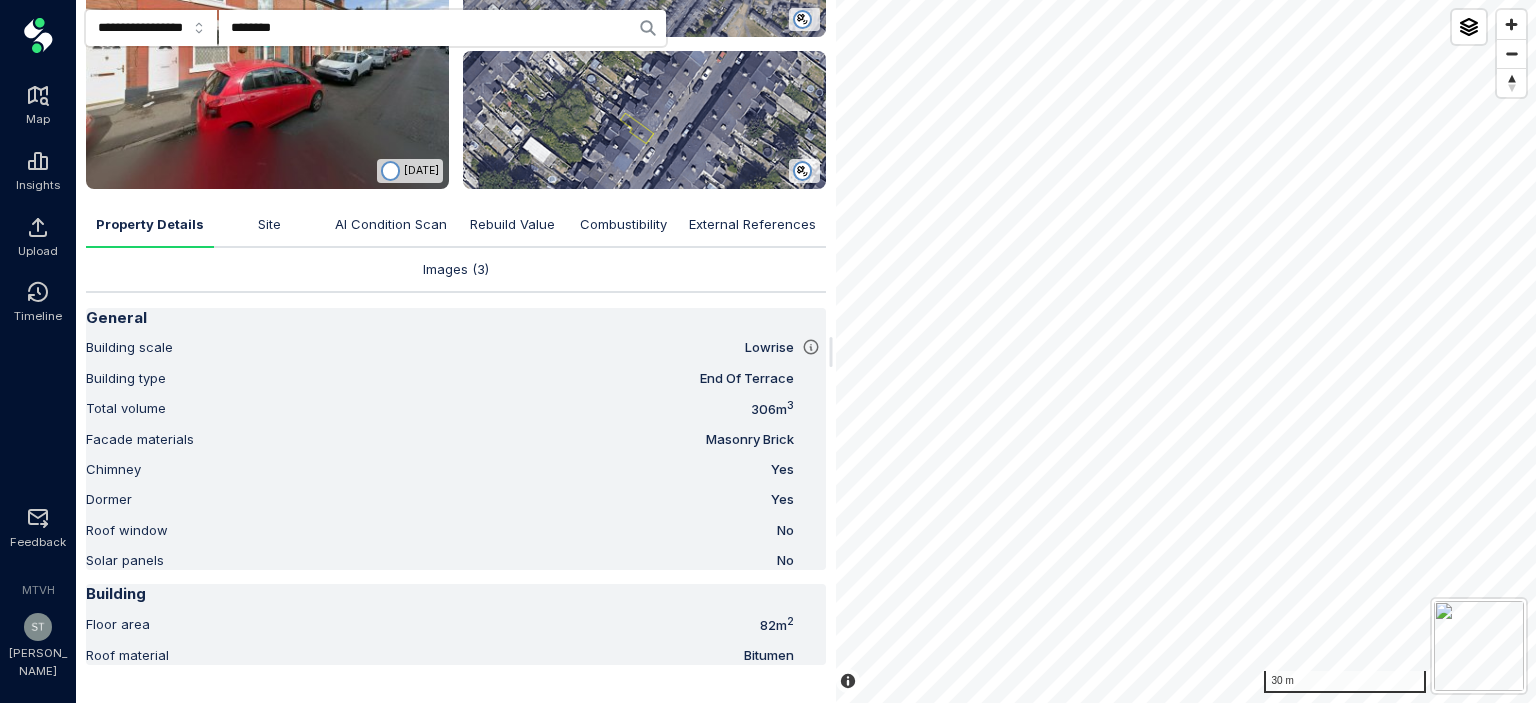 scroll, scrollTop: 399, scrollLeft: 0, axis: vertical 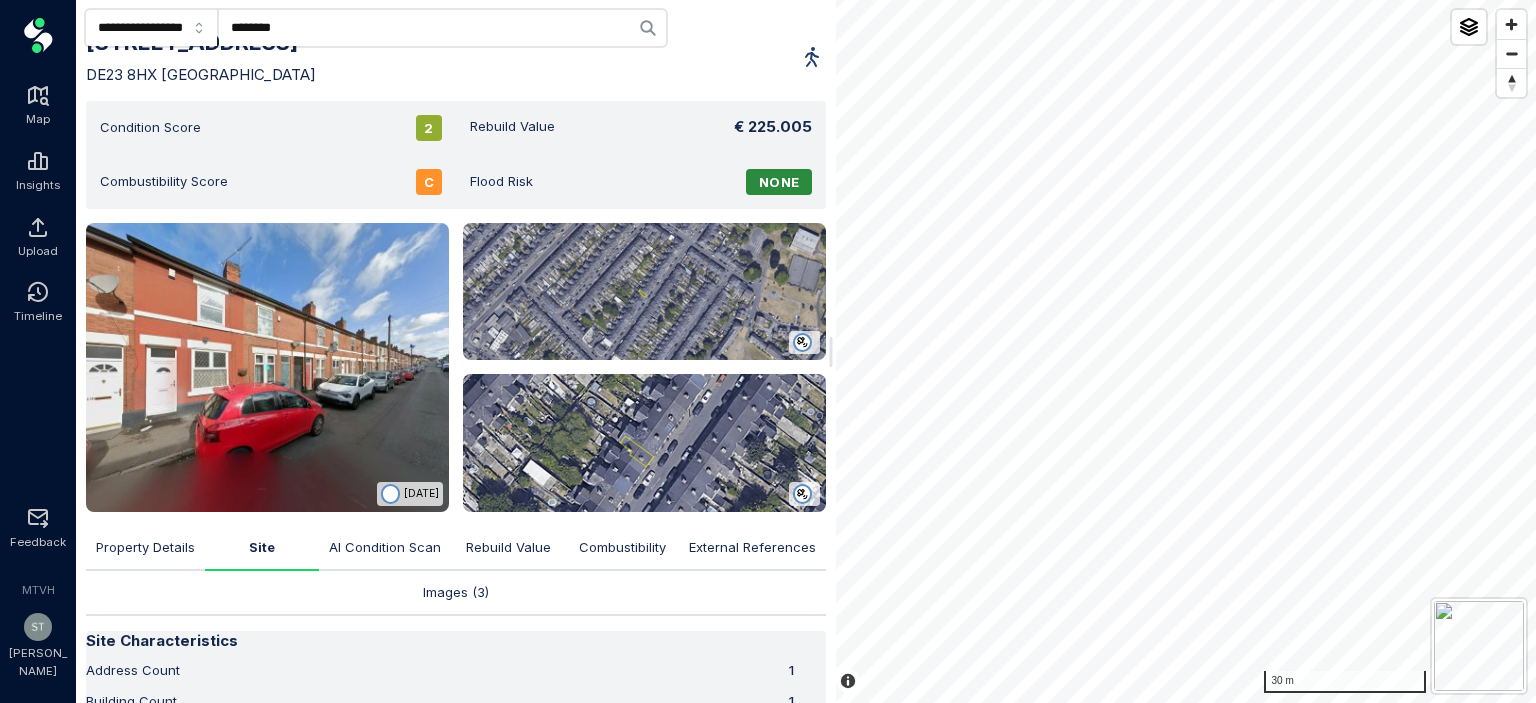 click at bounding box center (267, 367) 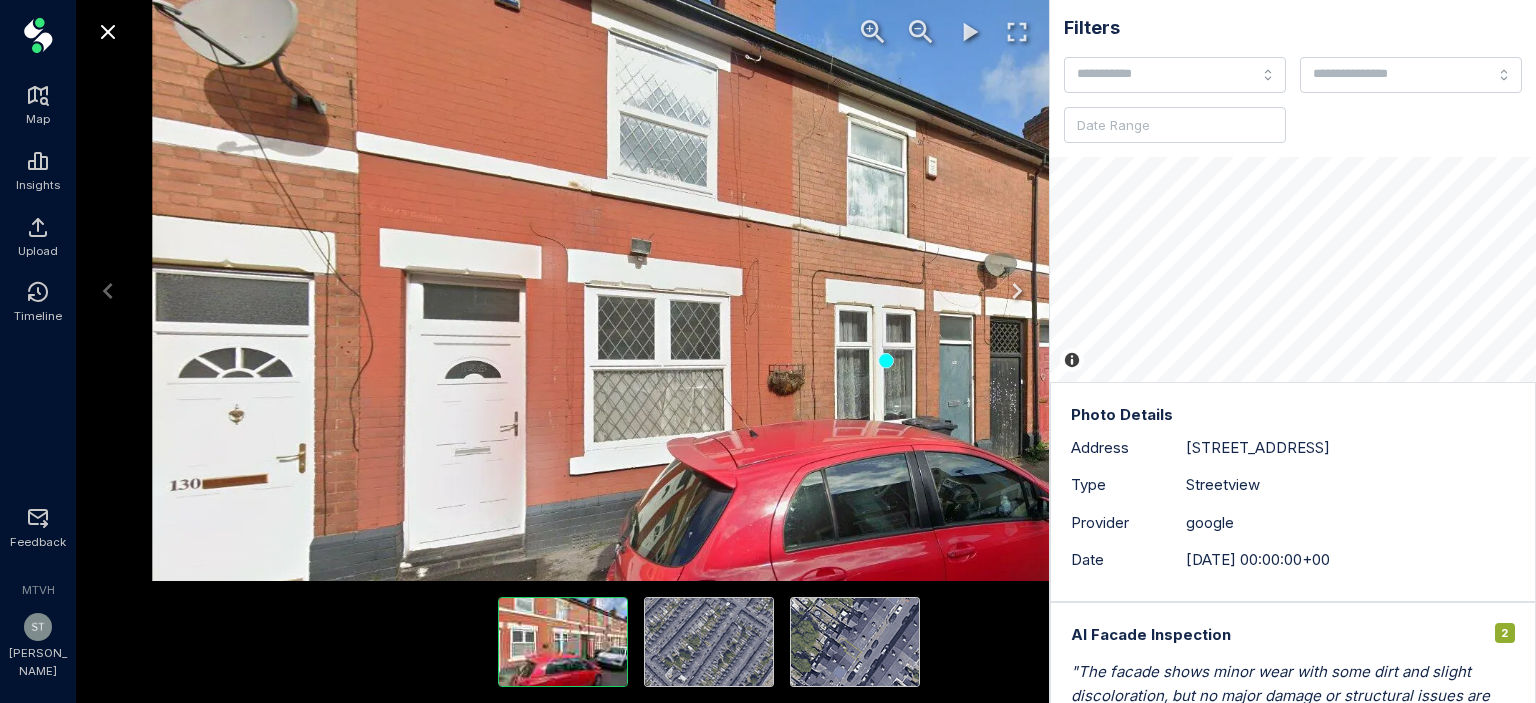 drag, startPoint x: 523, startPoint y: 217, endPoint x: 958, endPoint y: 318, distance: 446.57138 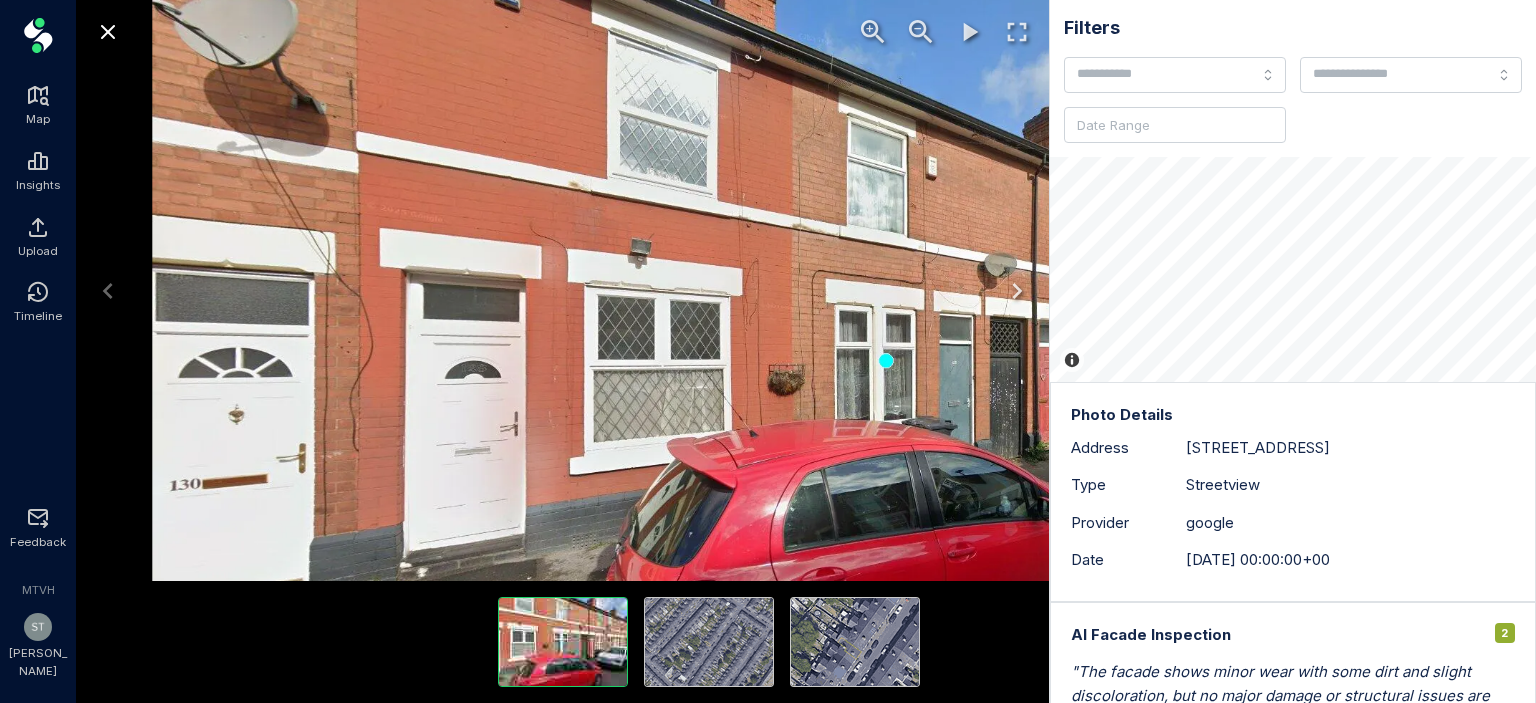 click at bounding box center (886, 360) 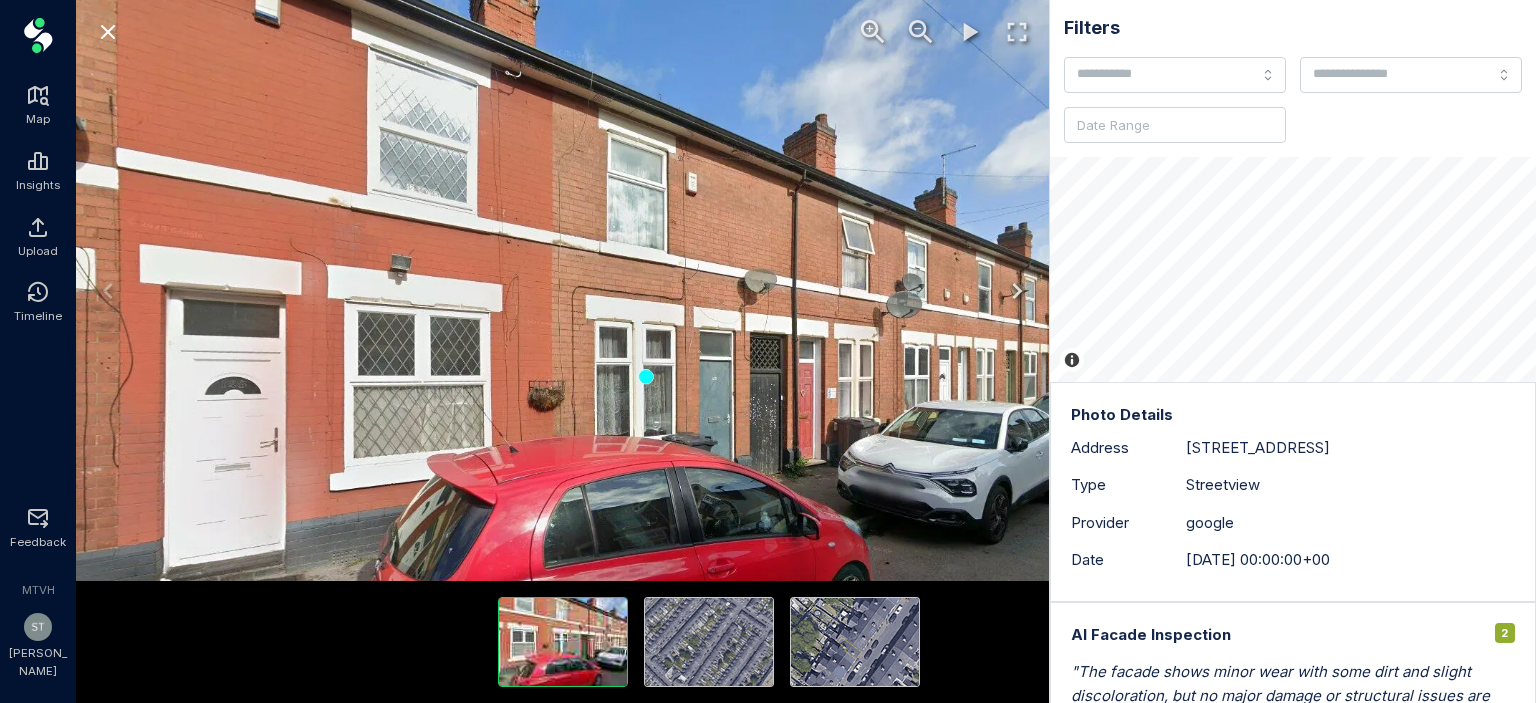 drag, startPoint x: 856, startPoint y: 287, endPoint x: 616, endPoint y: 306, distance: 240.75092 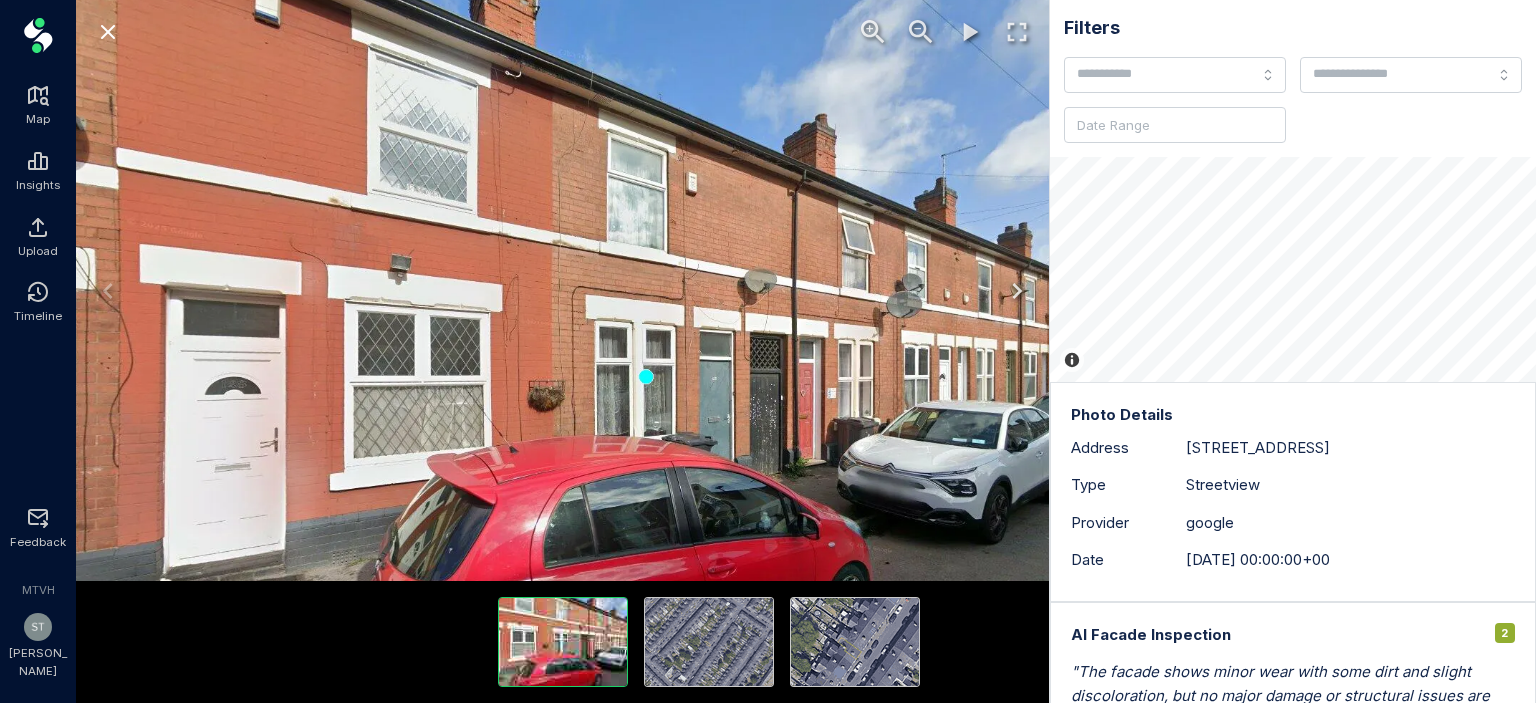 click at bounding box center (646, 376) 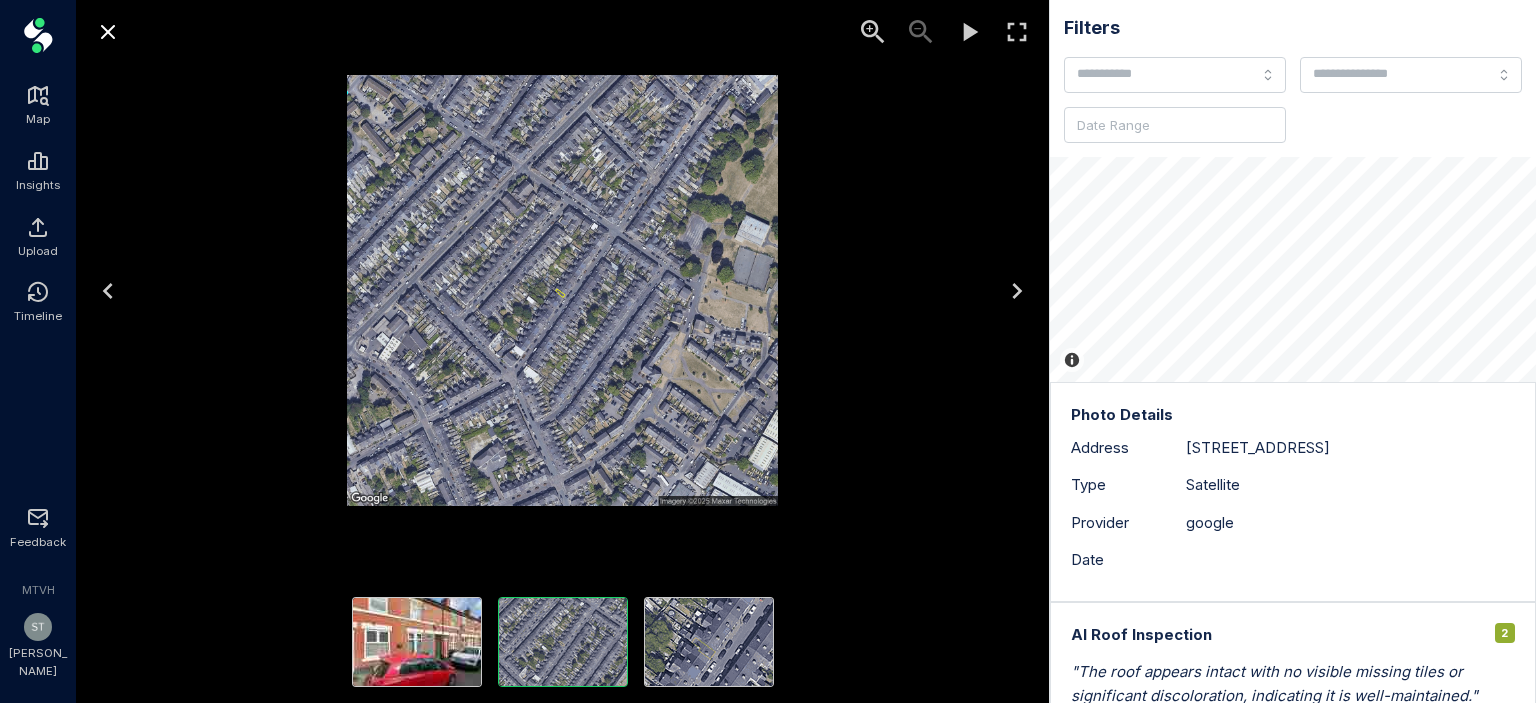 click 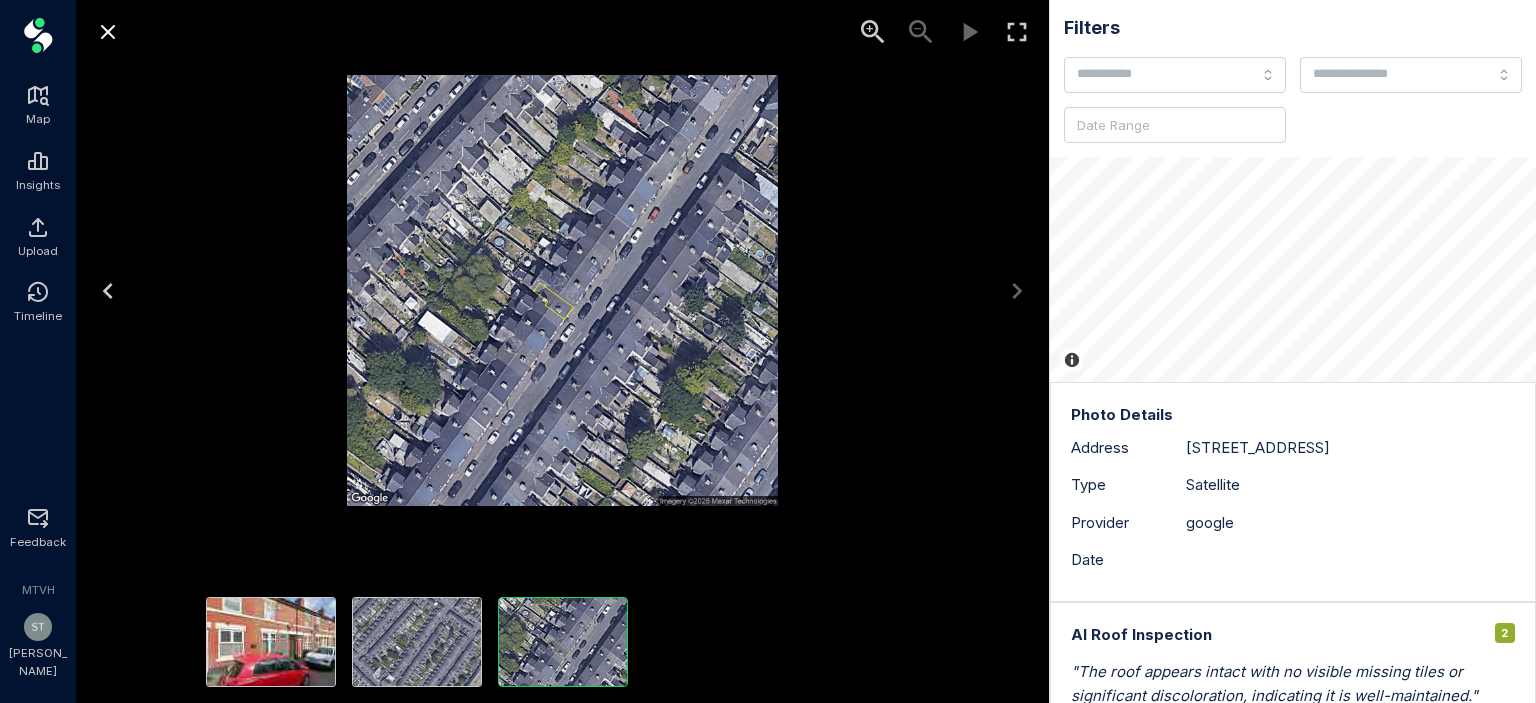click 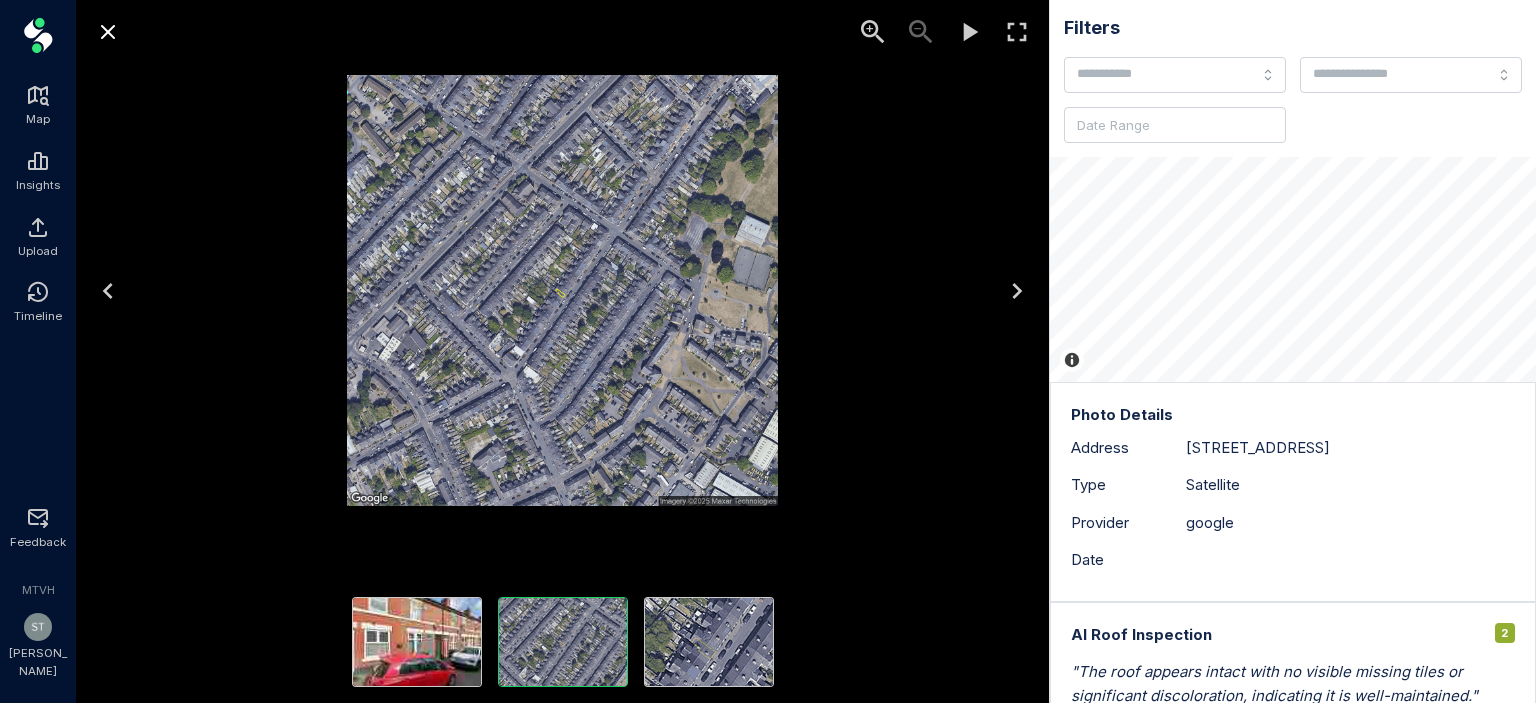 click 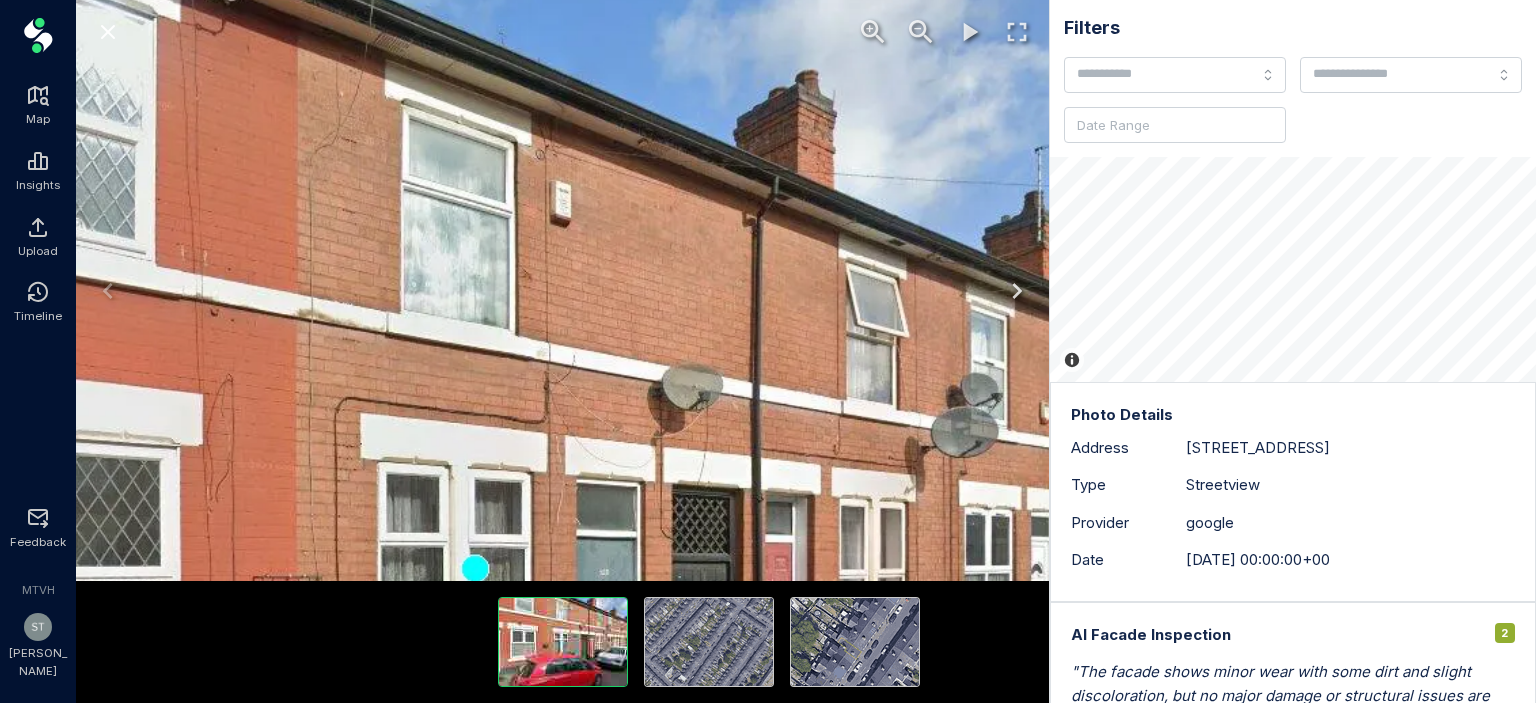 drag, startPoint x: 380, startPoint y: 222, endPoint x: 519, endPoint y: 389, distance: 217.27863 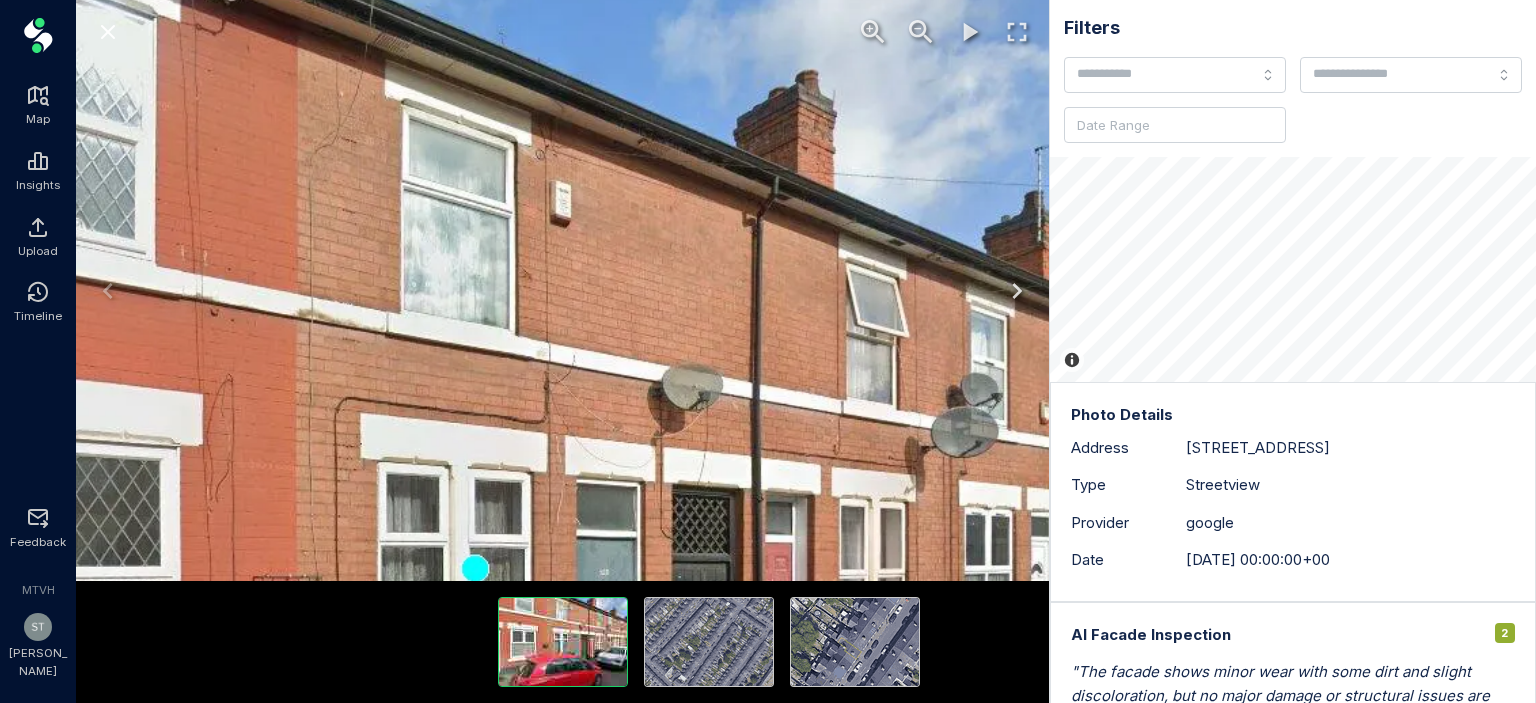 click at bounding box center (475, 568) 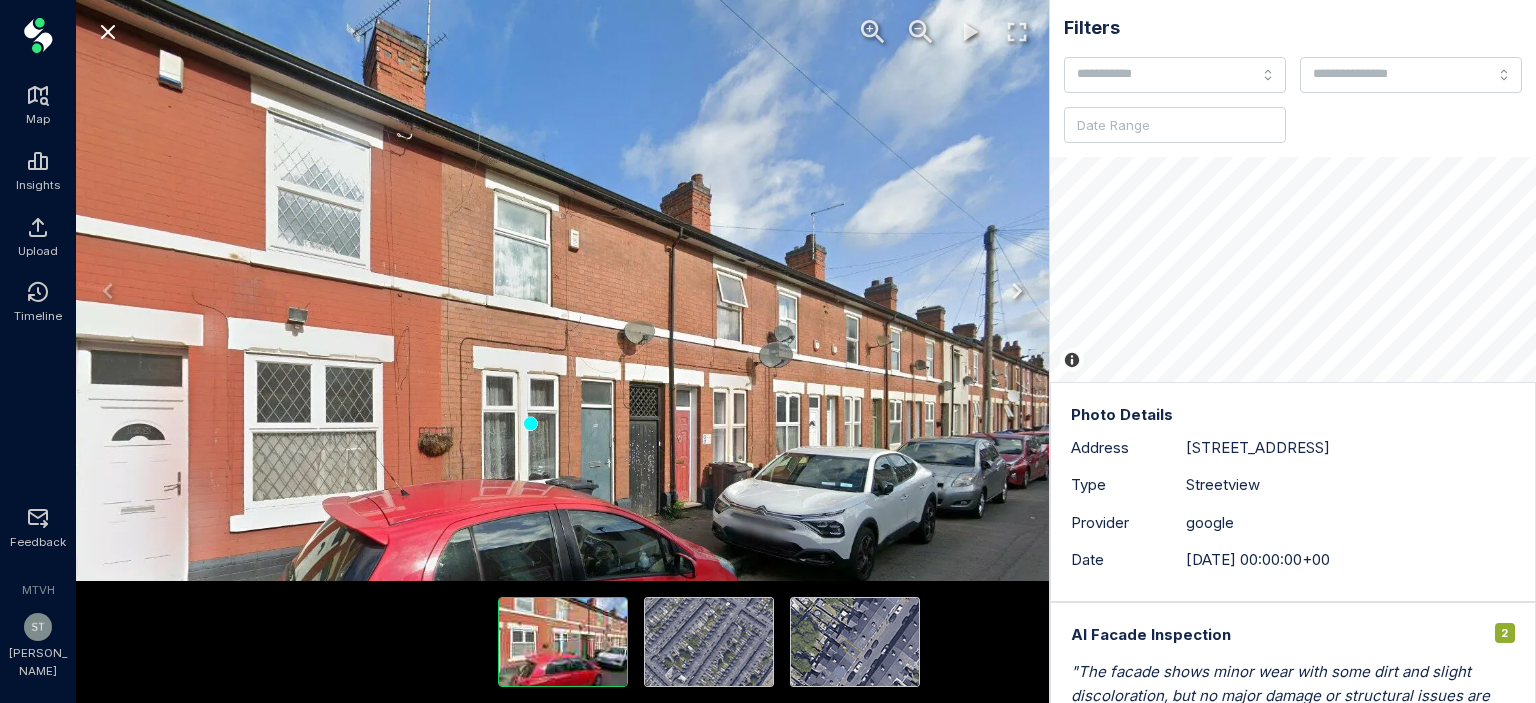 click at bounding box center [108, 32] 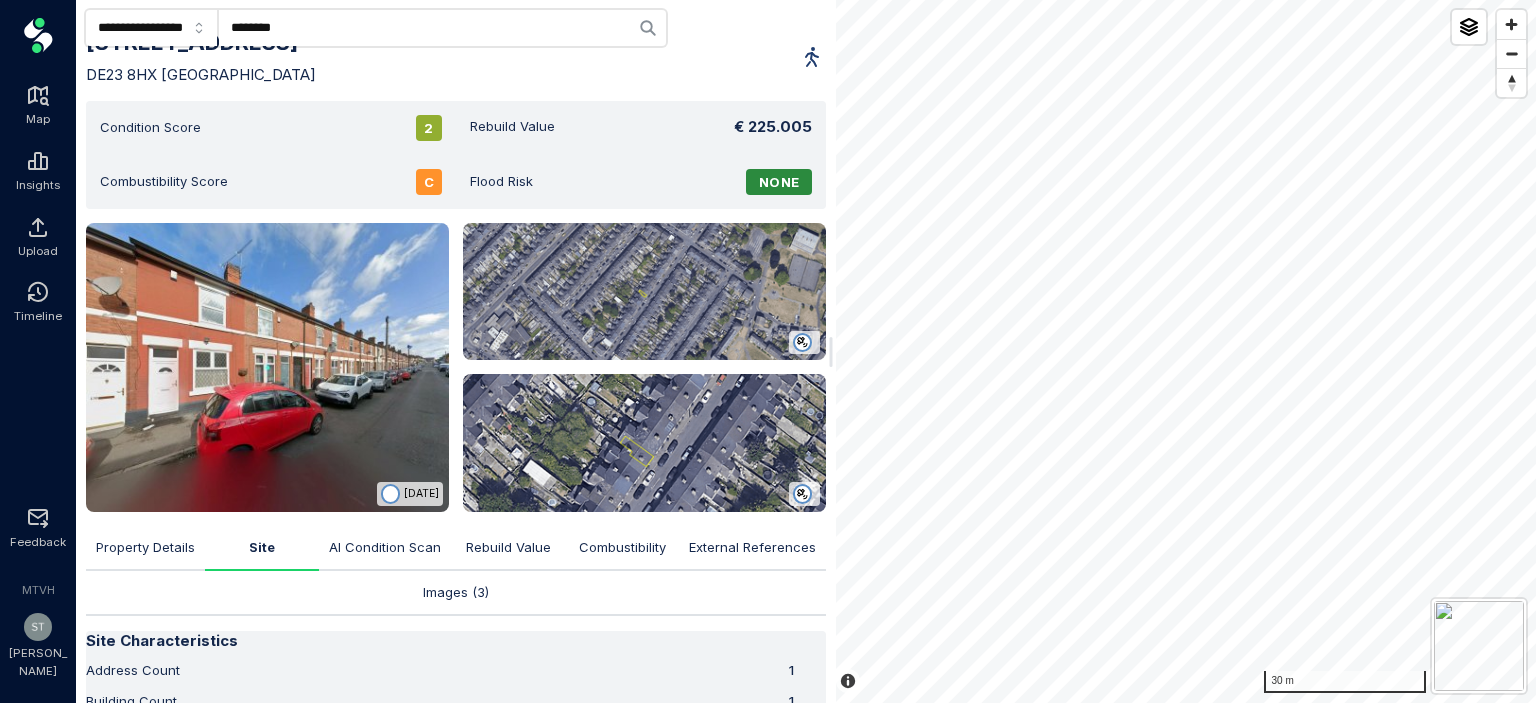 click on "********" 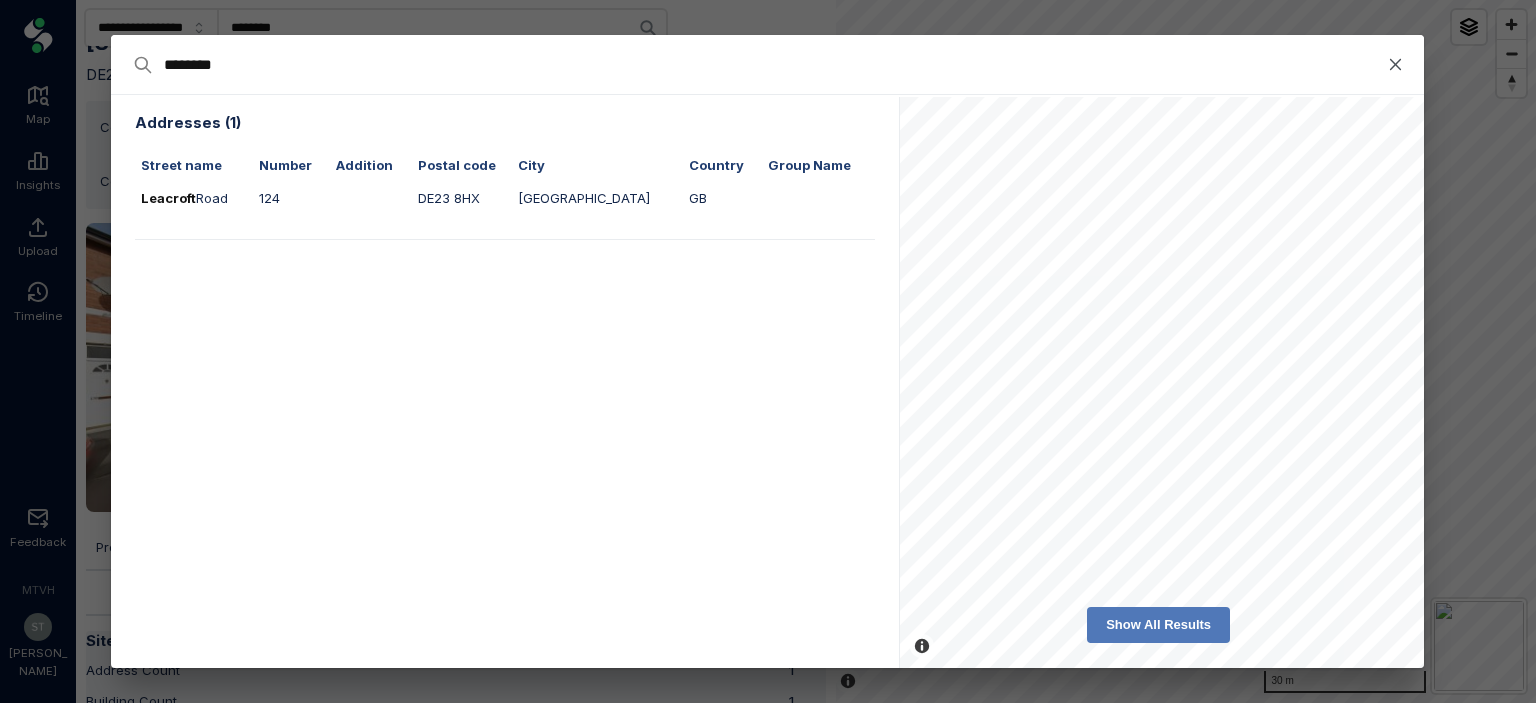 type on "*******" 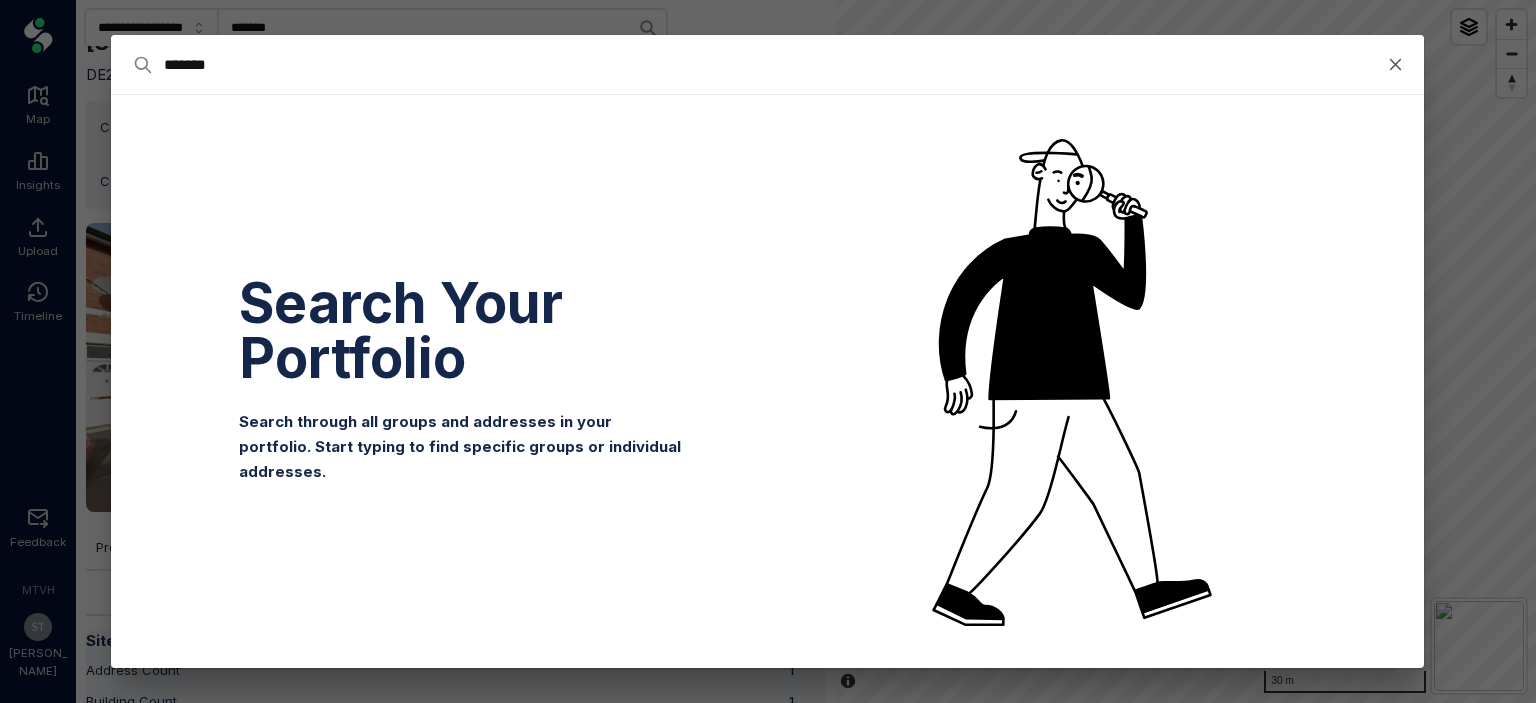 type on "******" 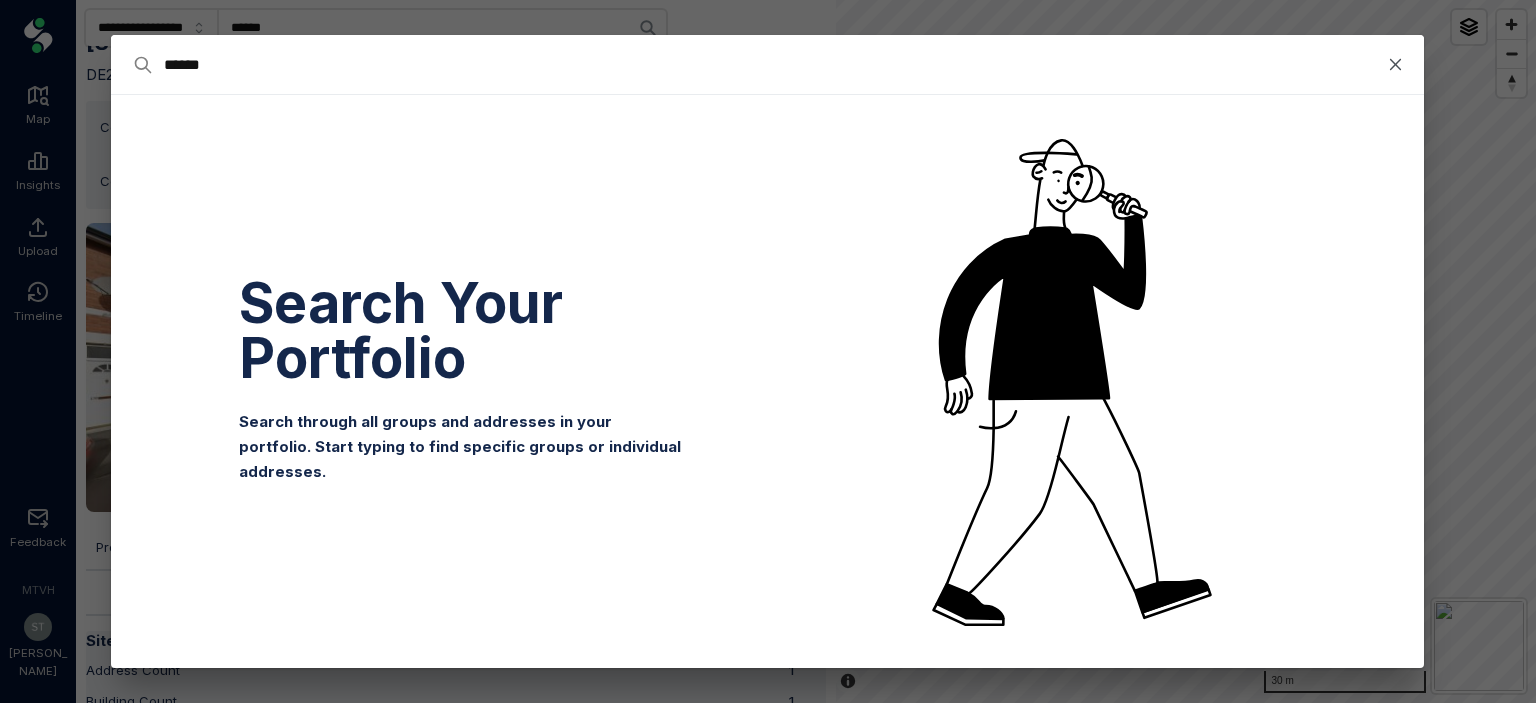 type on "*****" 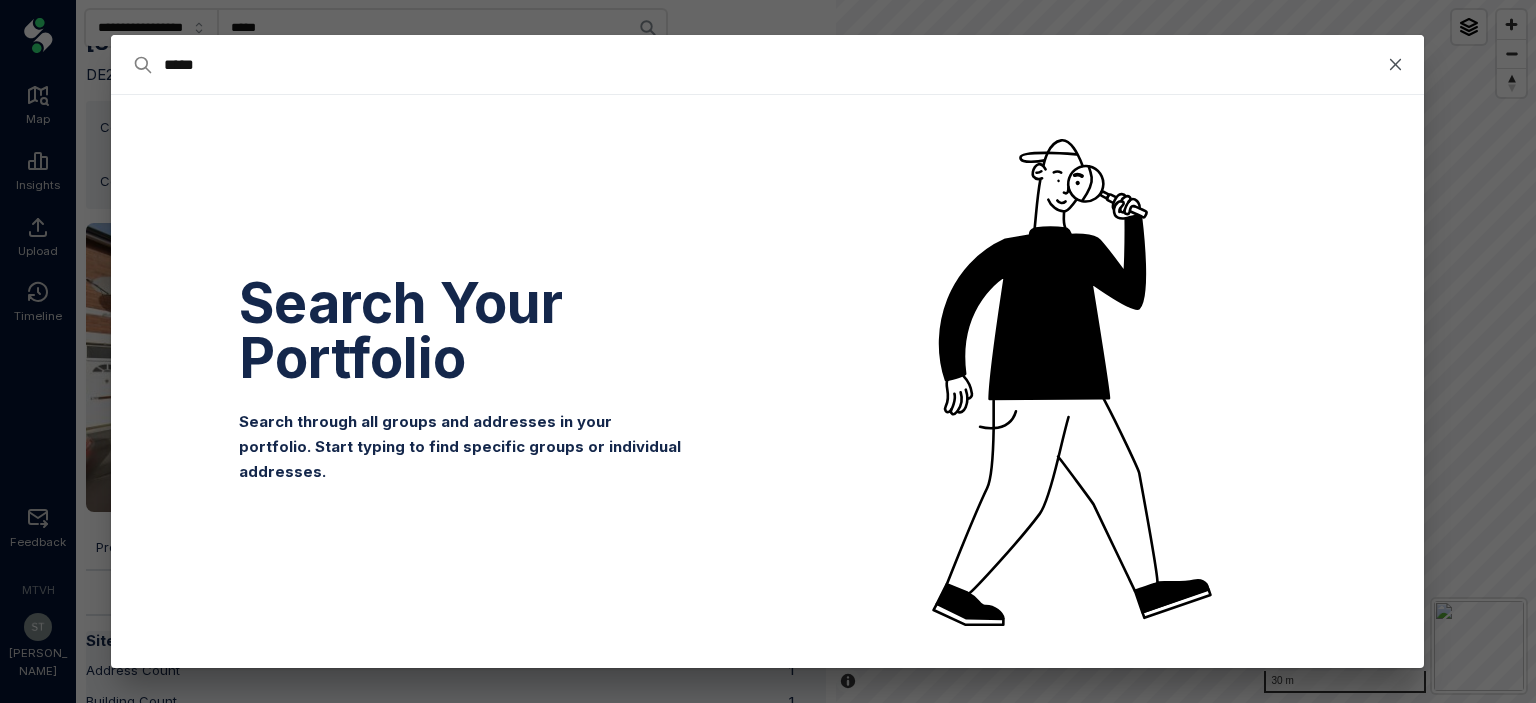 type on "****" 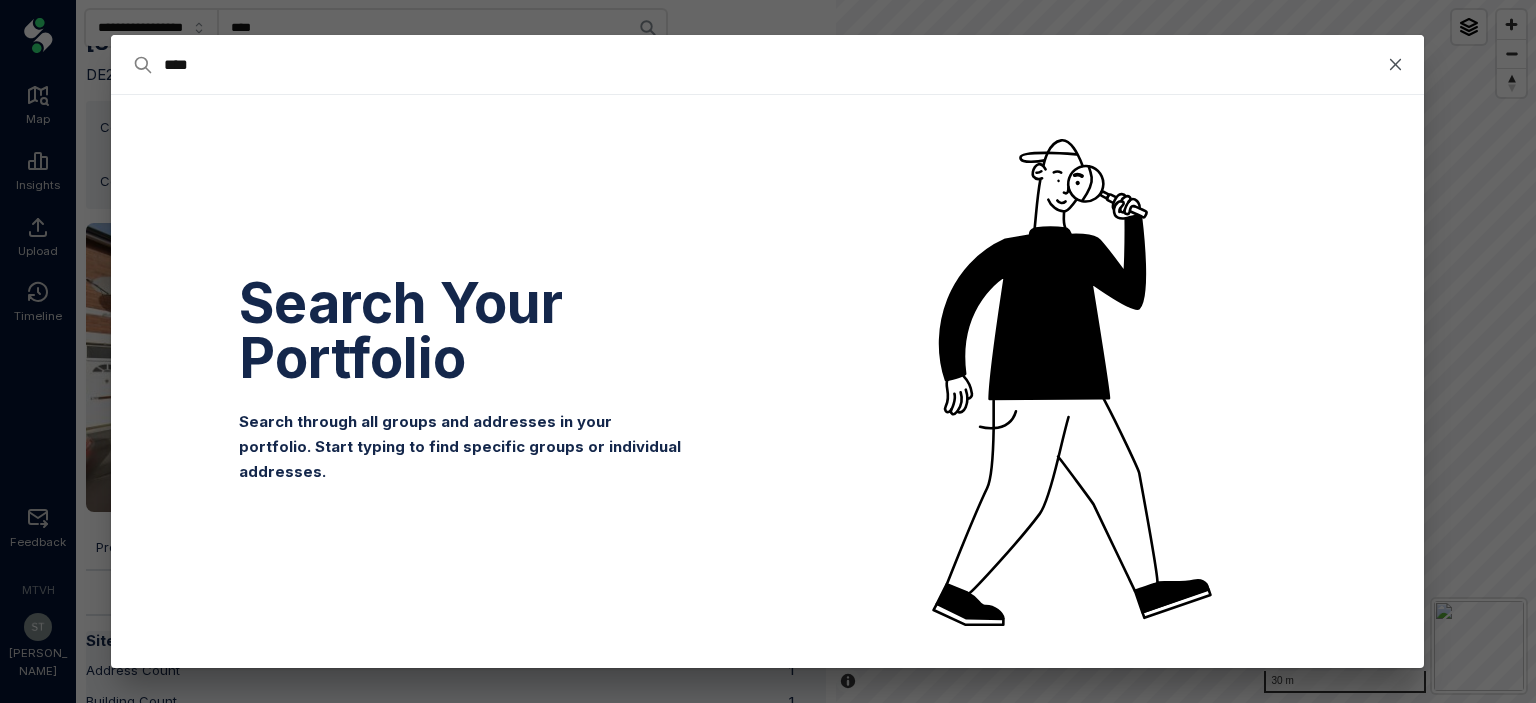 type on "***" 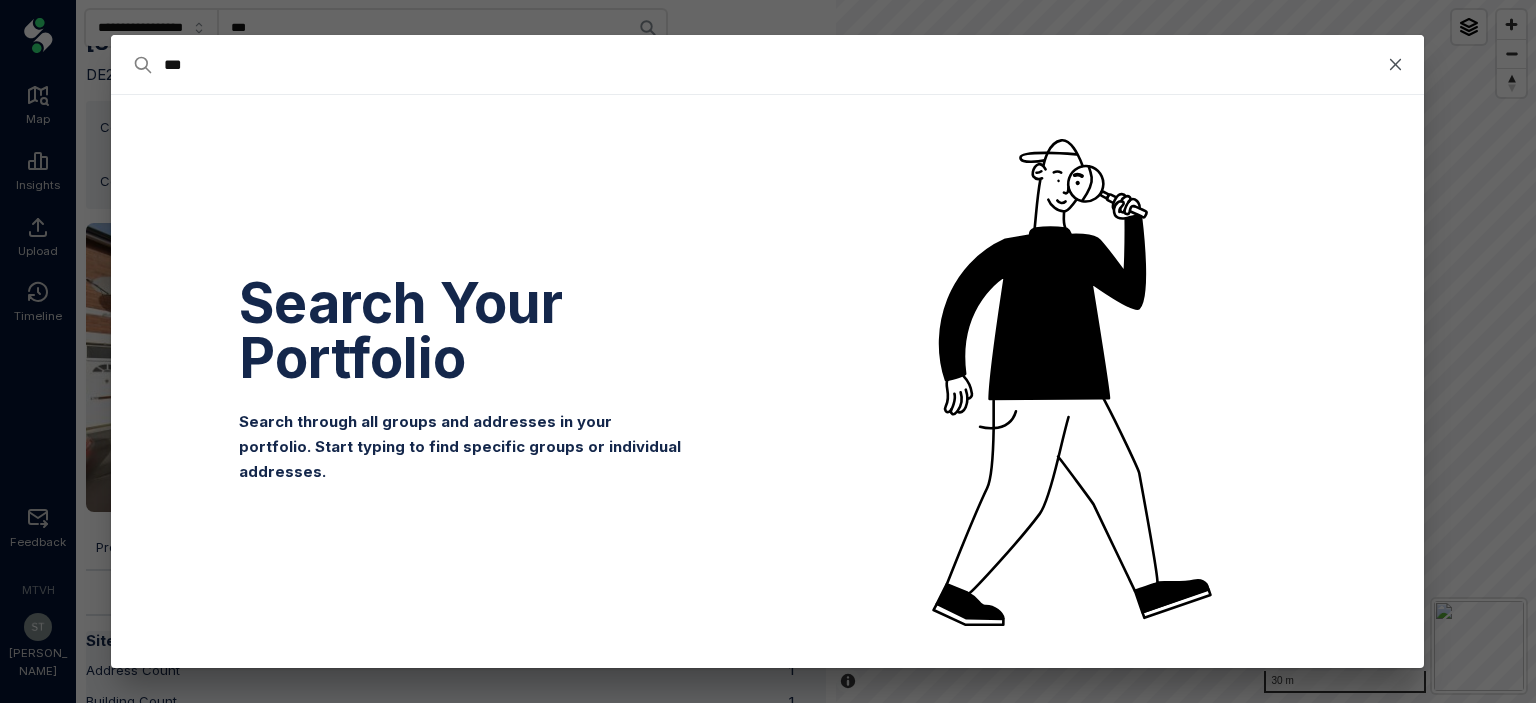 type on "**" 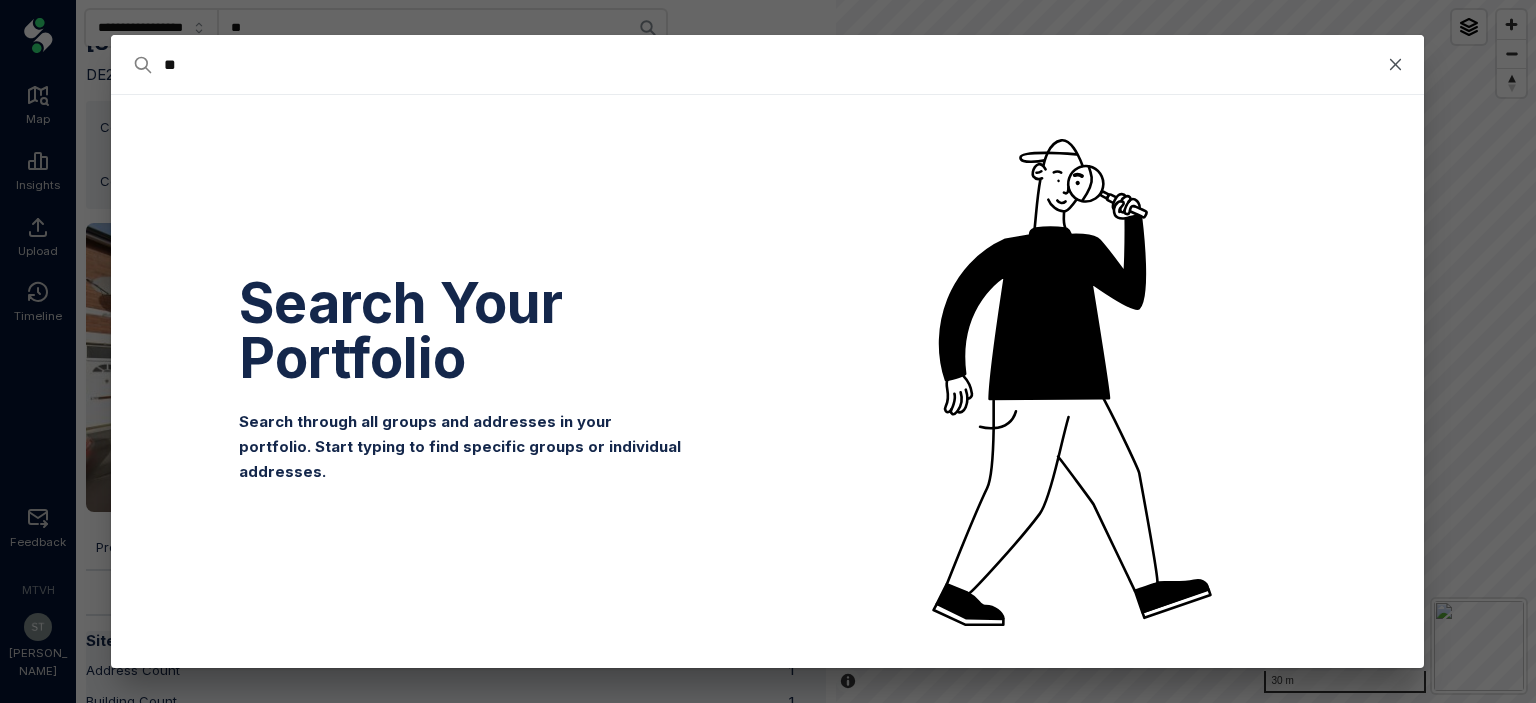 type on "*" 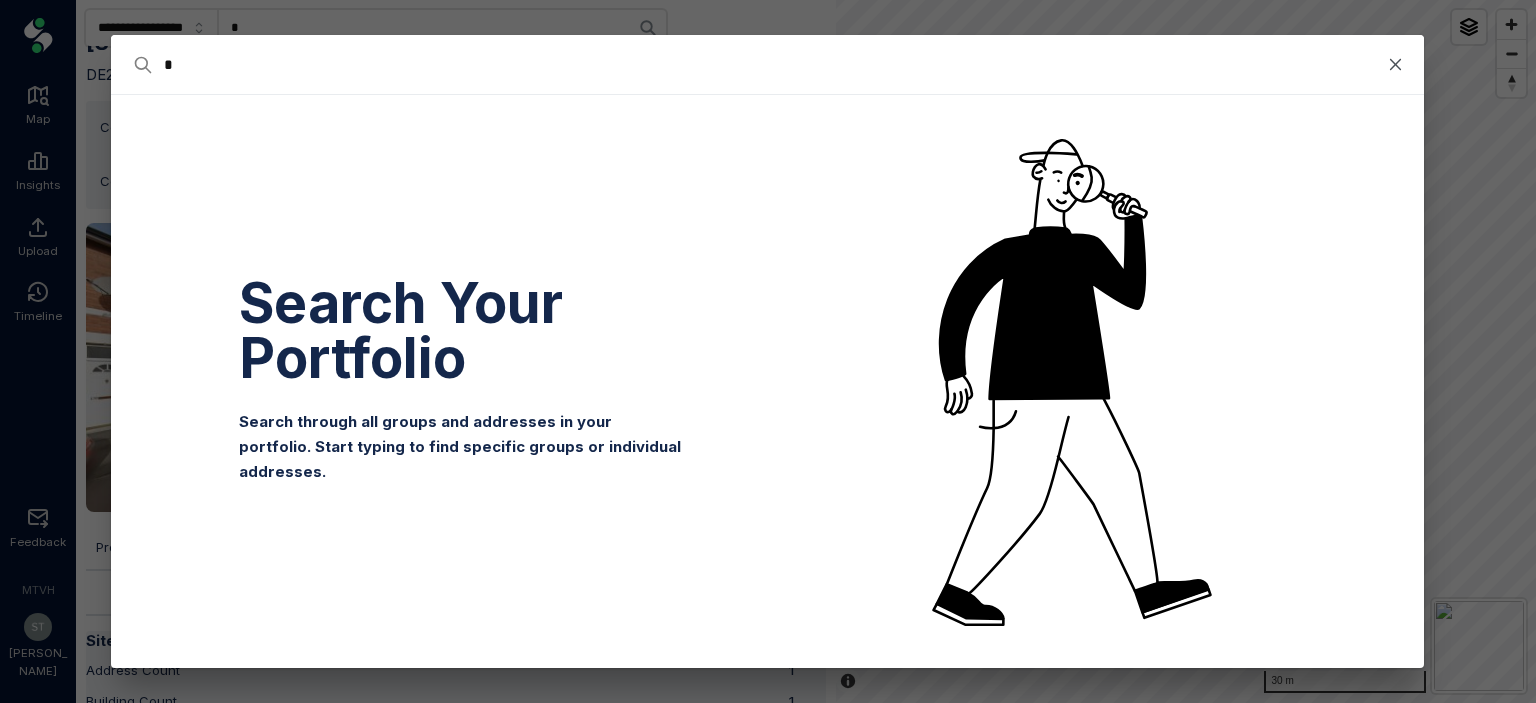 type 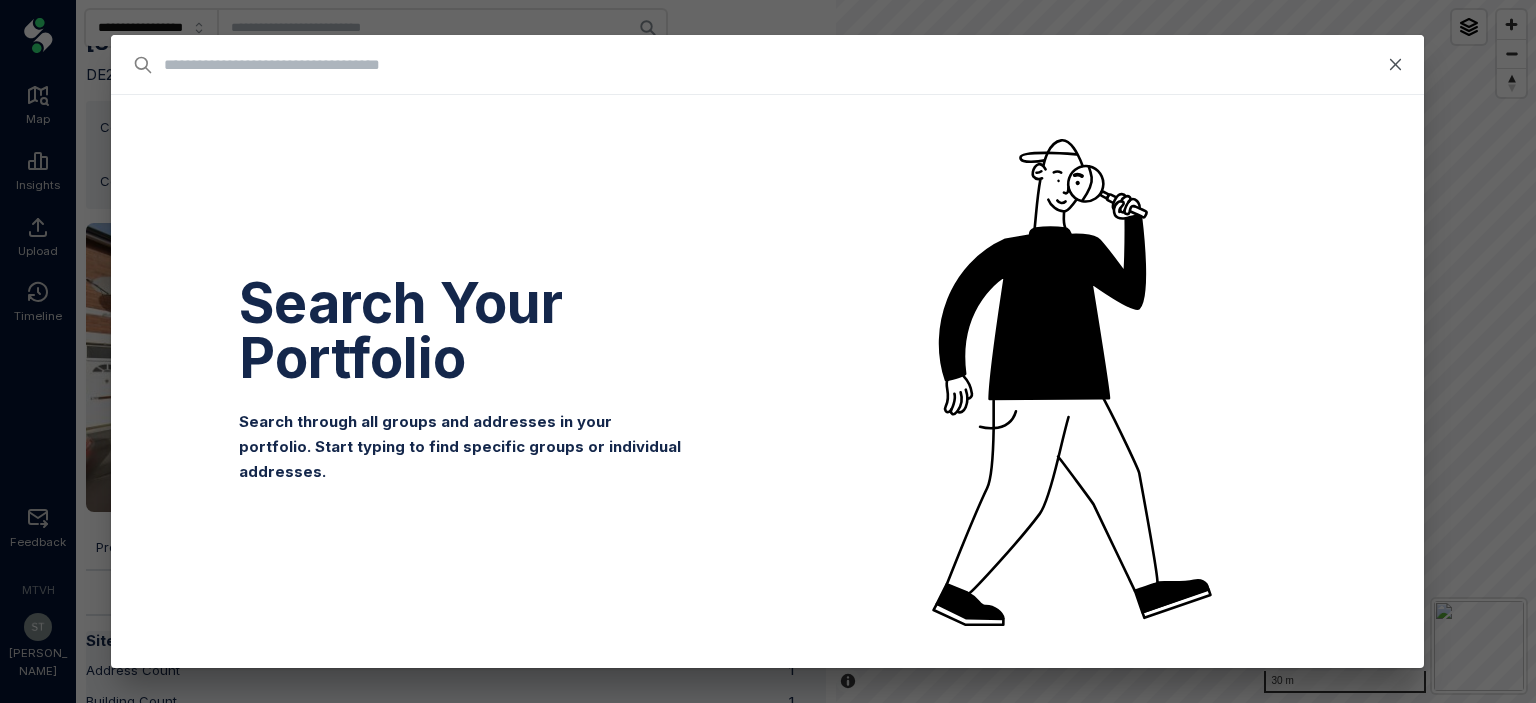 type on "*" 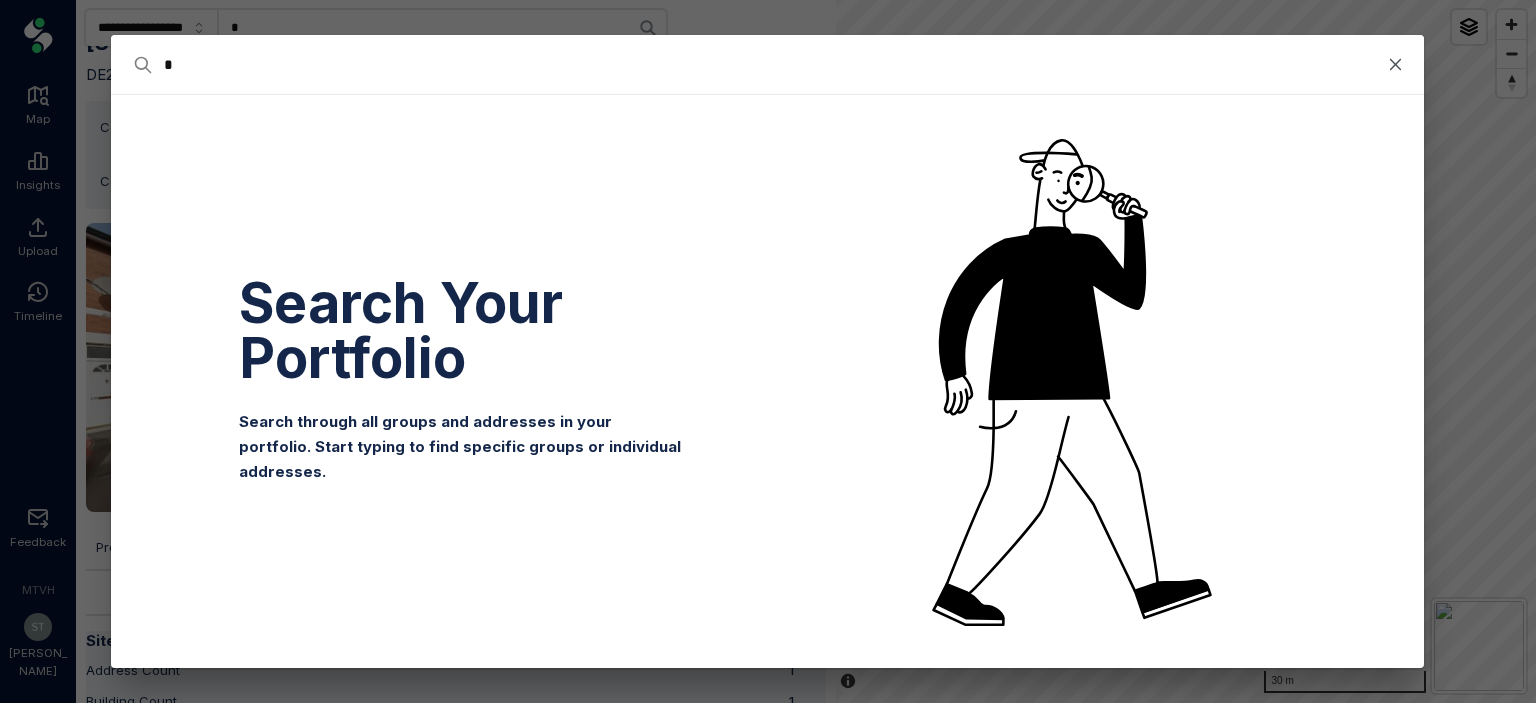 type on "**" 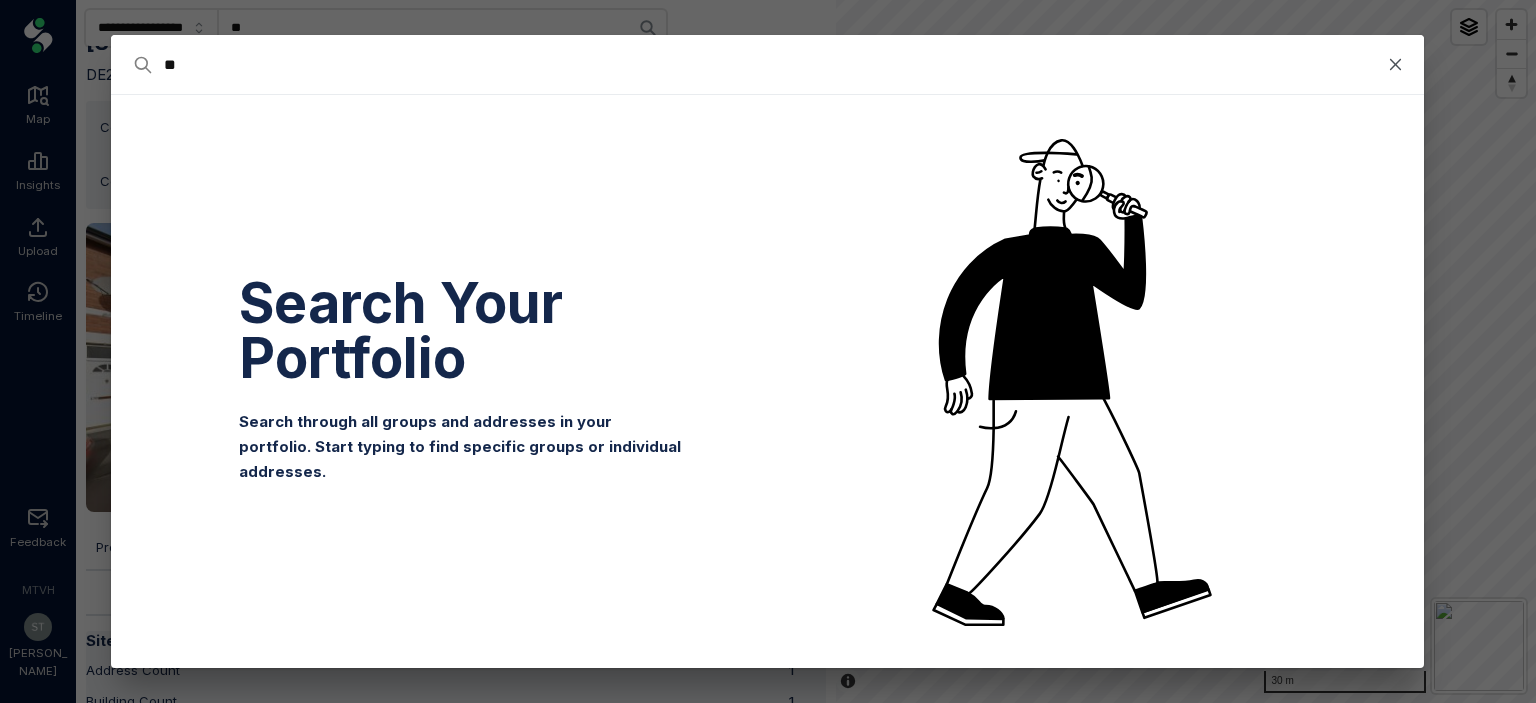 type on "***" 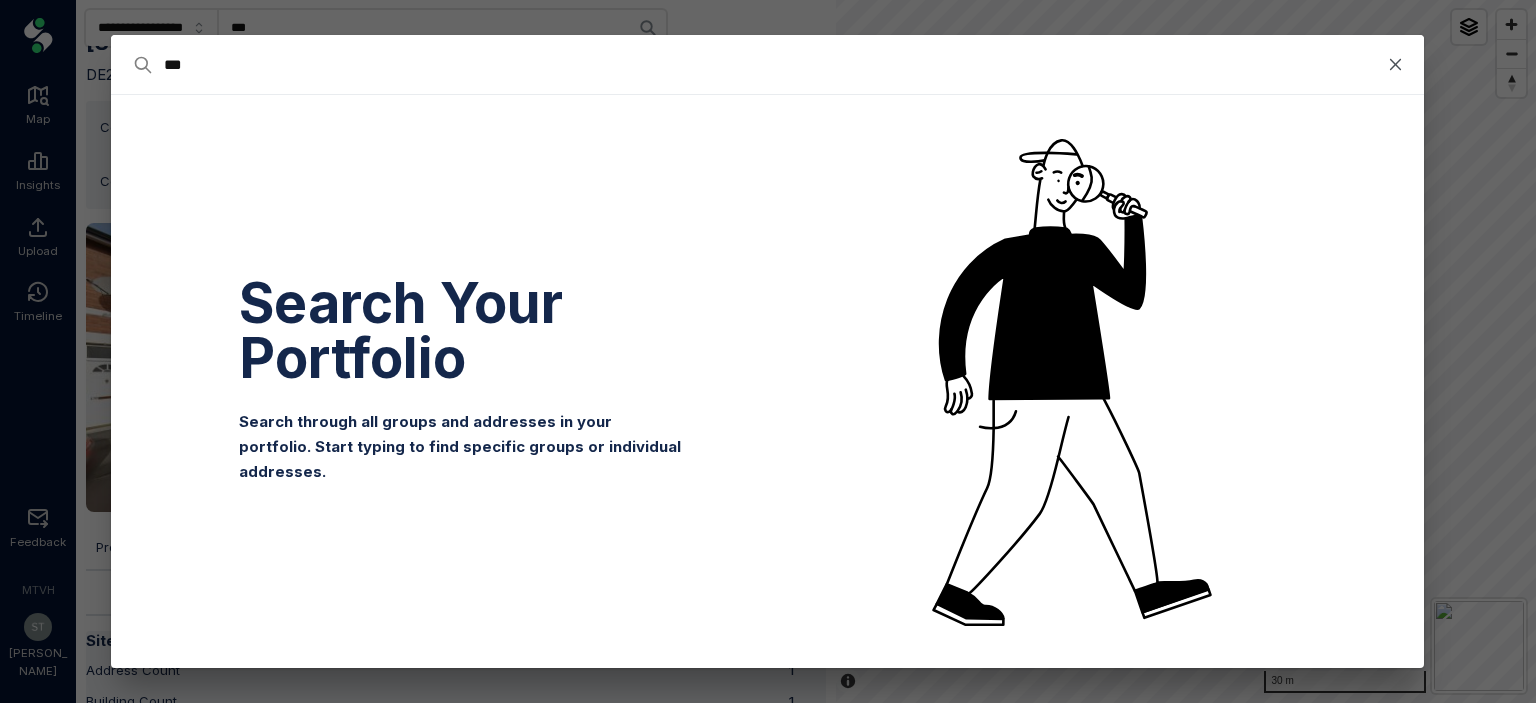 type on "****" 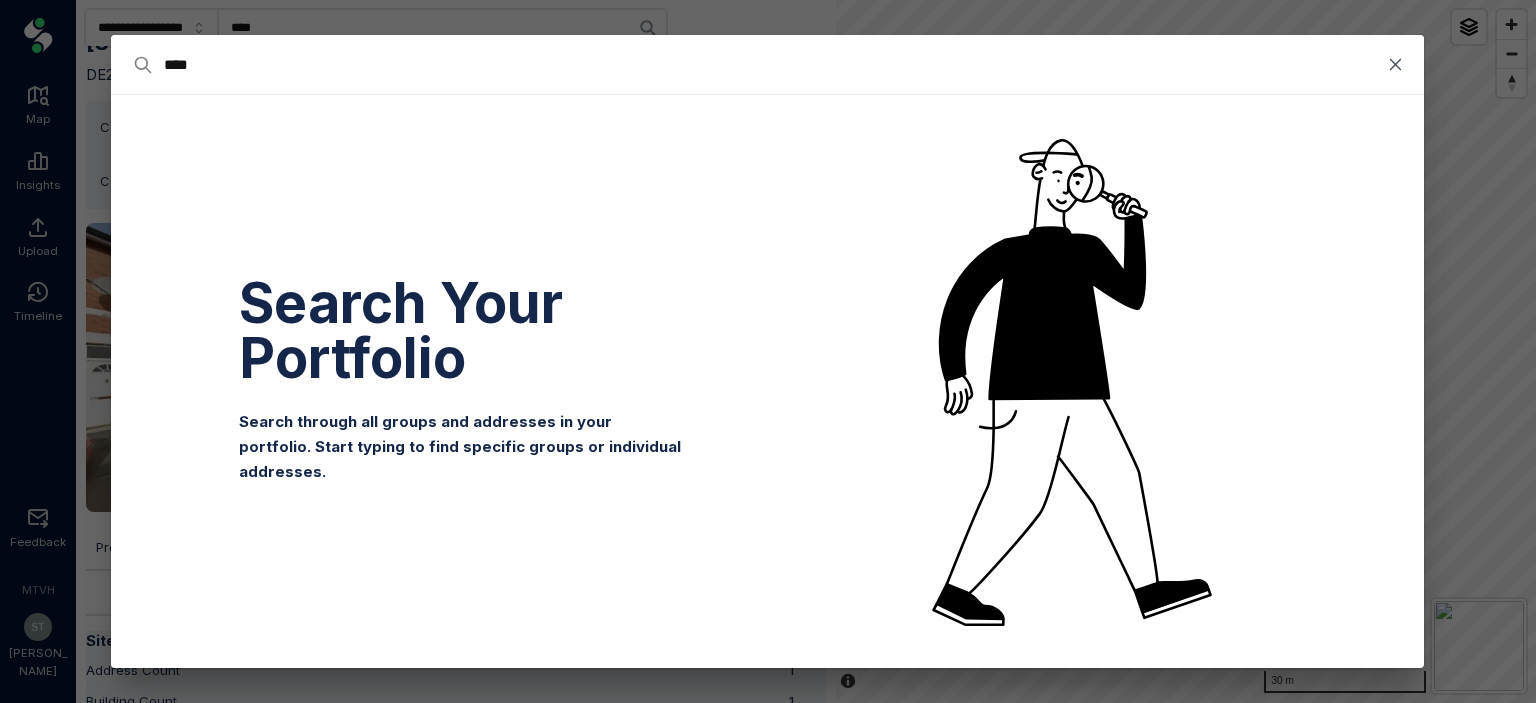 type on "*****" 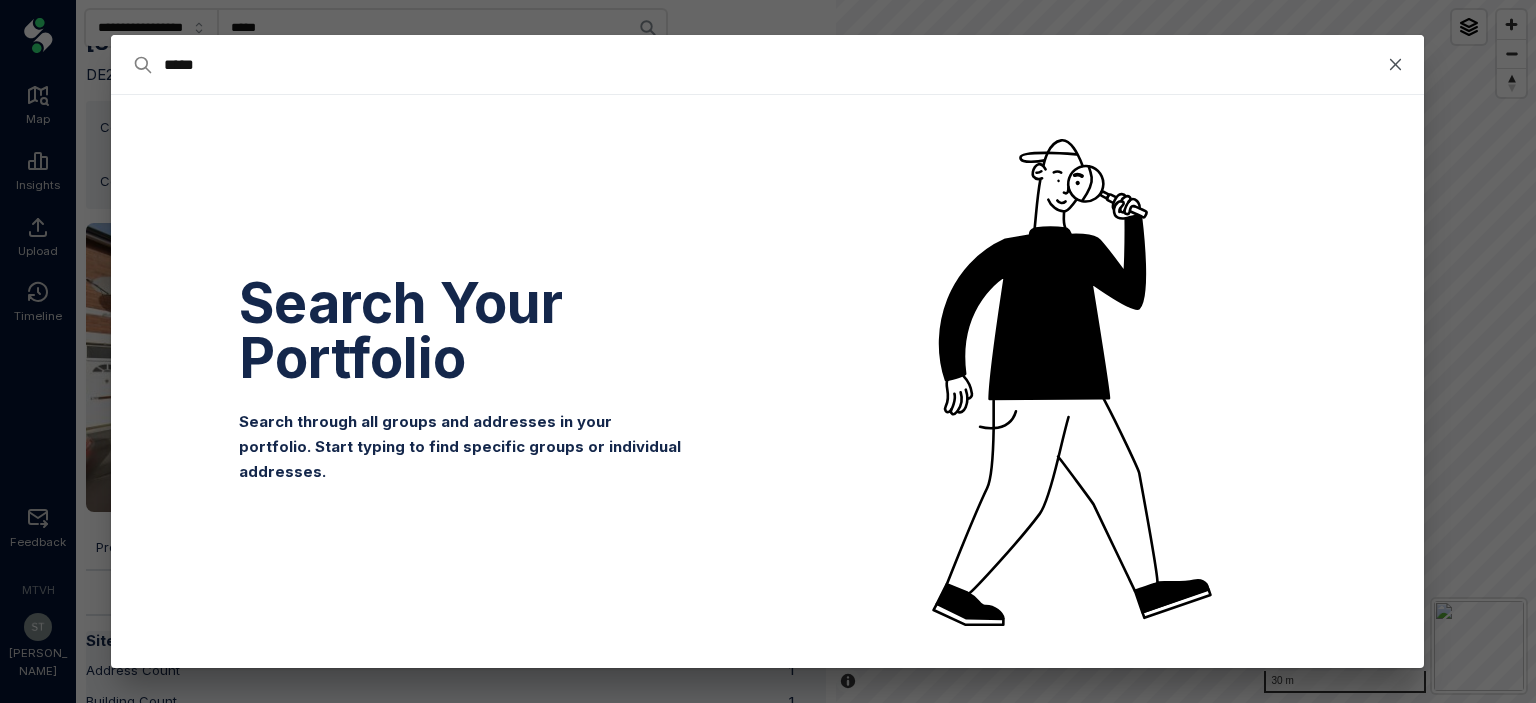 type on "******" 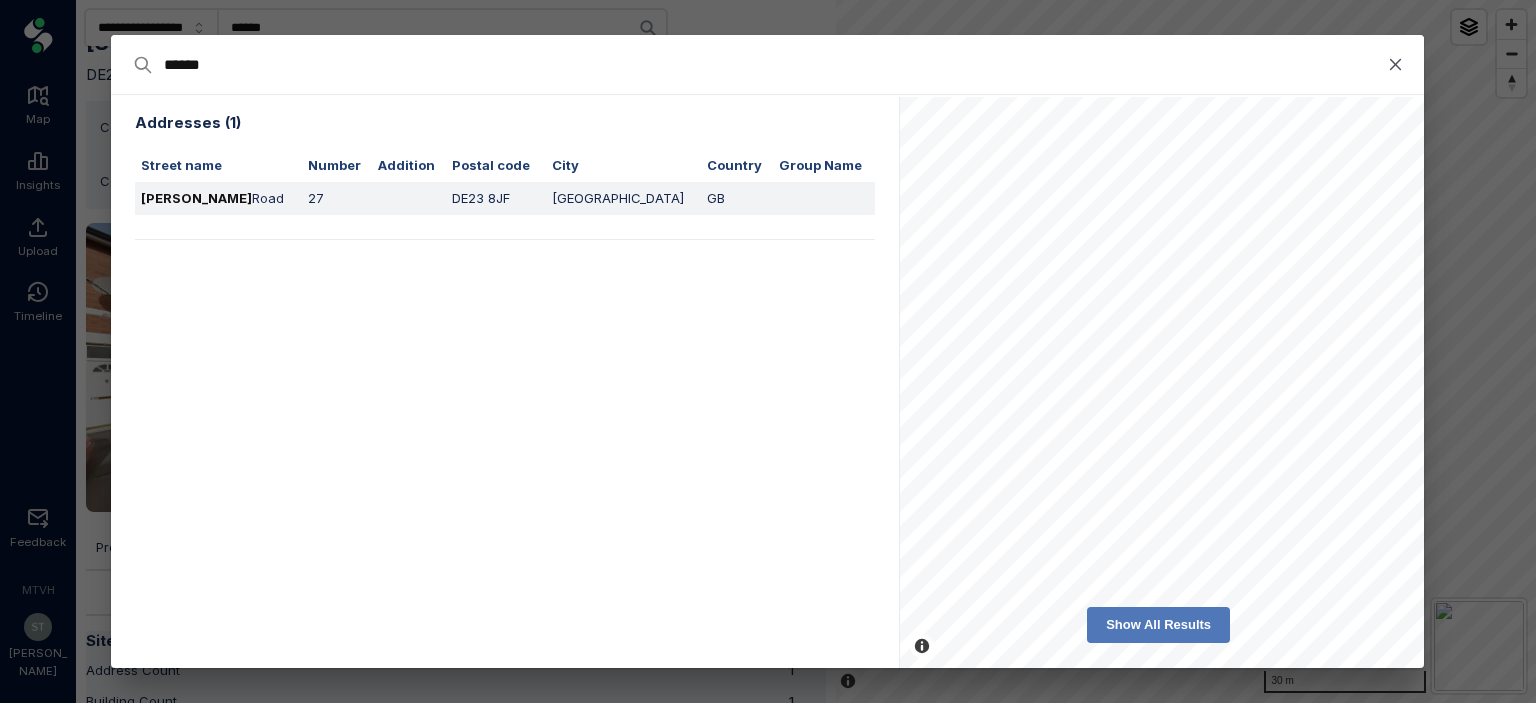 type on "******" 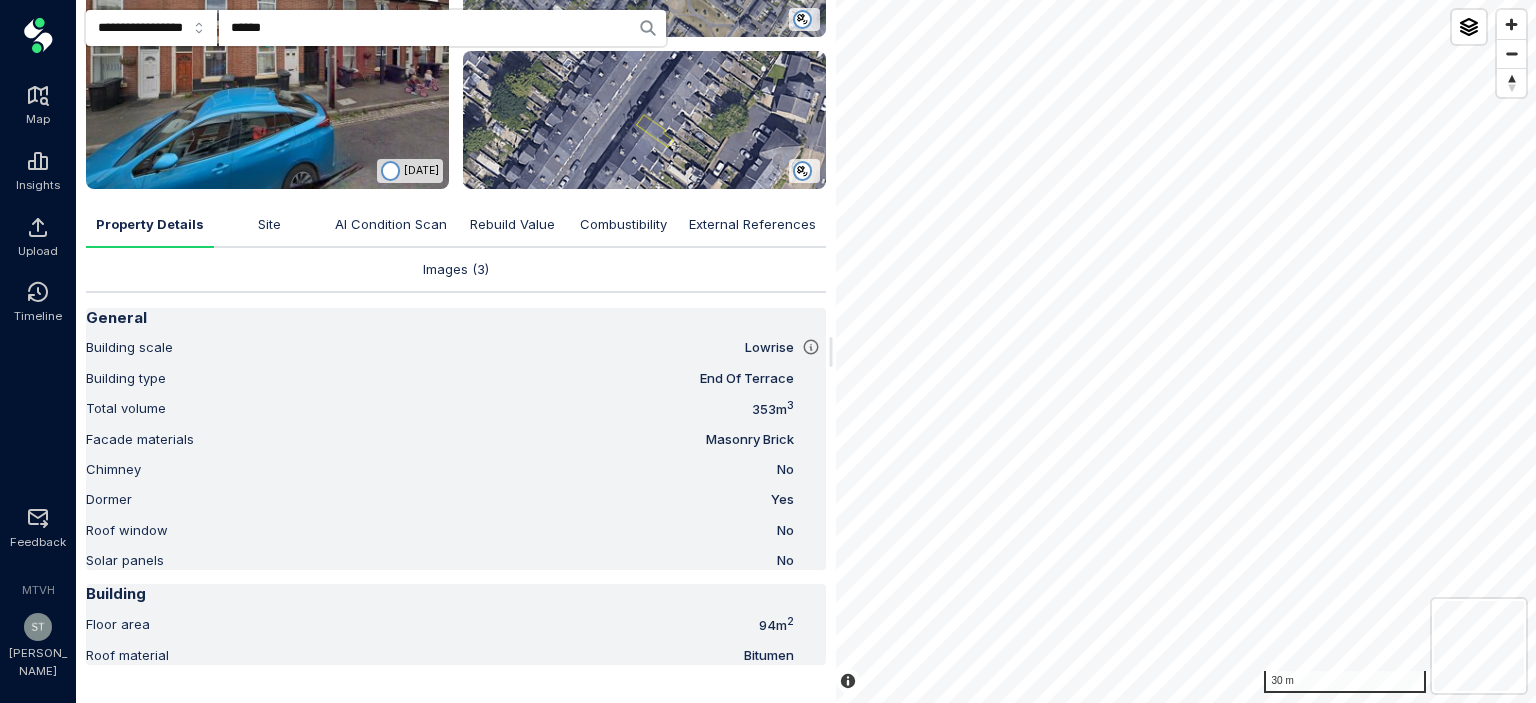 scroll, scrollTop: 382, scrollLeft: 0, axis: vertical 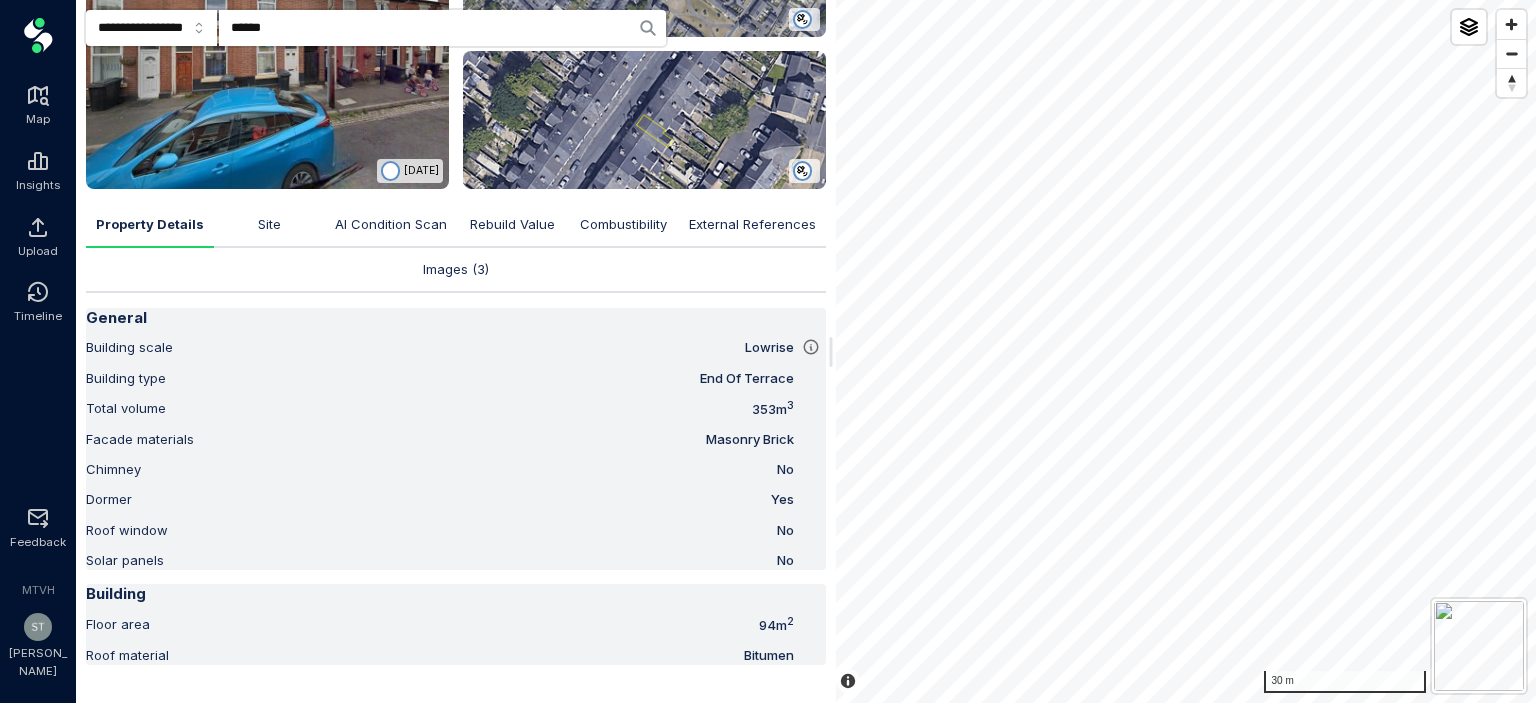 click on "AI Condition Scan" at bounding box center (391, 224) 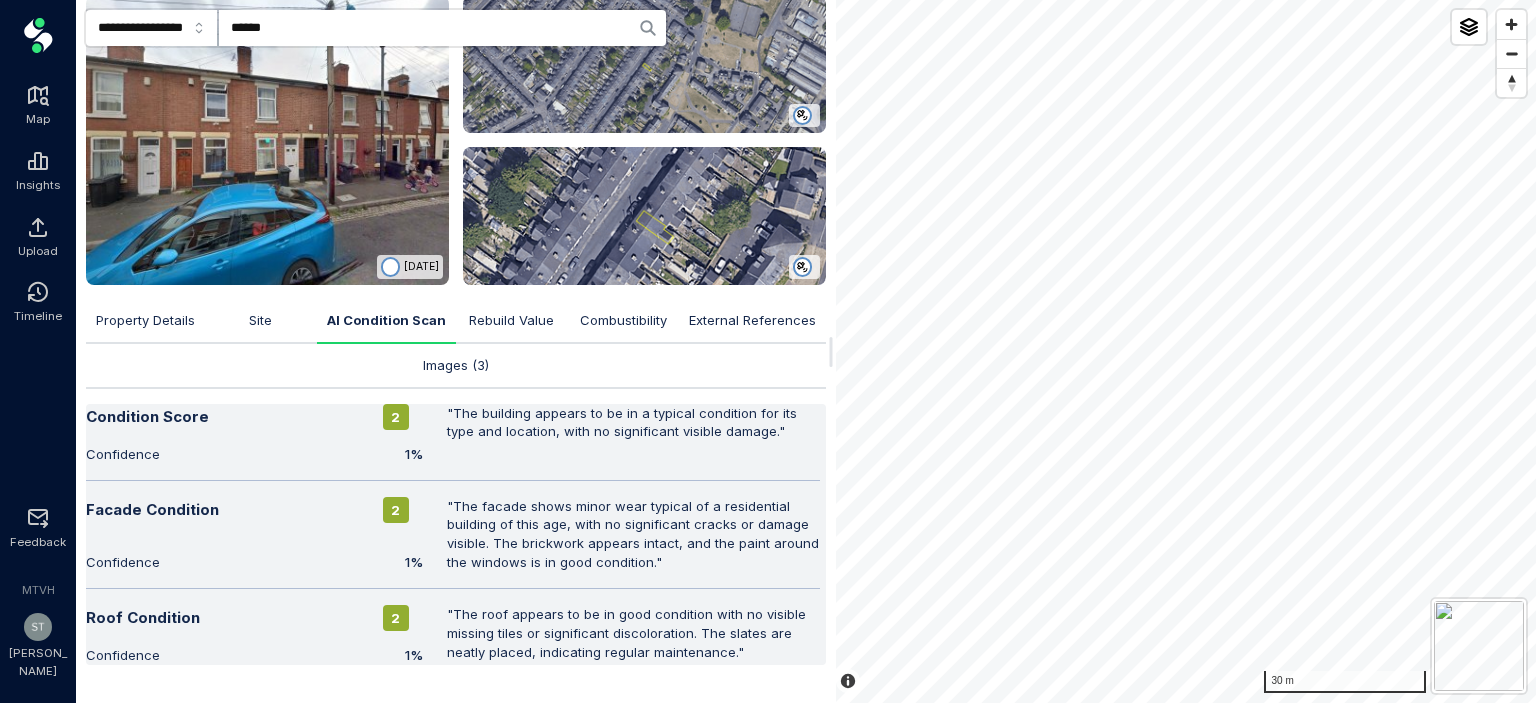 scroll, scrollTop: 280, scrollLeft: 0, axis: vertical 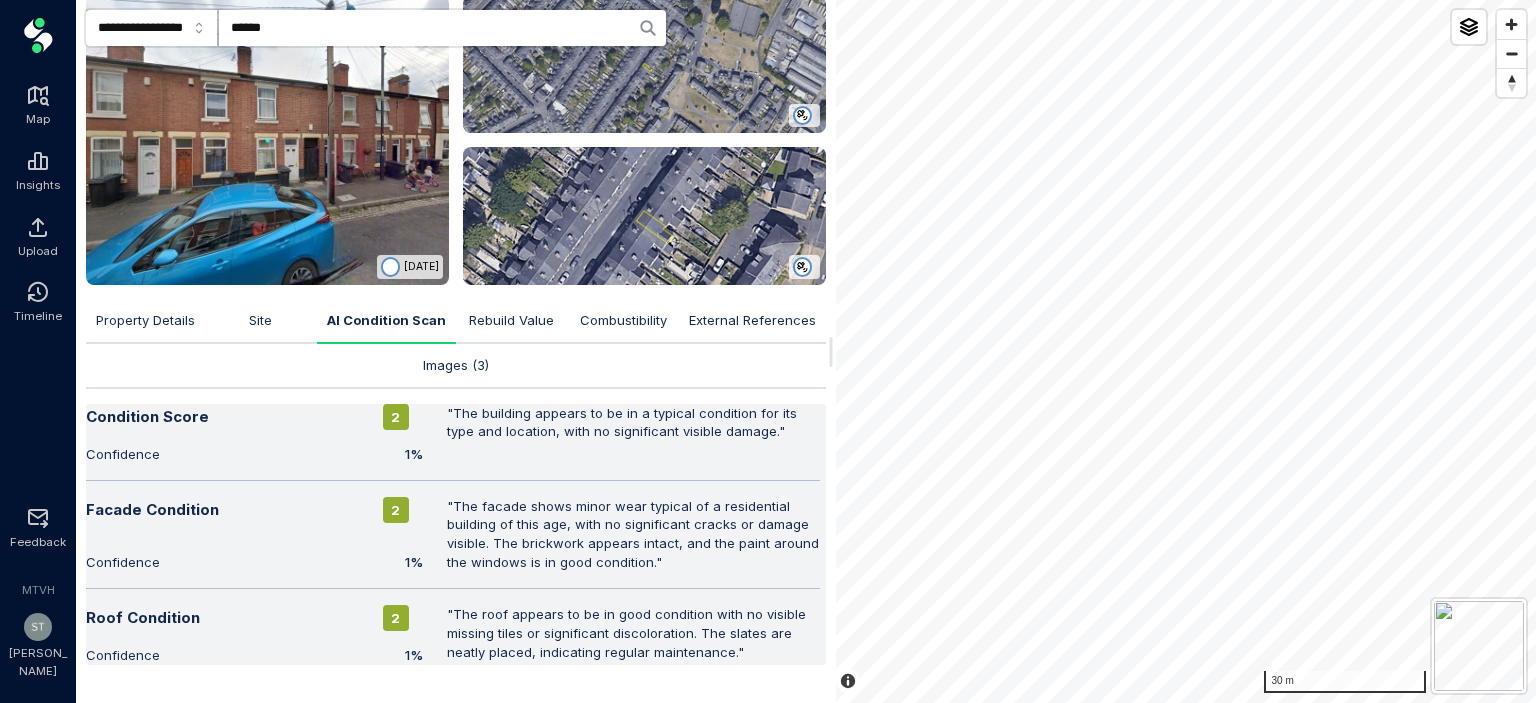 click on "Property Details" at bounding box center [145, 320] 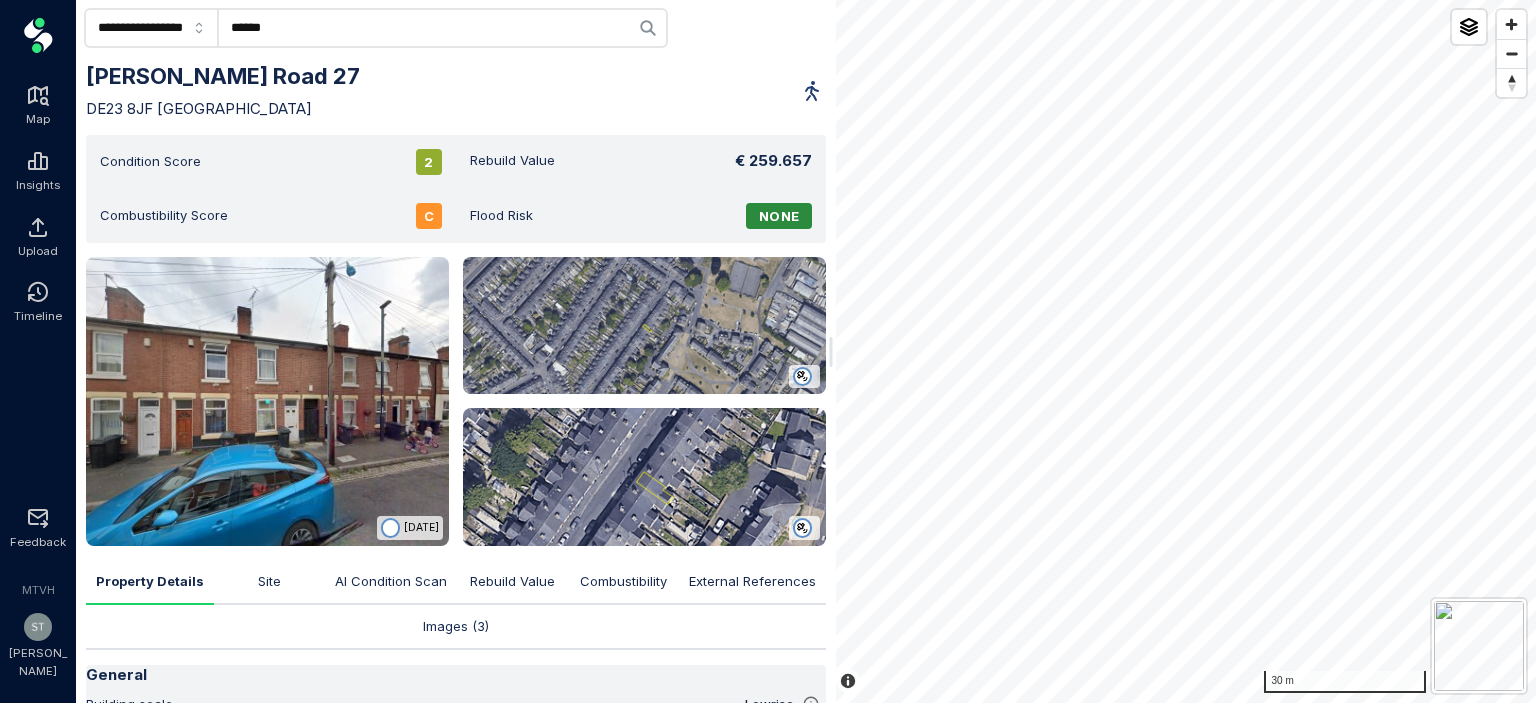 scroll, scrollTop: 399, scrollLeft: 0, axis: vertical 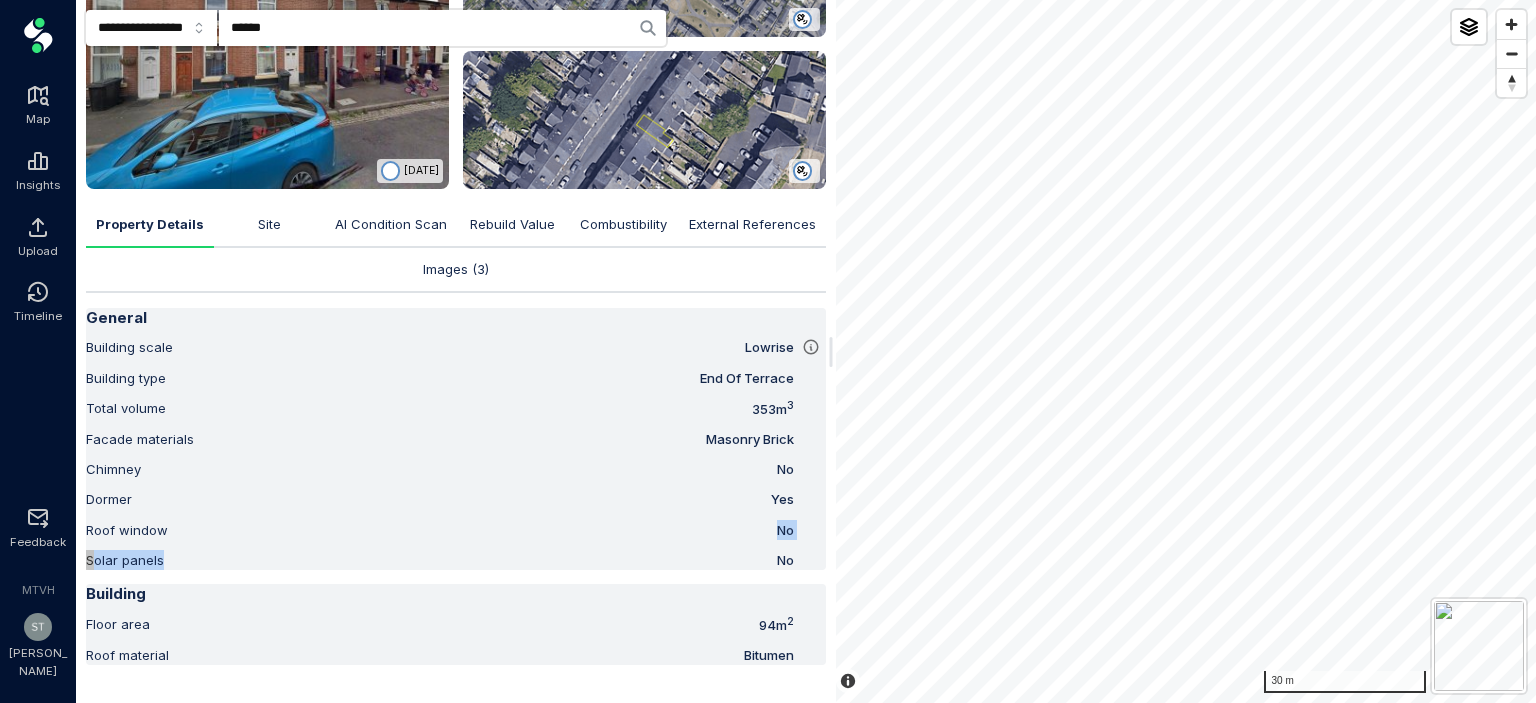 drag, startPoint x: 540, startPoint y: 547, endPoint x: 516, endPoint y: 509, distance: 44.94441 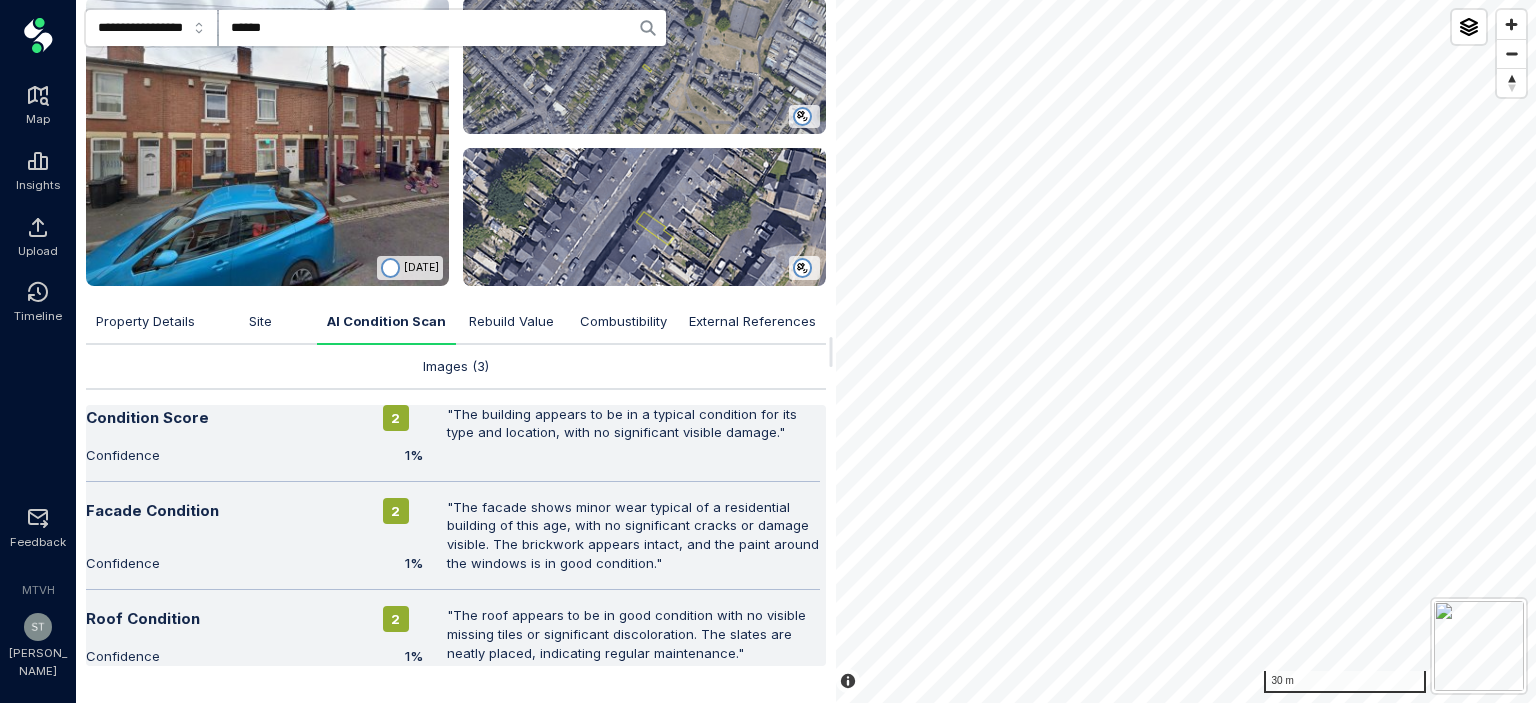 scroll, scrollTop: 280, scrollLeft: 0, axis: vertical 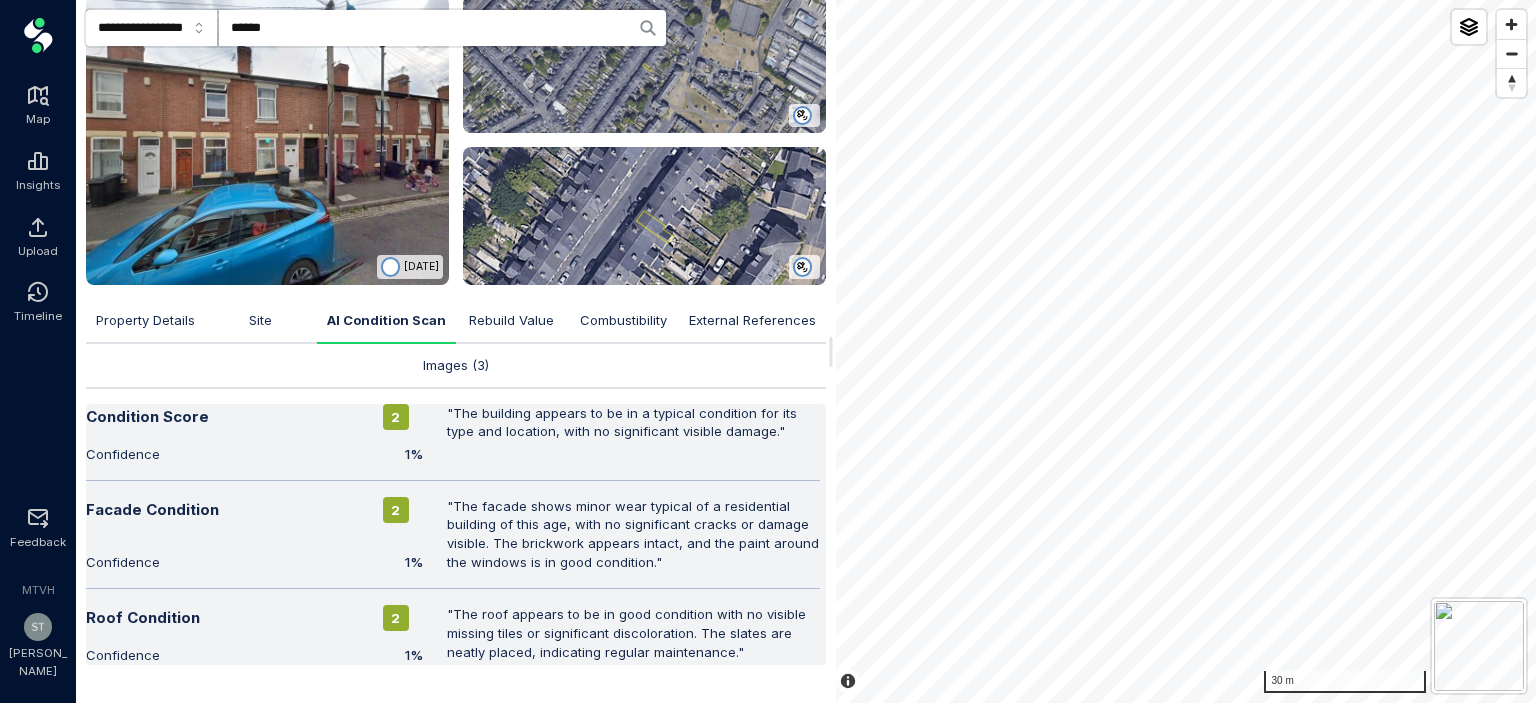 click on "Property Details" at bounding box center [145, 320] 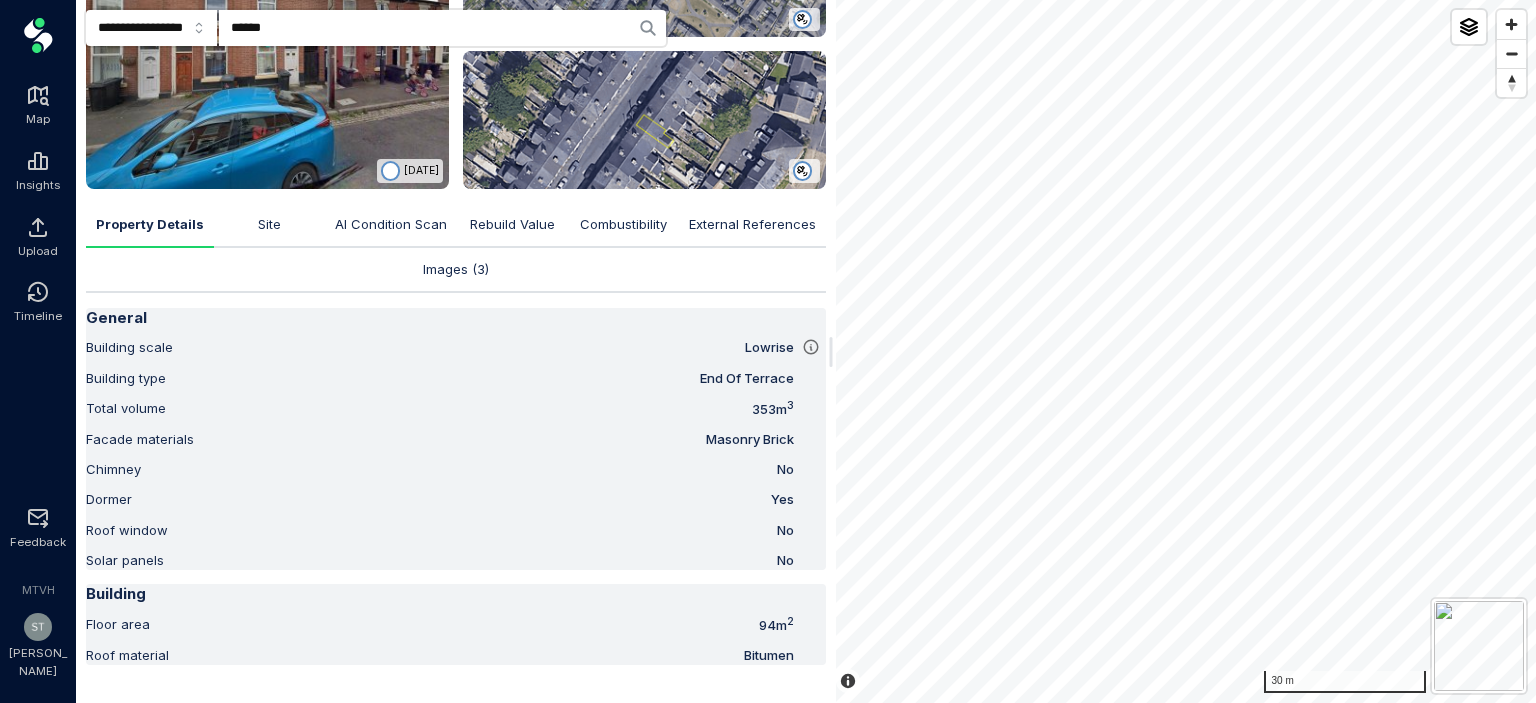 scroll, scrollTop: 399, scrollLeft: 0, axis: vertical 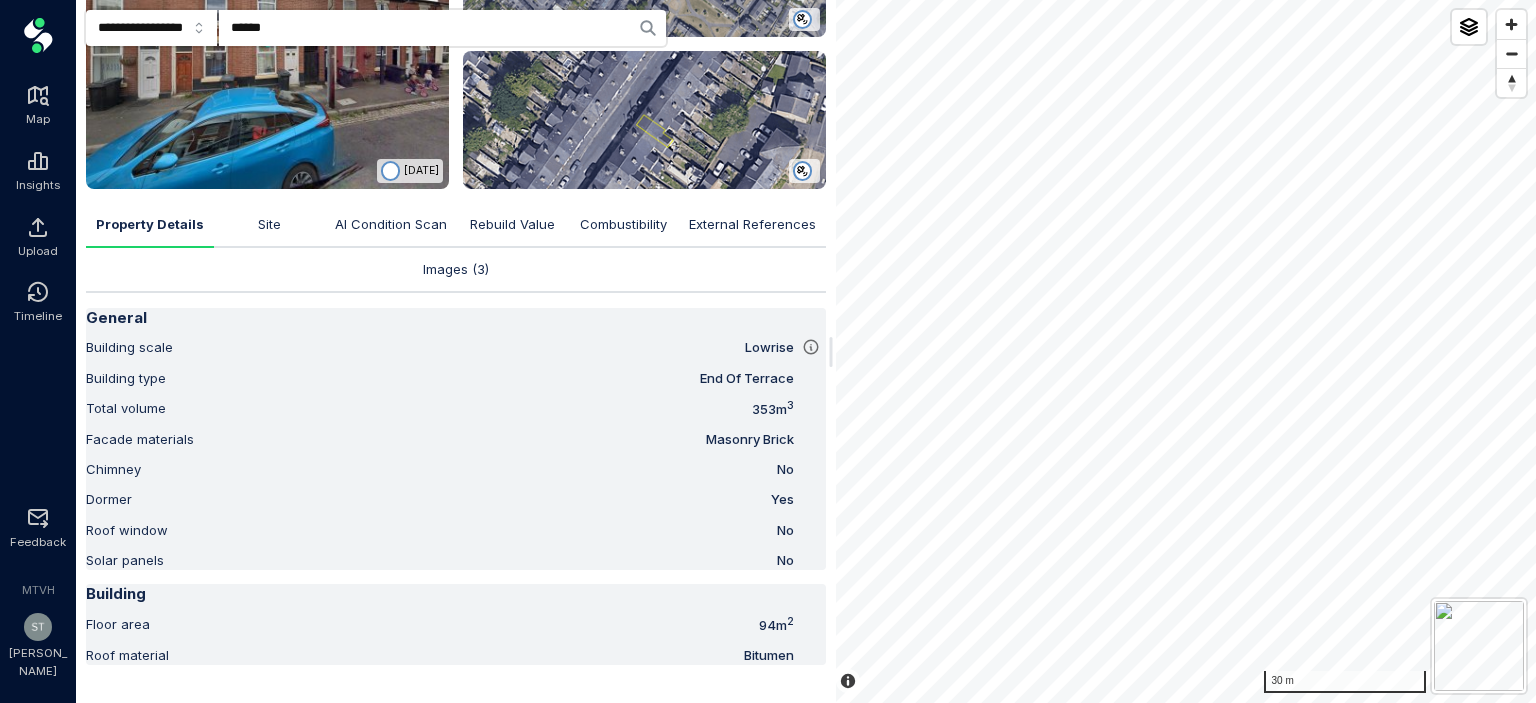 click on "Site" at bounding box center (269, 224) 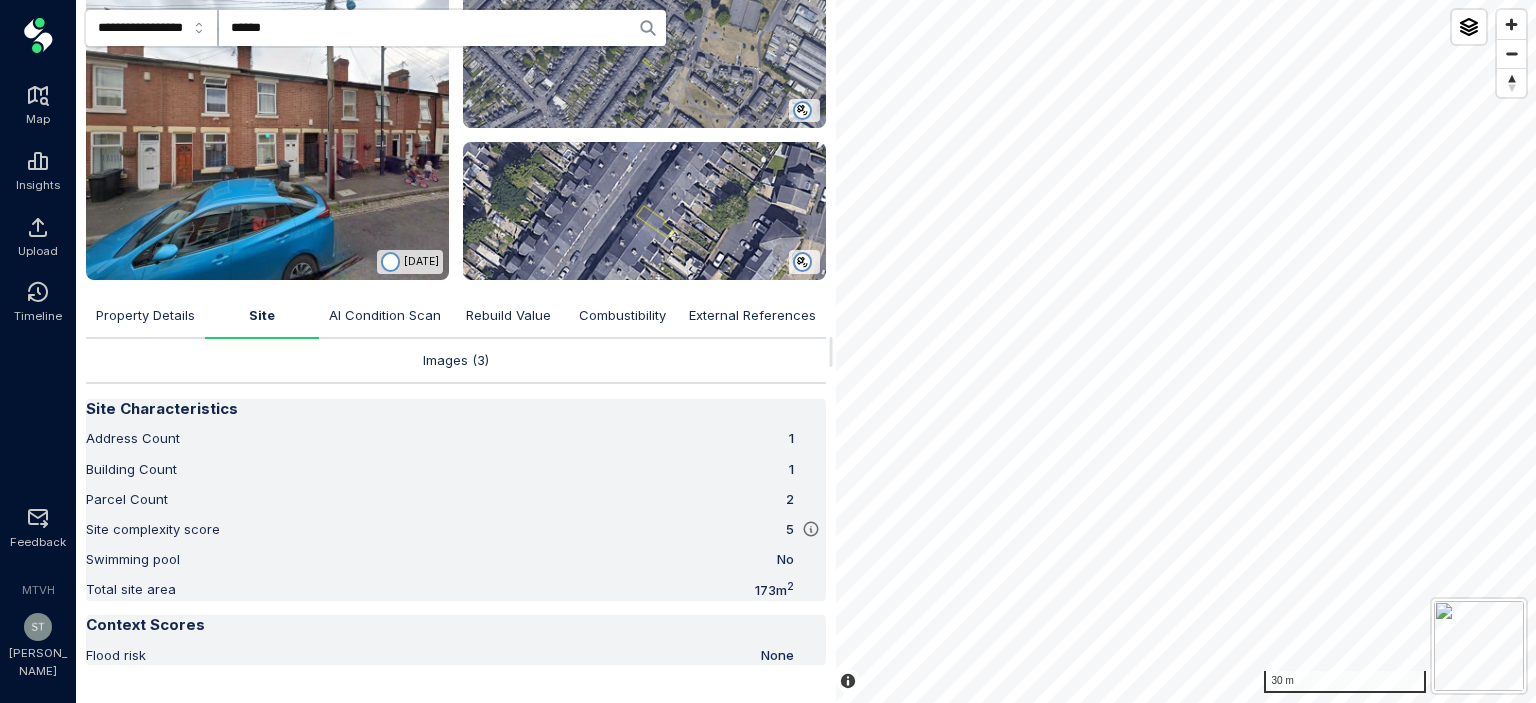 scroll, scrollTop: 305, scrollLeft: 0, axis: vertical 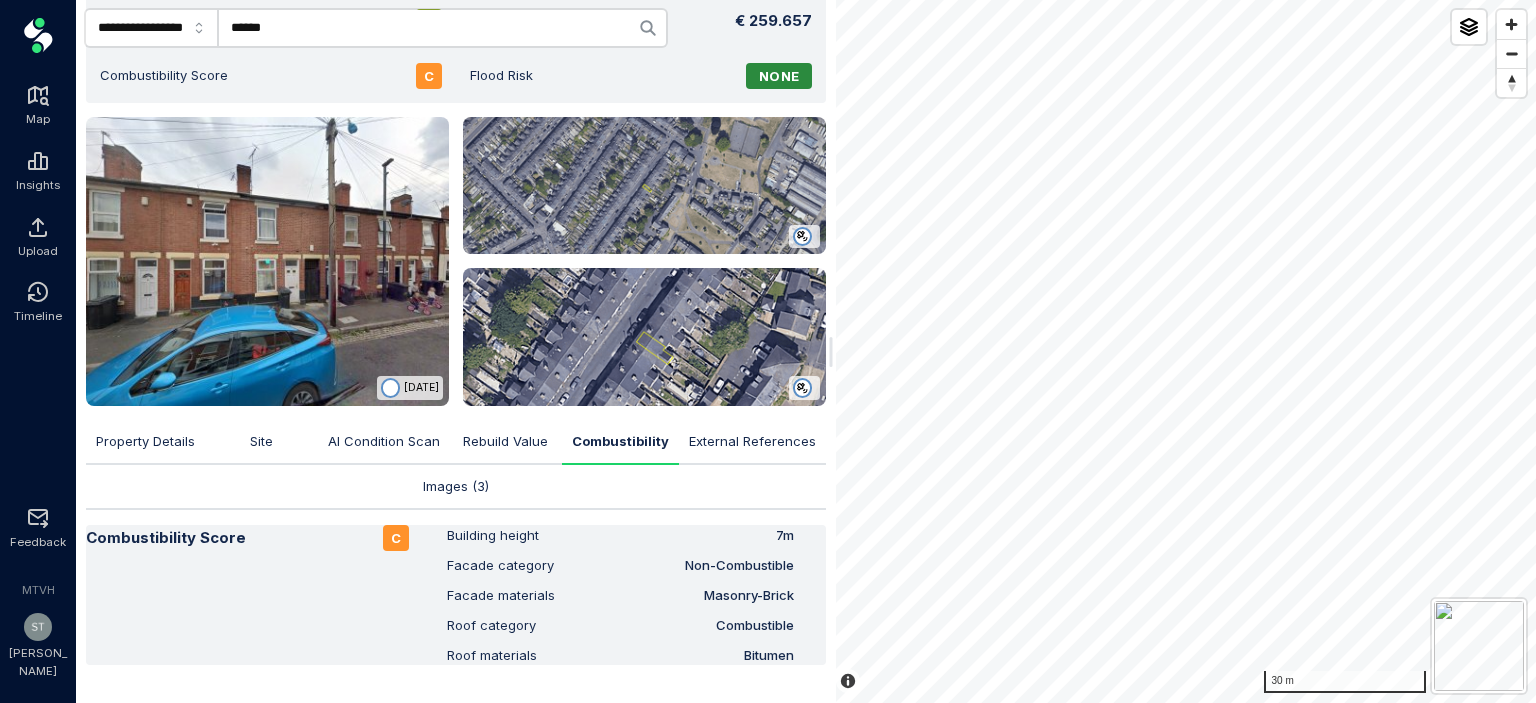 click at bounding box center (267, 261) 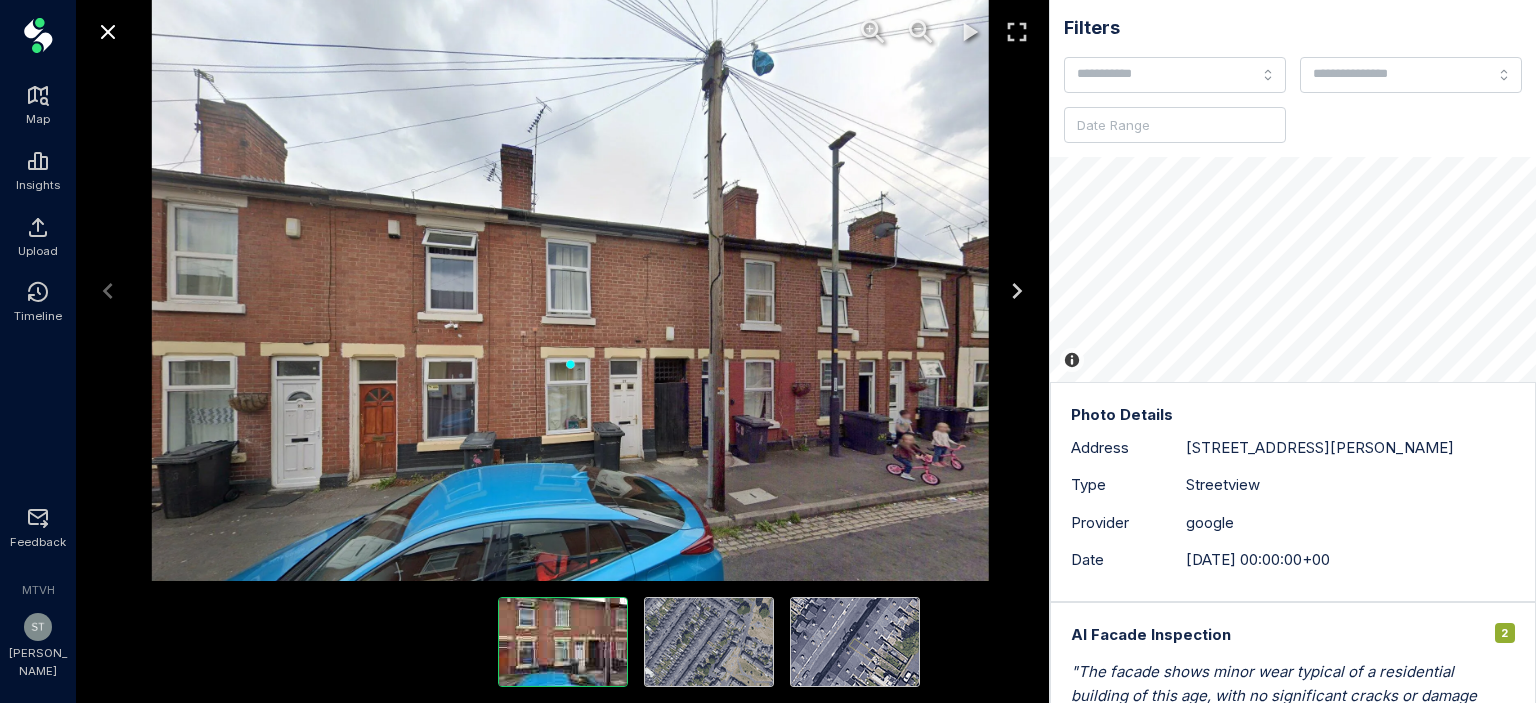 click 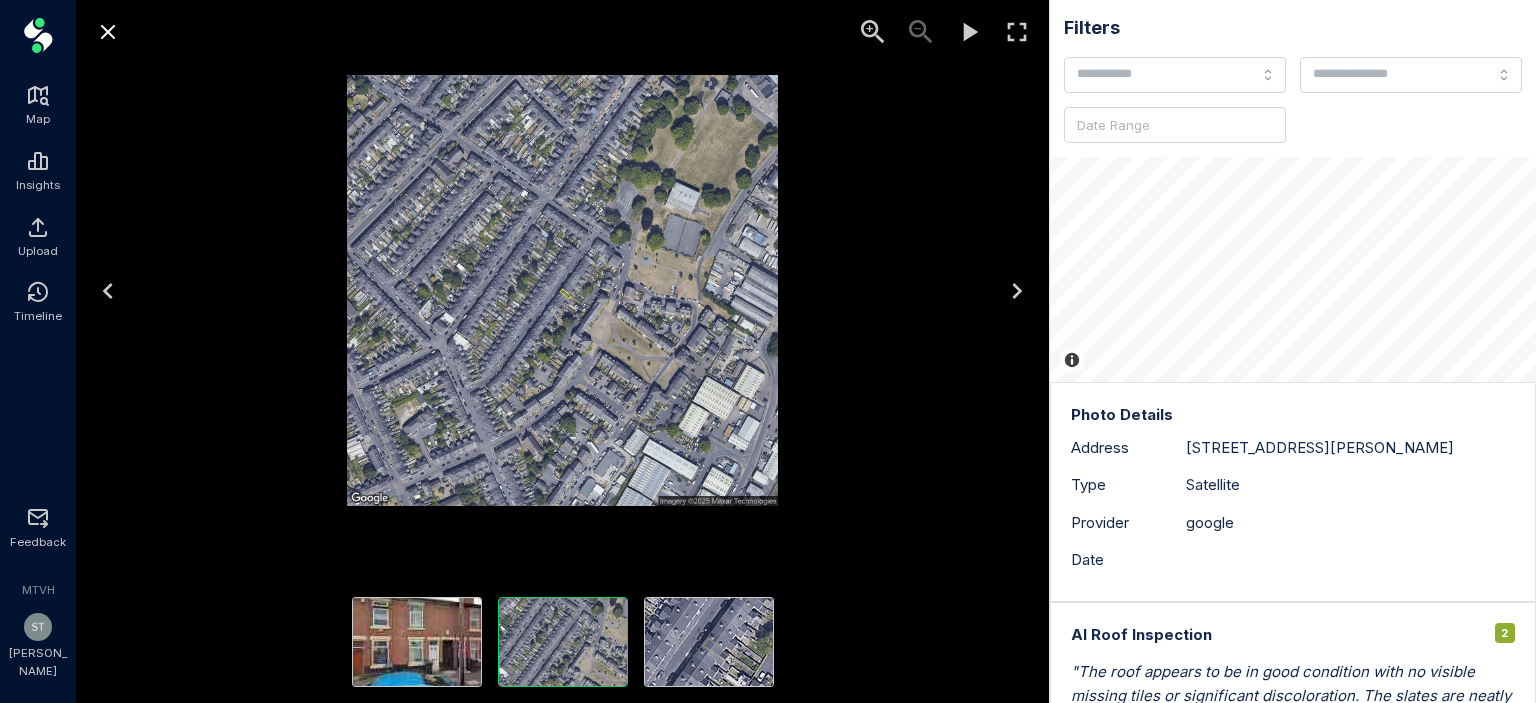click 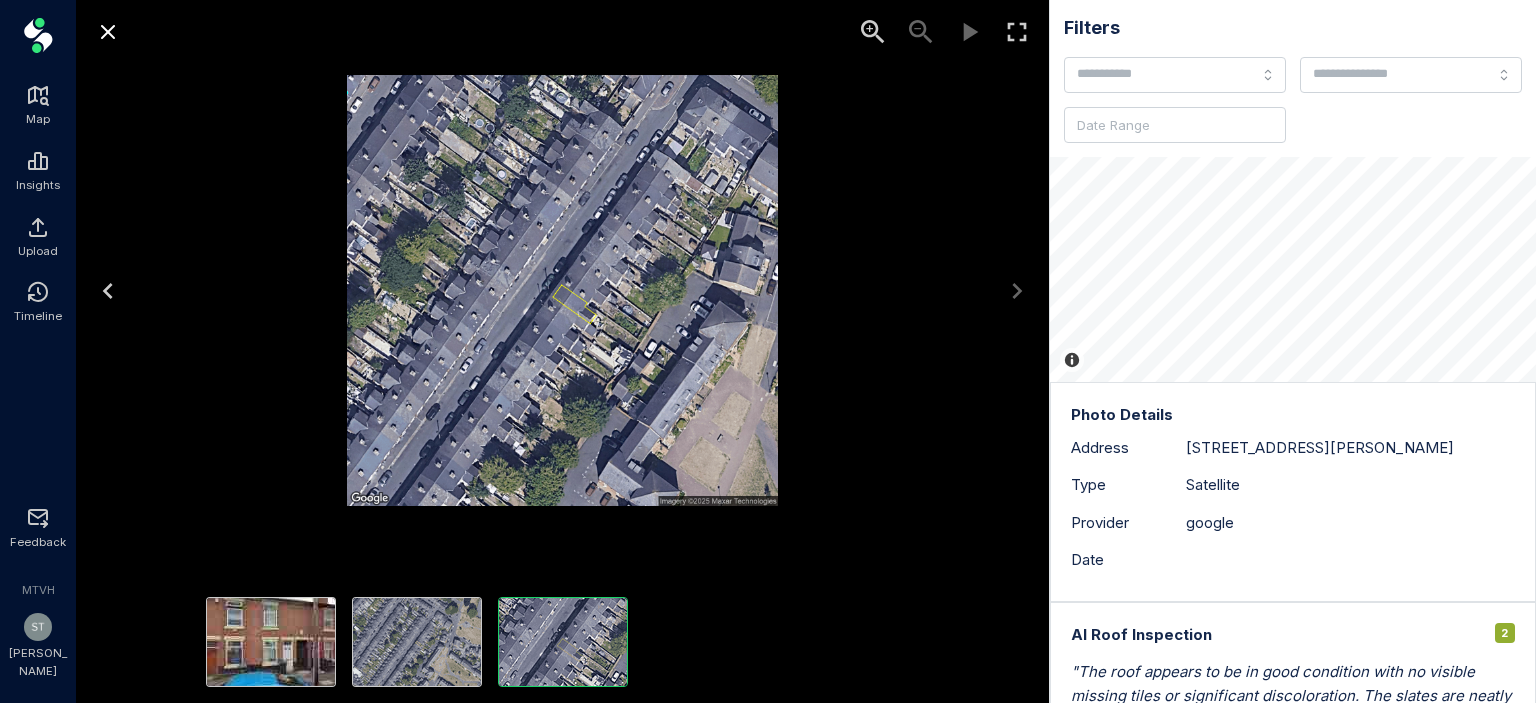 click 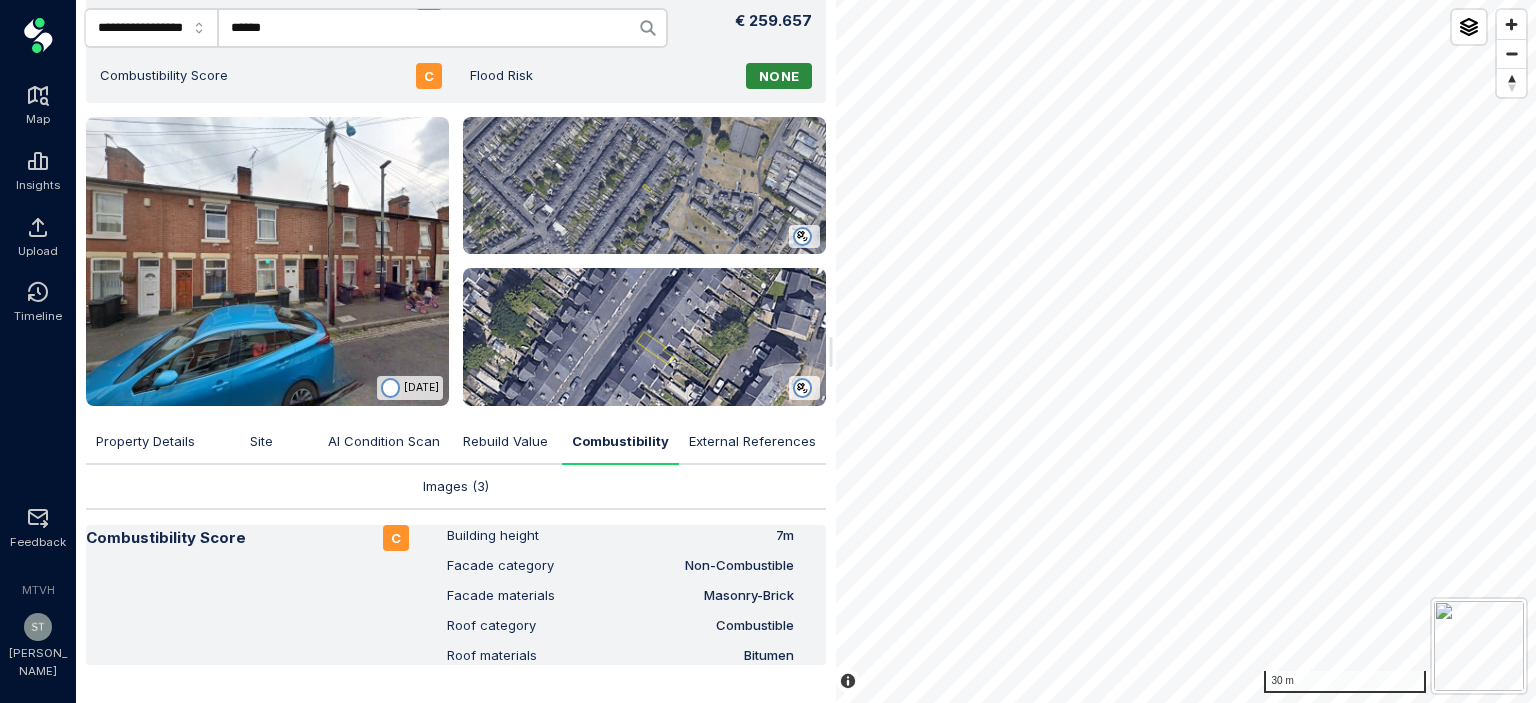 click on "External References" at bounding box center [752, 441] 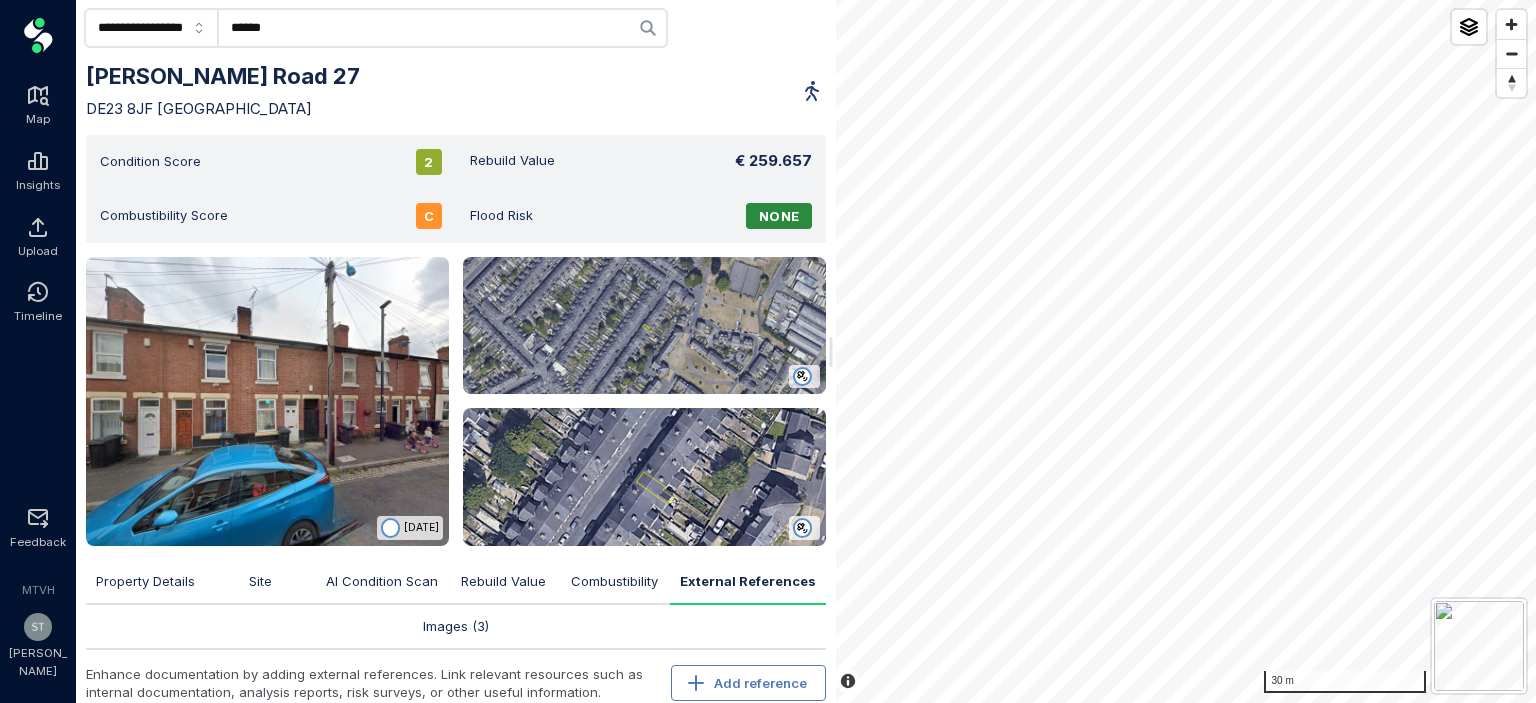 scroll, scrollTop: 156, scrollLeft: 0, axis: vertical 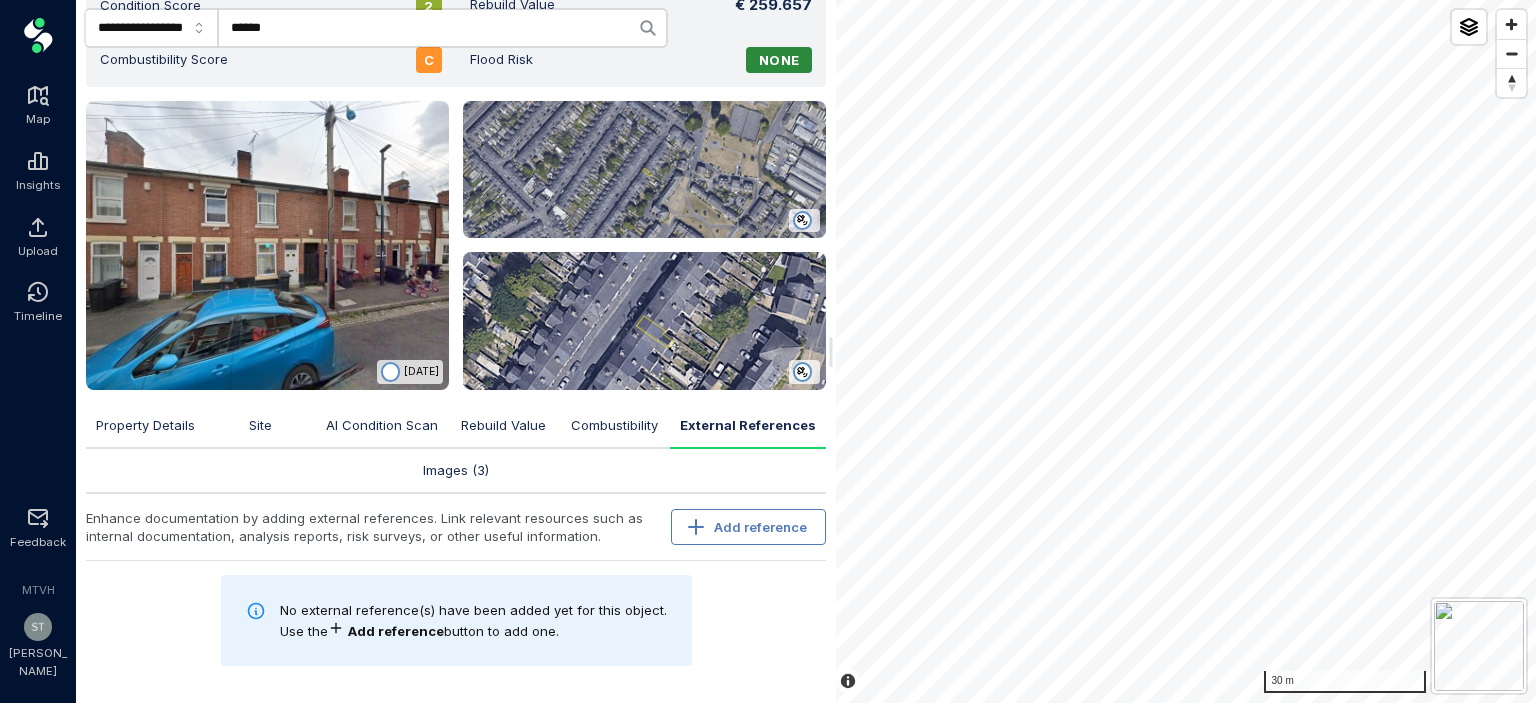 click on "Combustibility" at bounding box center (614, 425) 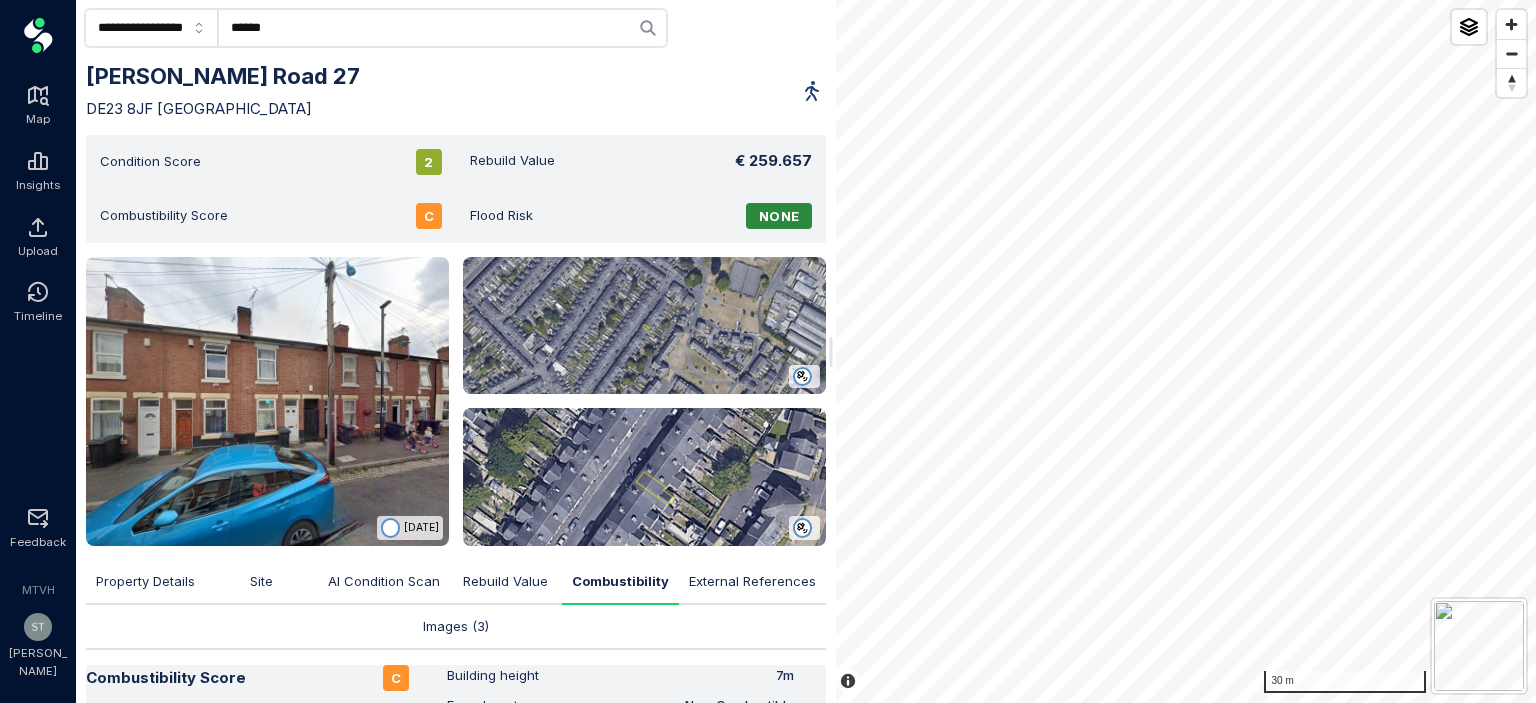 scroll, scrollTop: 159, scrollLeft: 0, axis: vertical 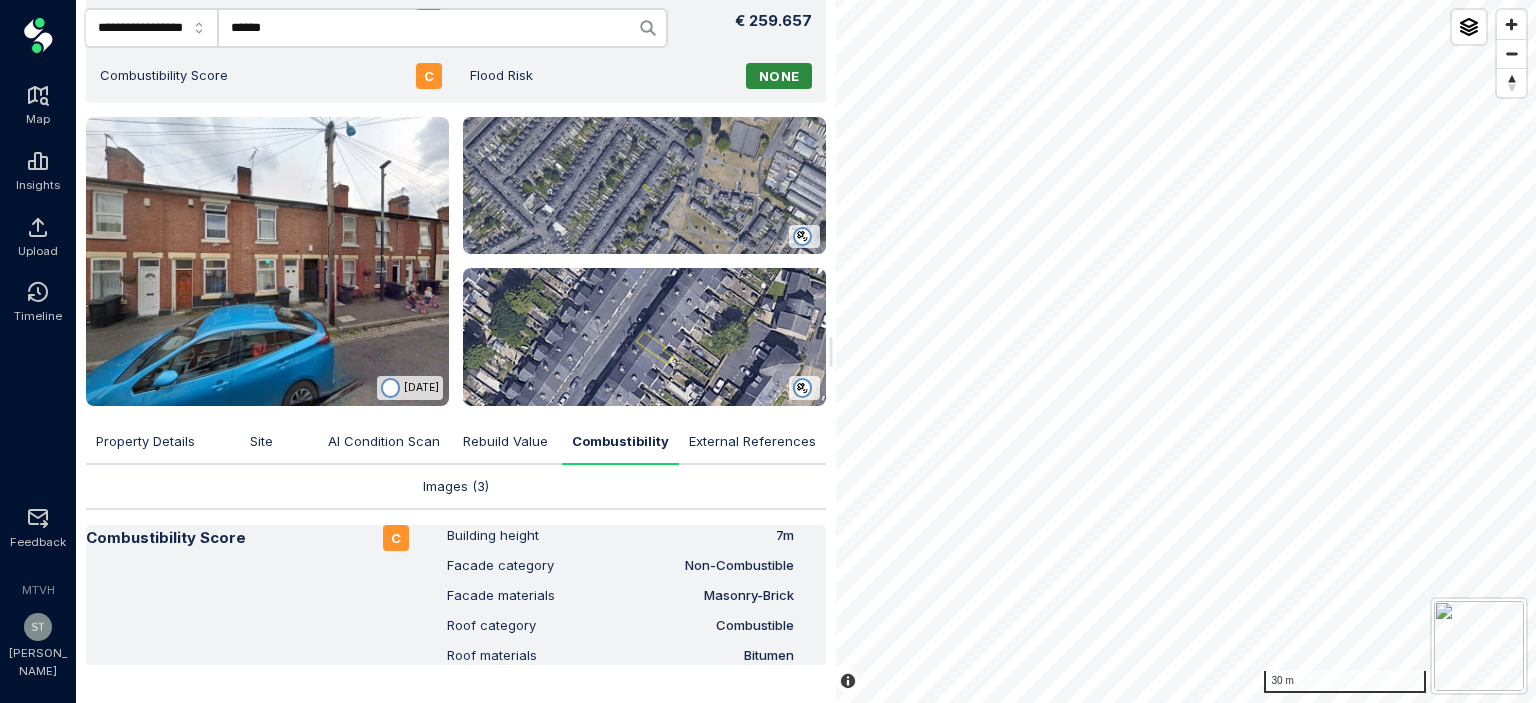 click on "Rebuild Value" at bounding box center (505, 441) 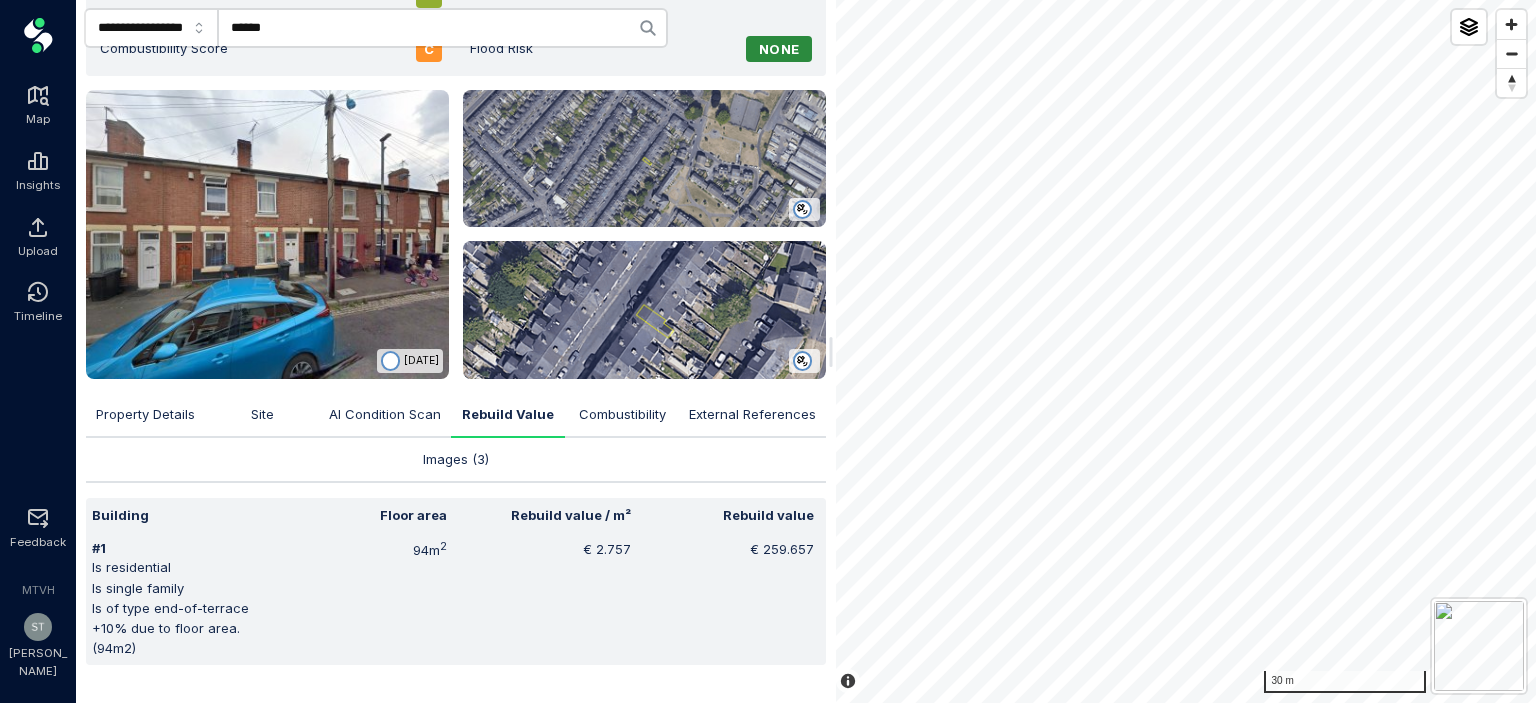 scroll, scrollTop: 177, scrollLeft: 0, axis: vertical 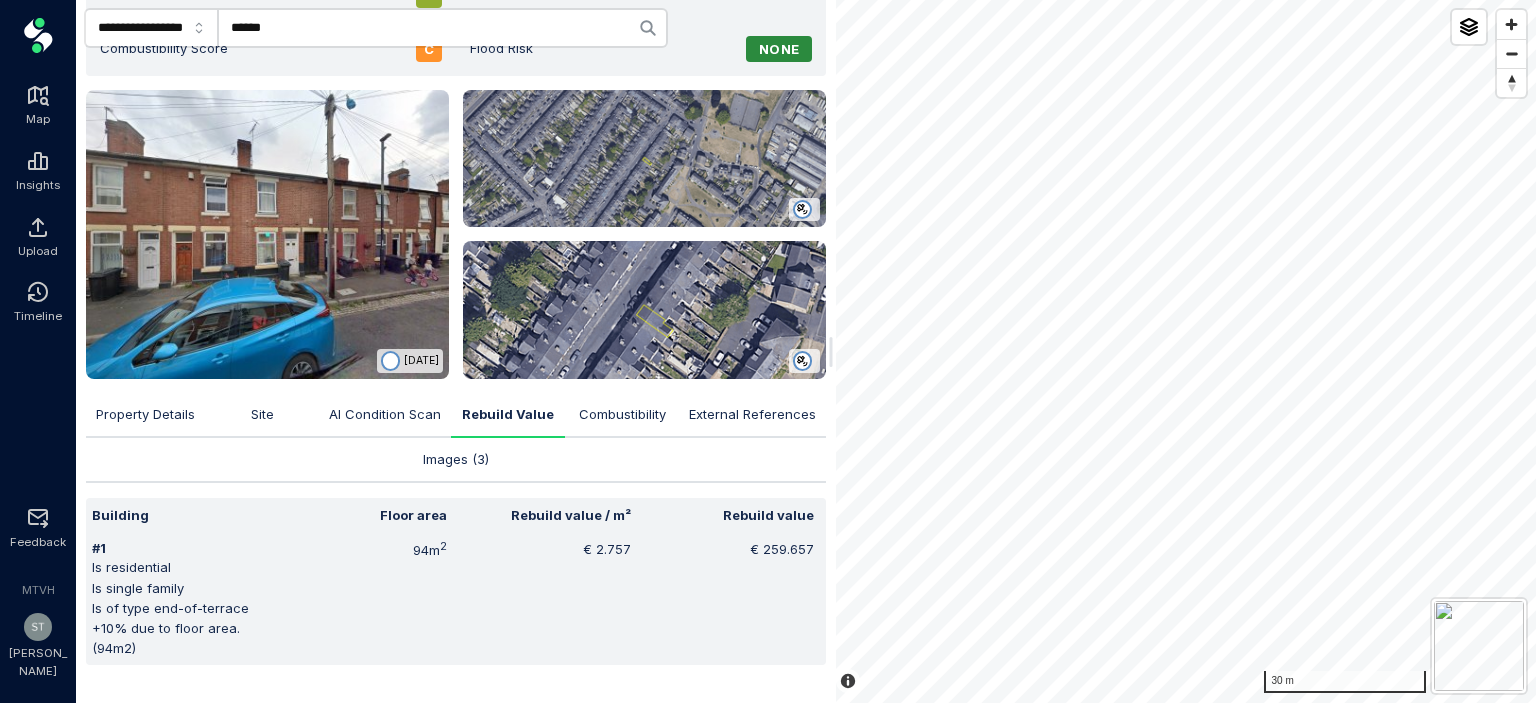 click on "AI Condition Scan" at bounding box center (385, 414) 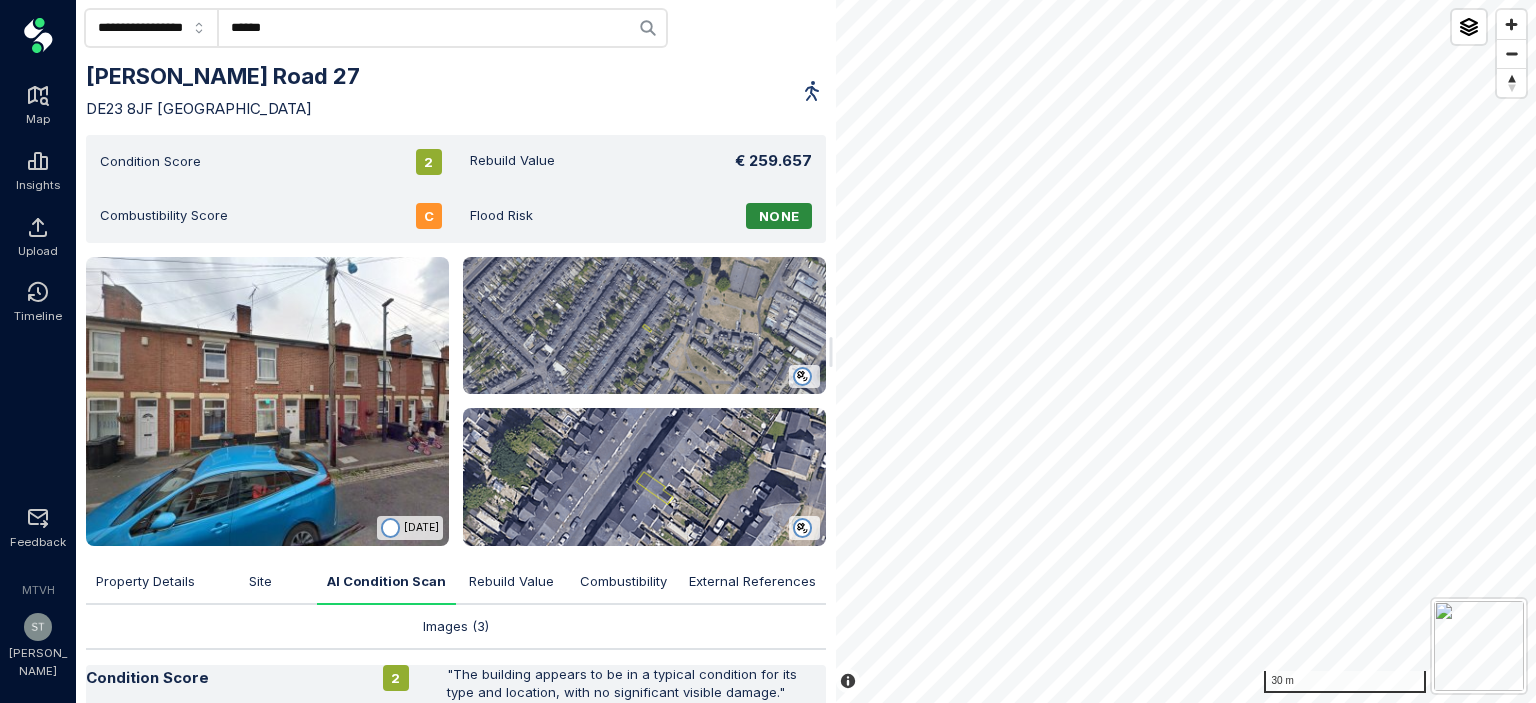 scroll, scrollTop: 280, scrollLeft: 0, axis: vertical 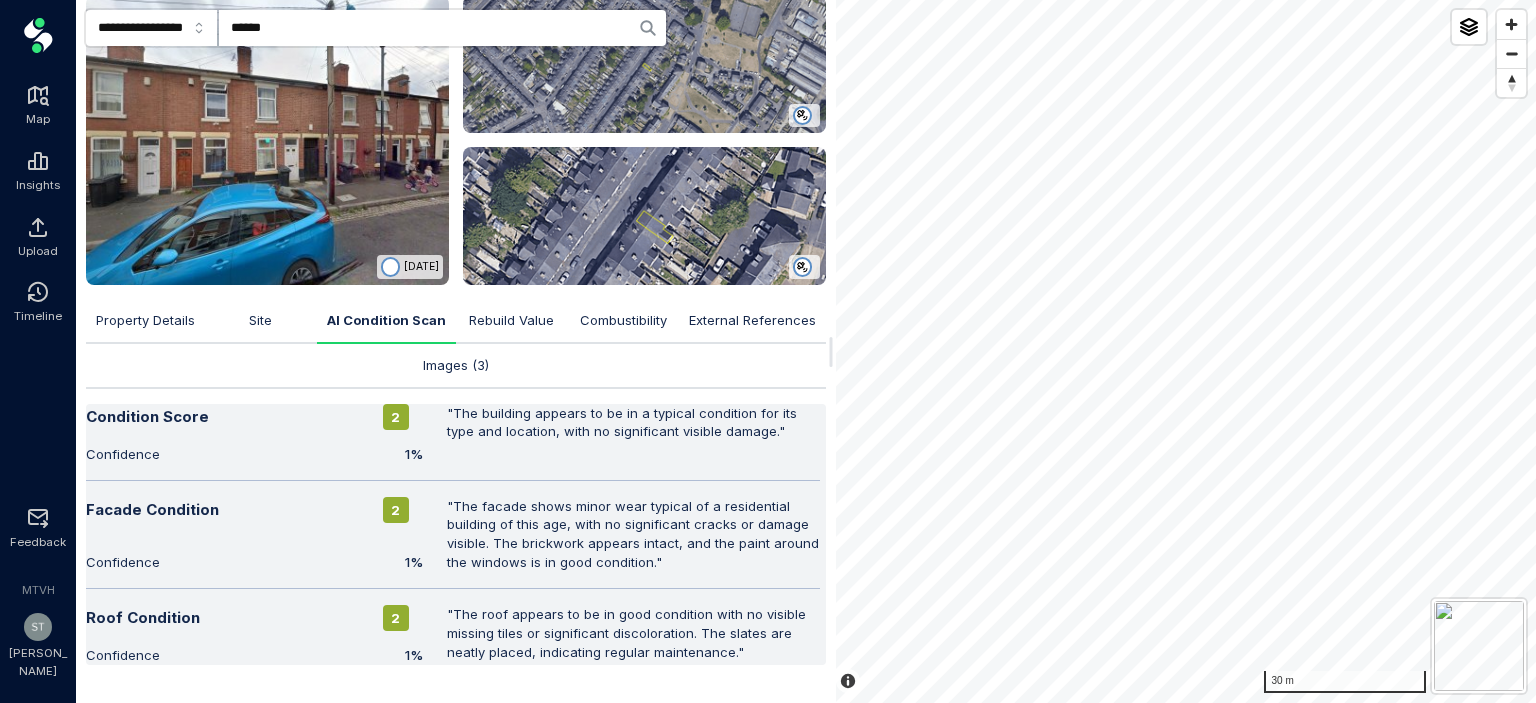click on "Site" at bounding box center (260, 320) 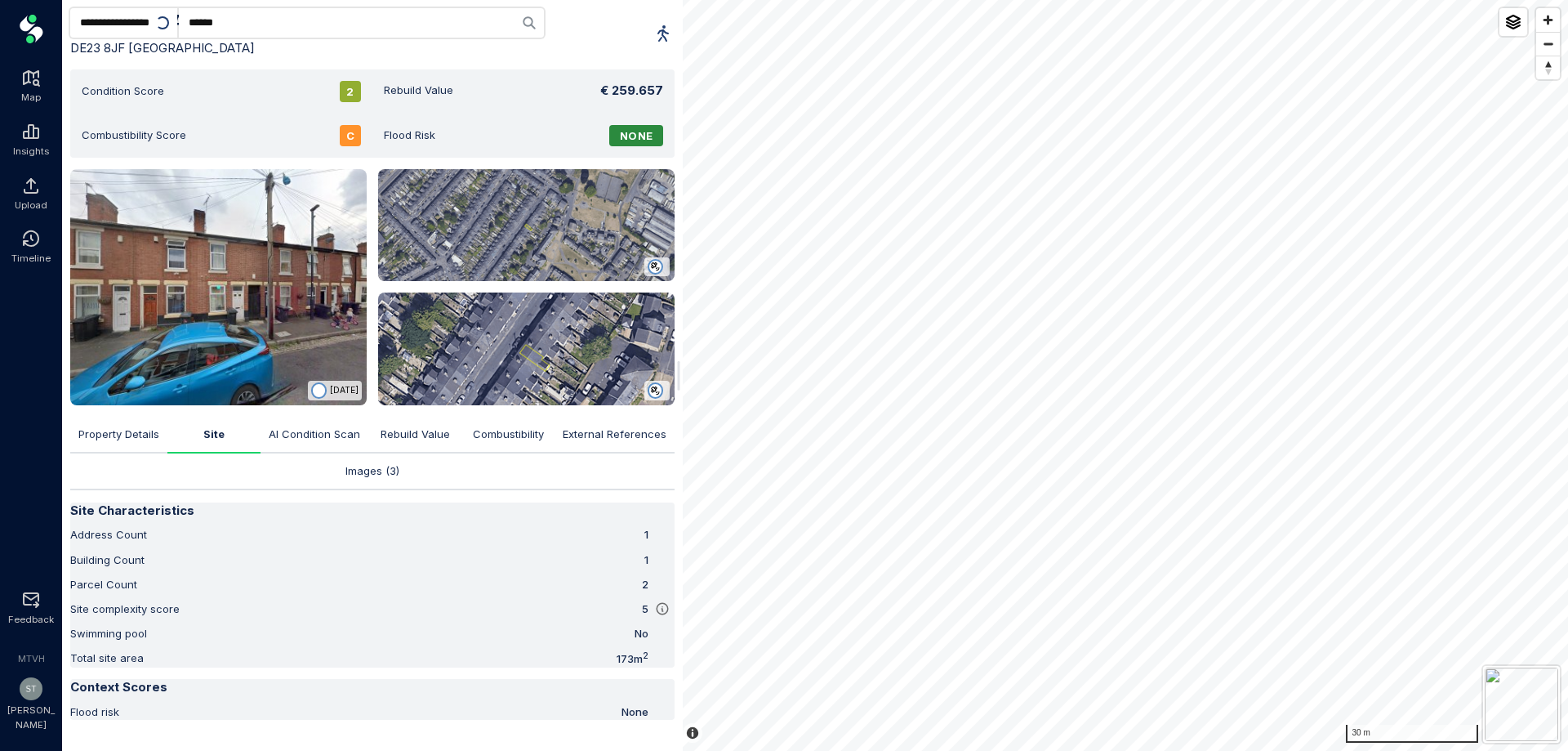 scroll, scrollTop: 74, scrollLeft: 0, axis: vertical 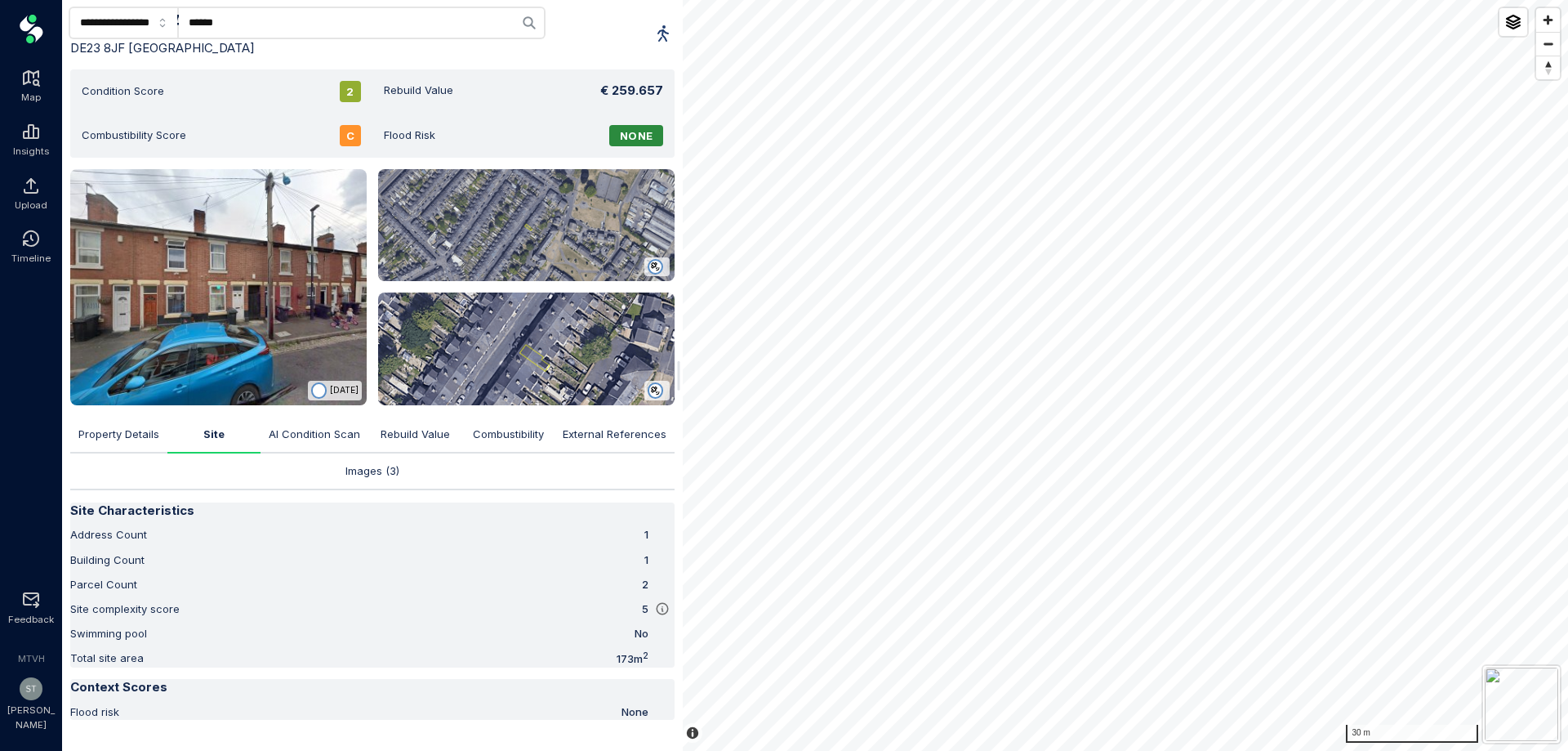 click on "******" 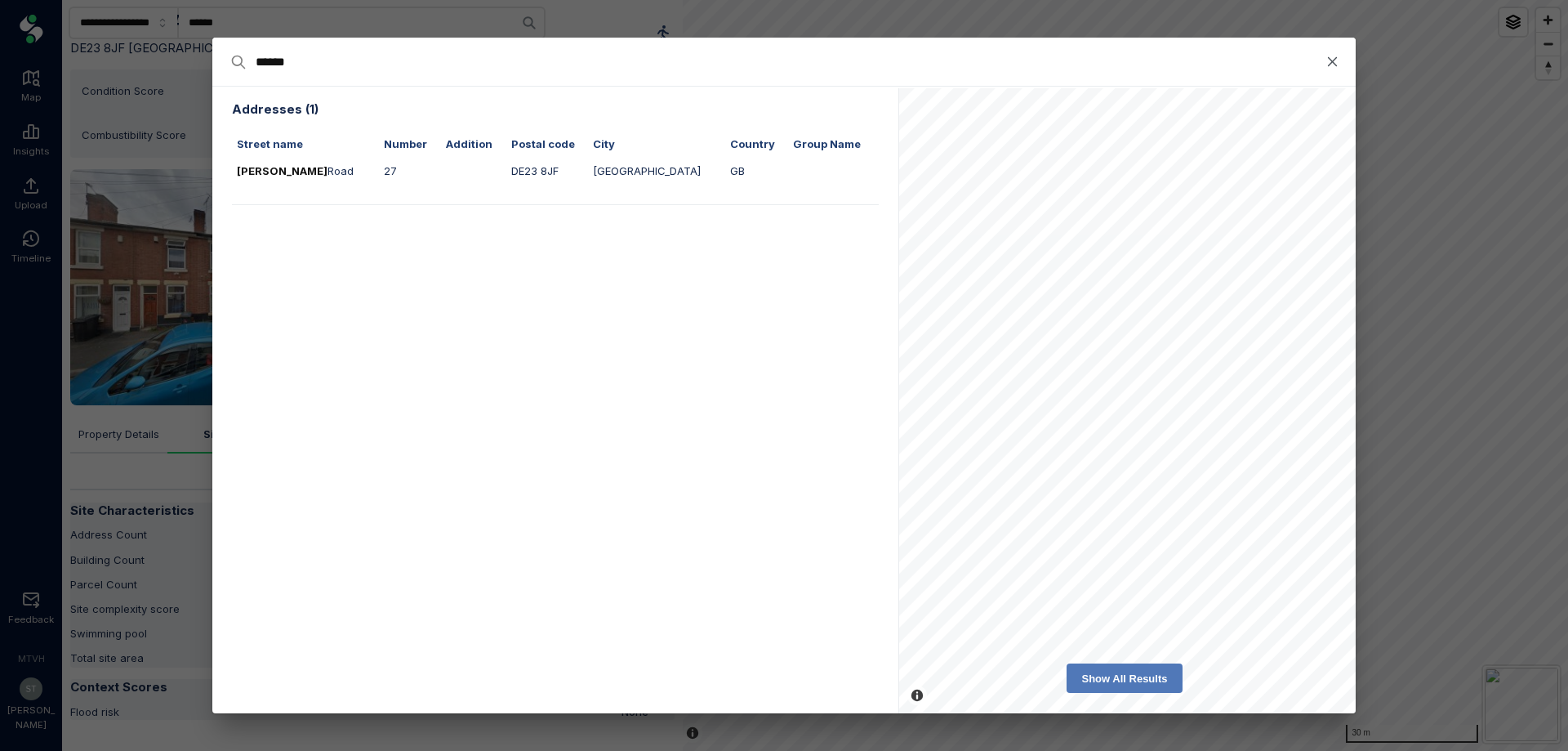 type on "*****" 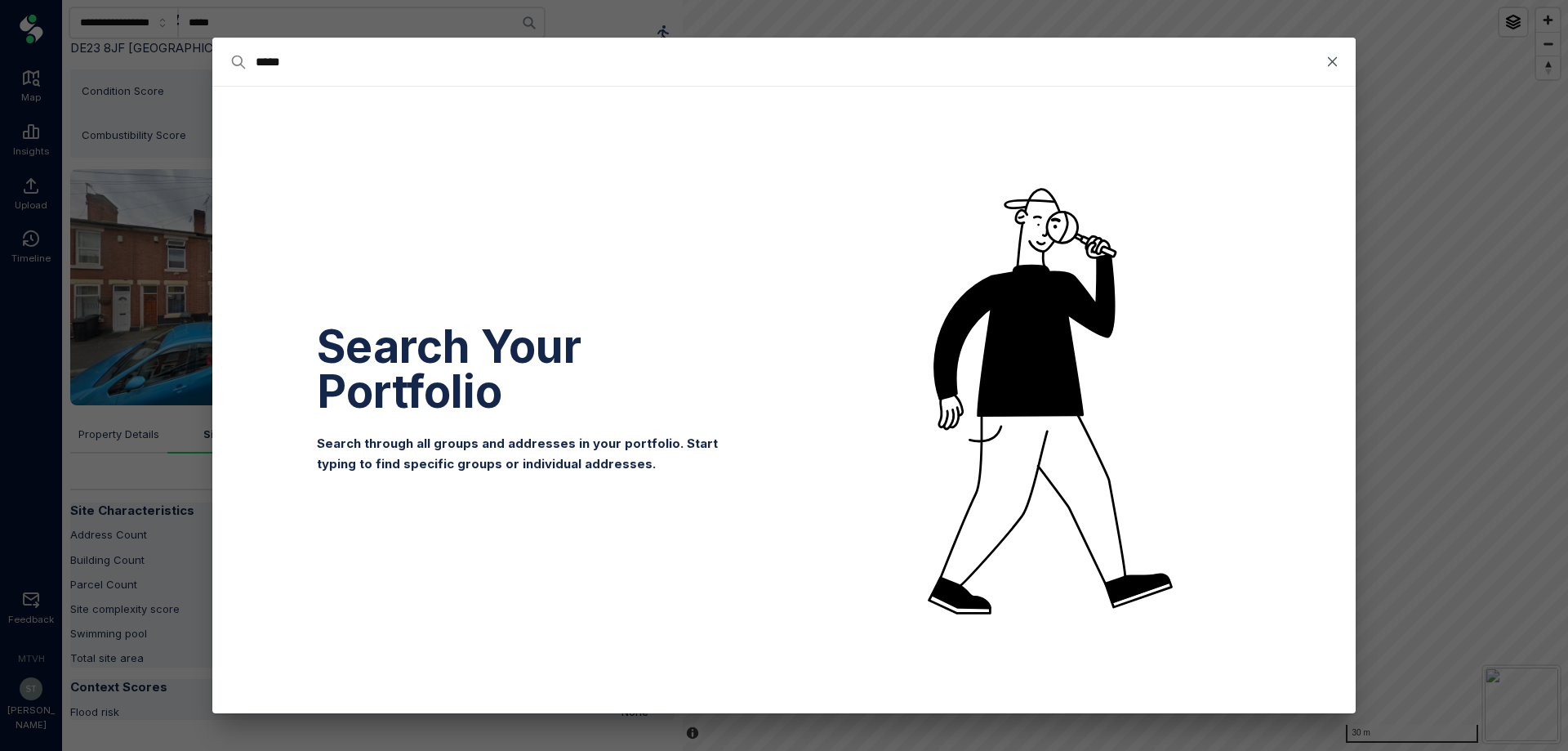 type on "****" 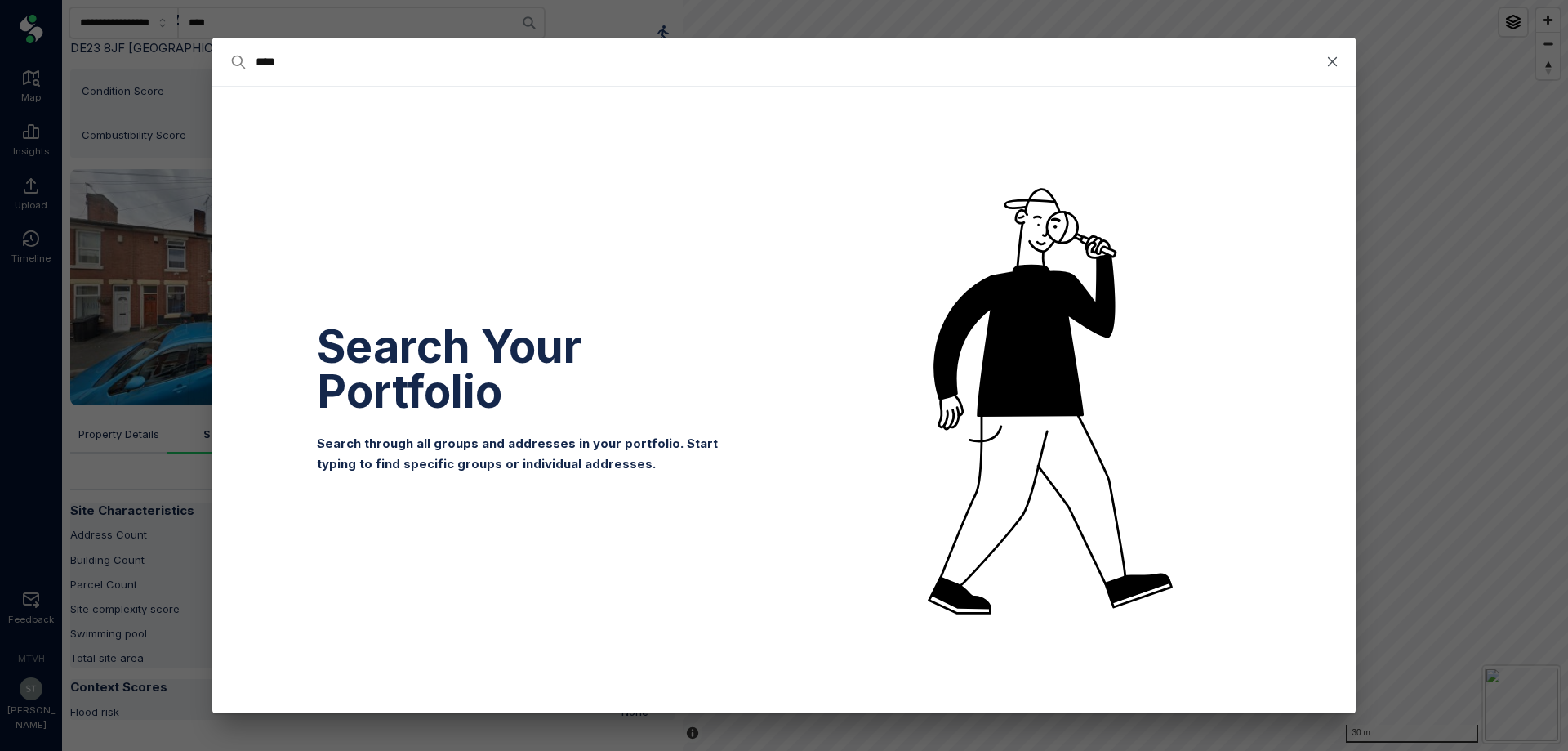type on "***" 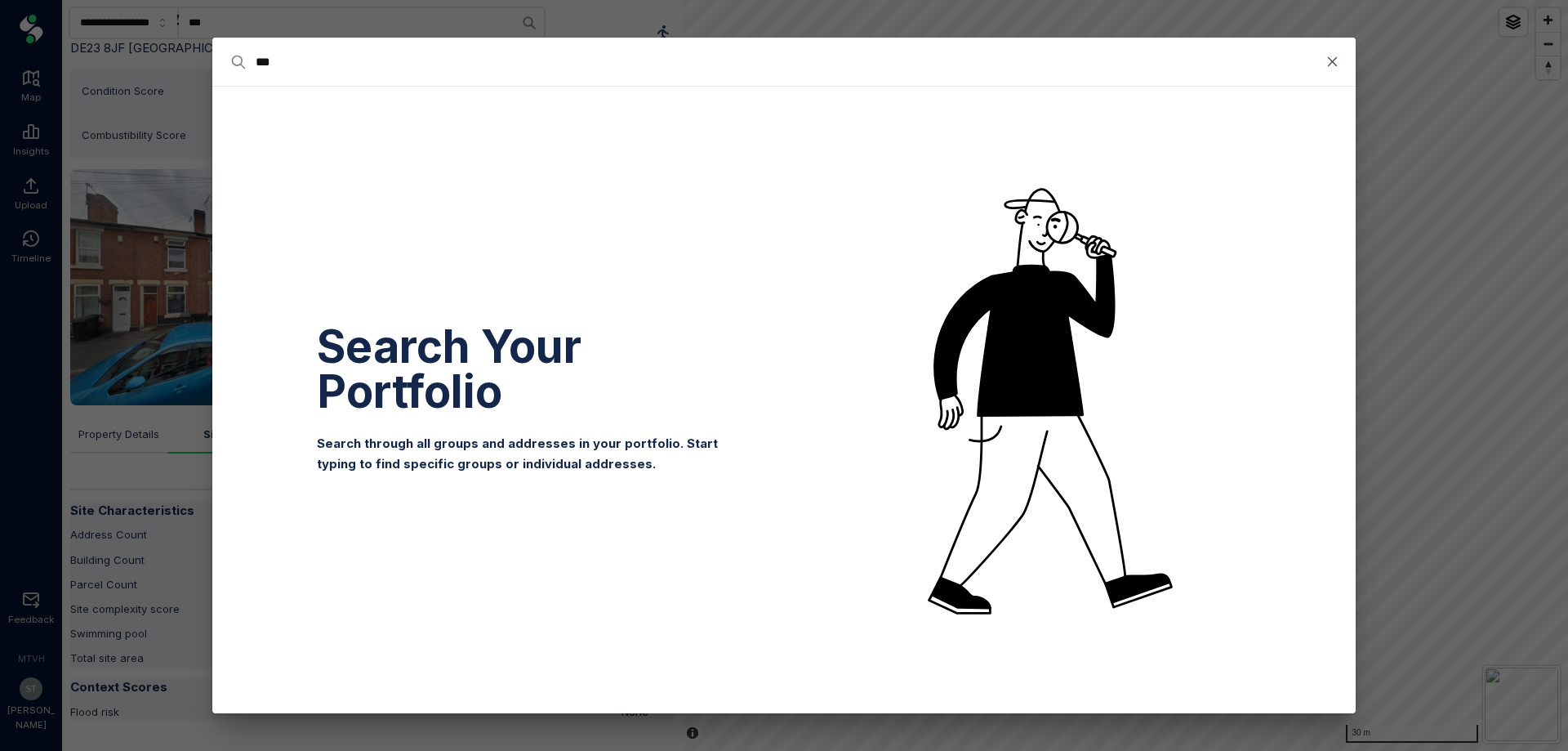 type on "**" 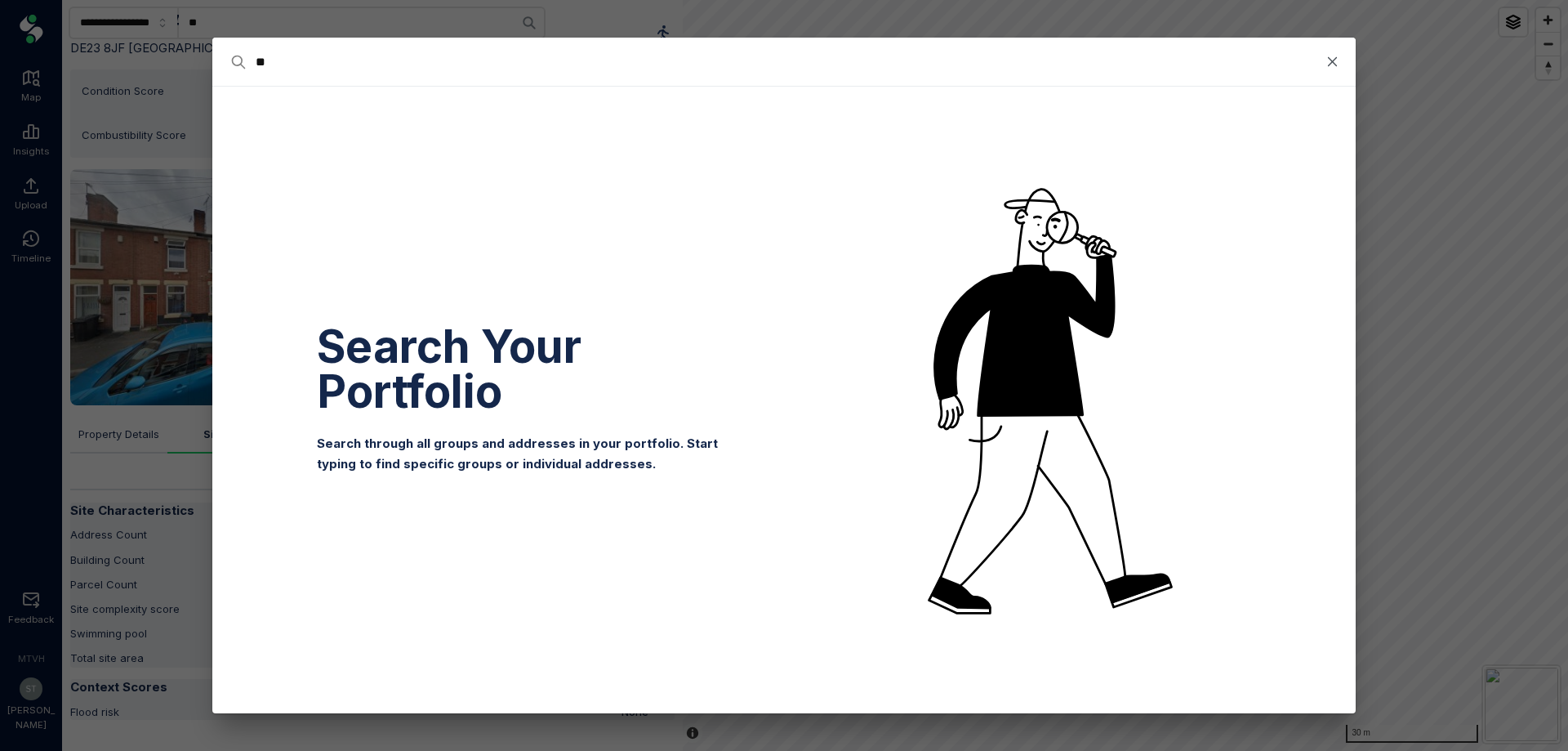 type on "*" 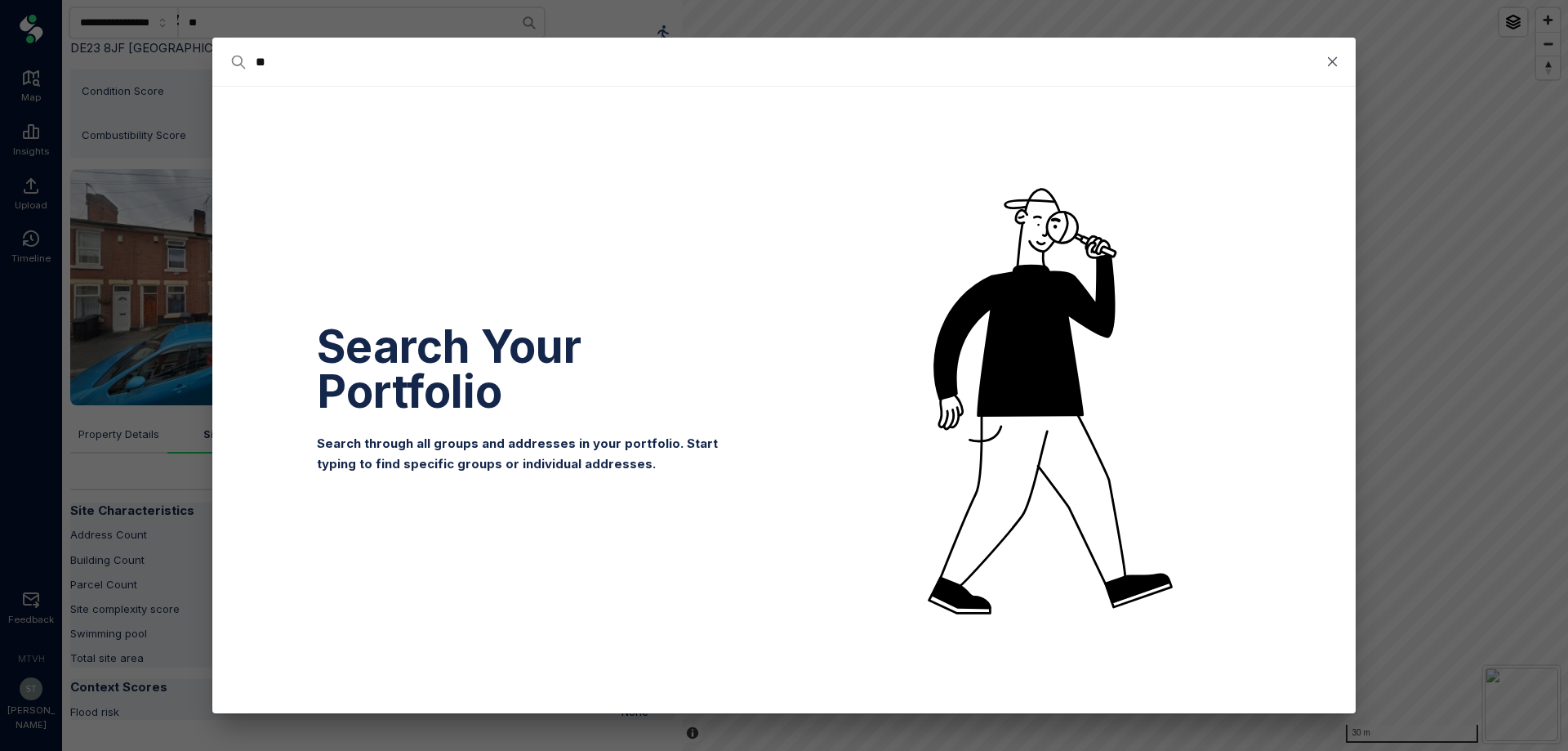 type on "*" 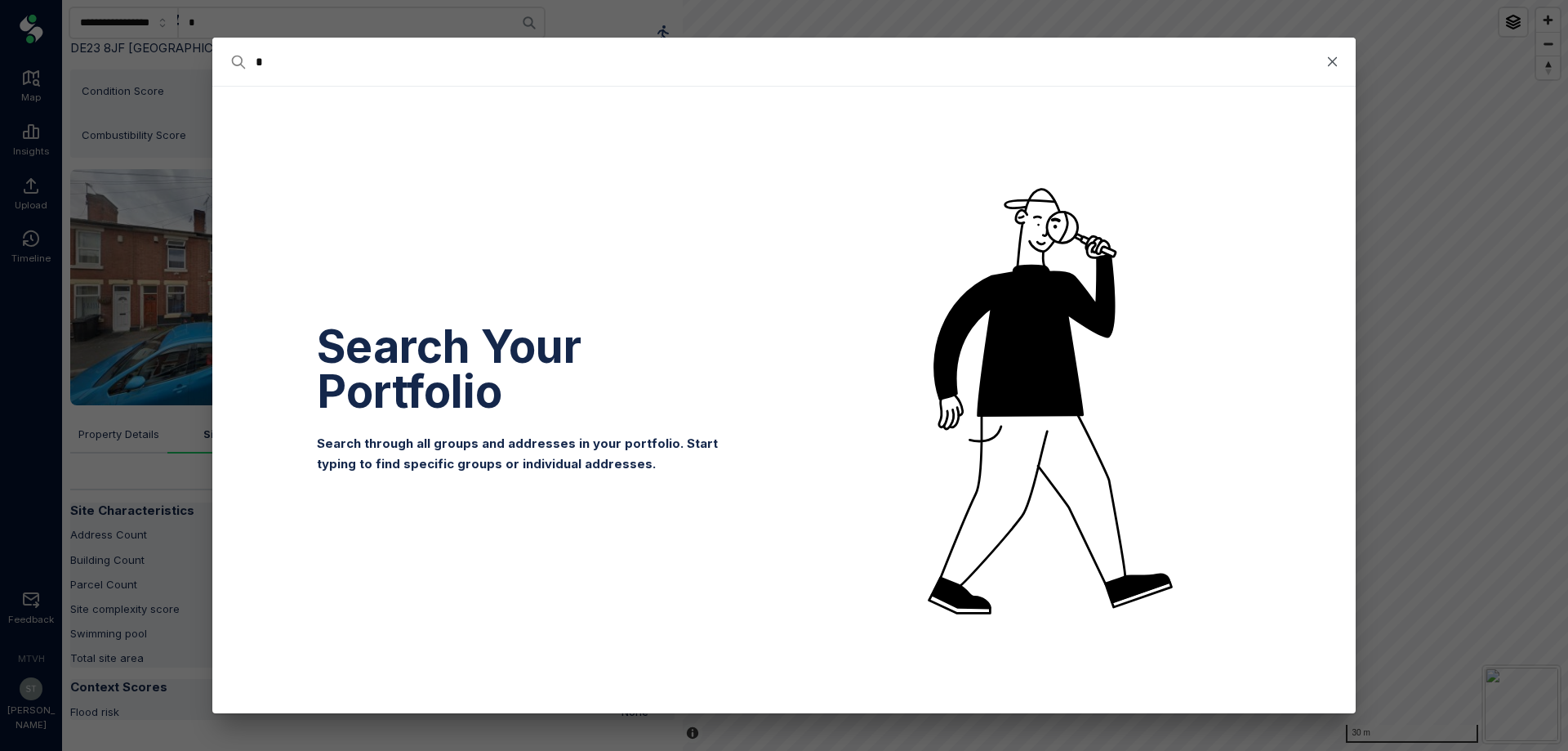 type 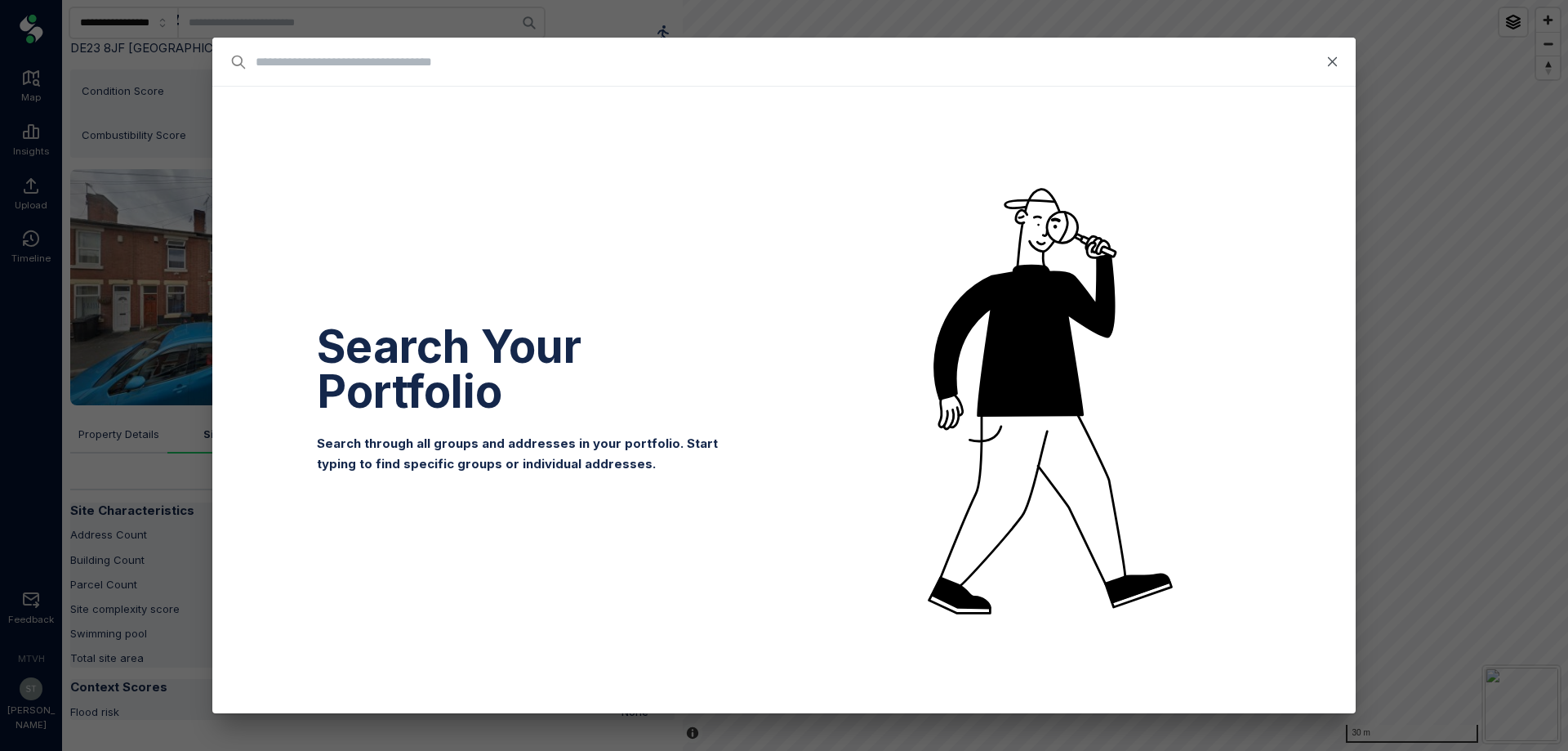 type on "*" 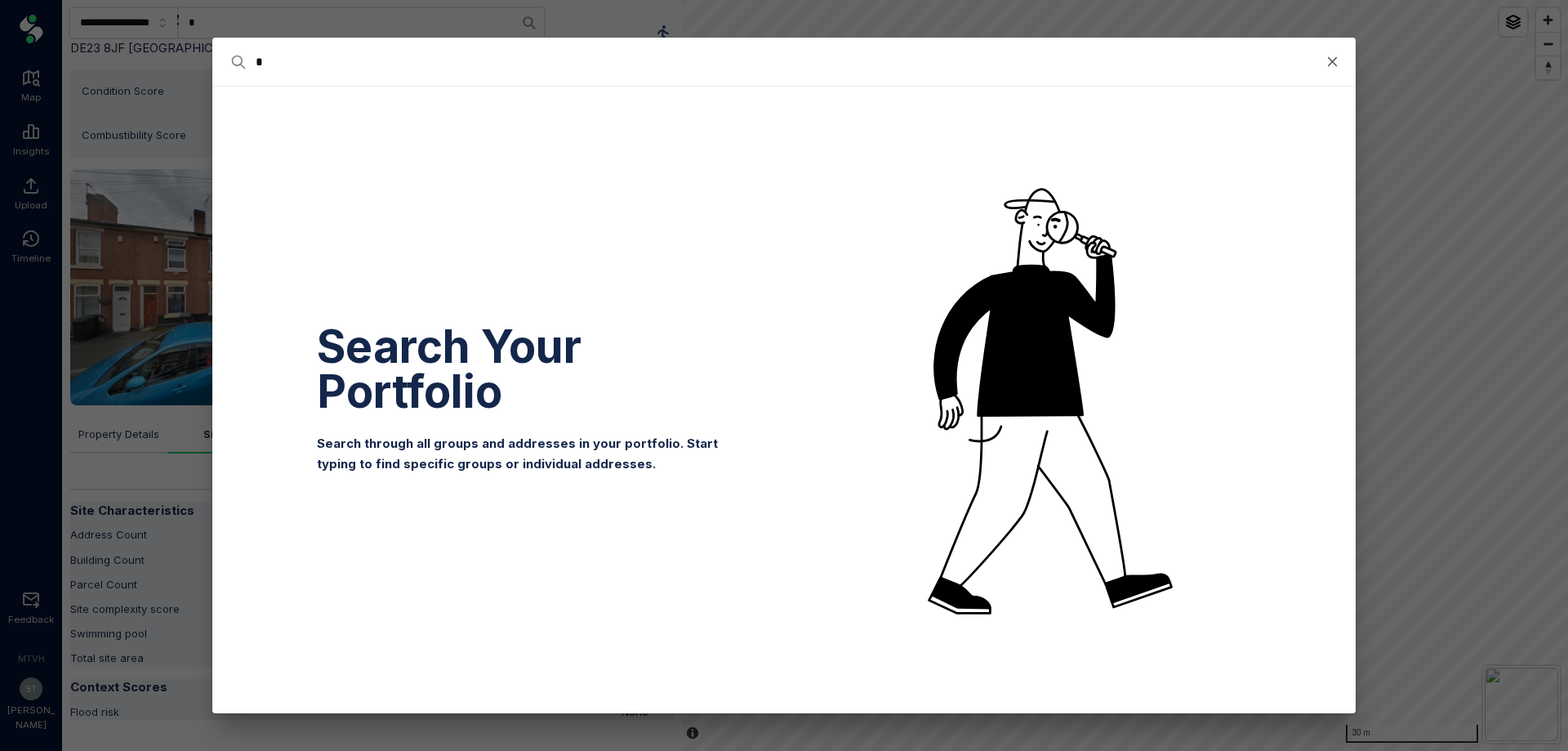 type on "**" 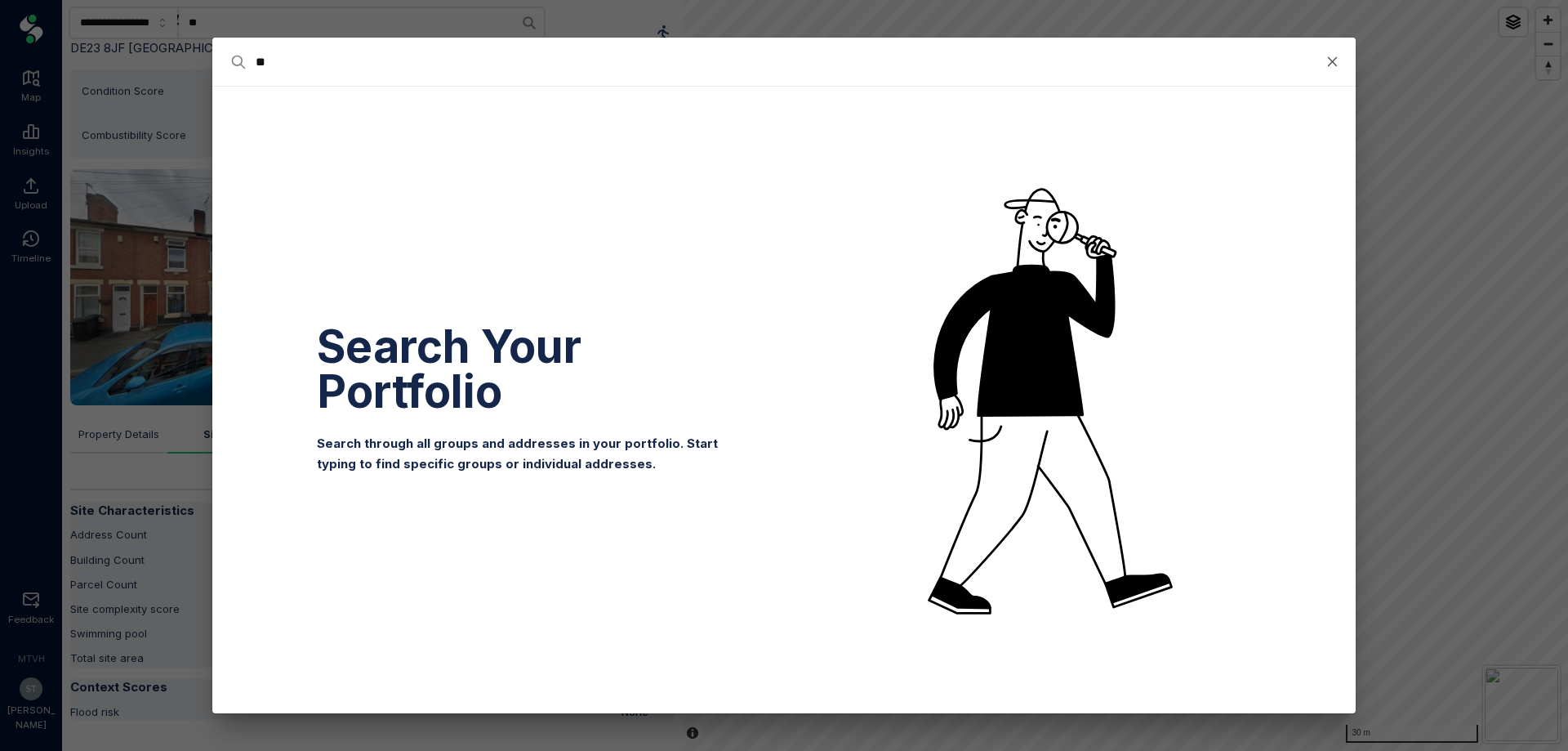 type on "**" 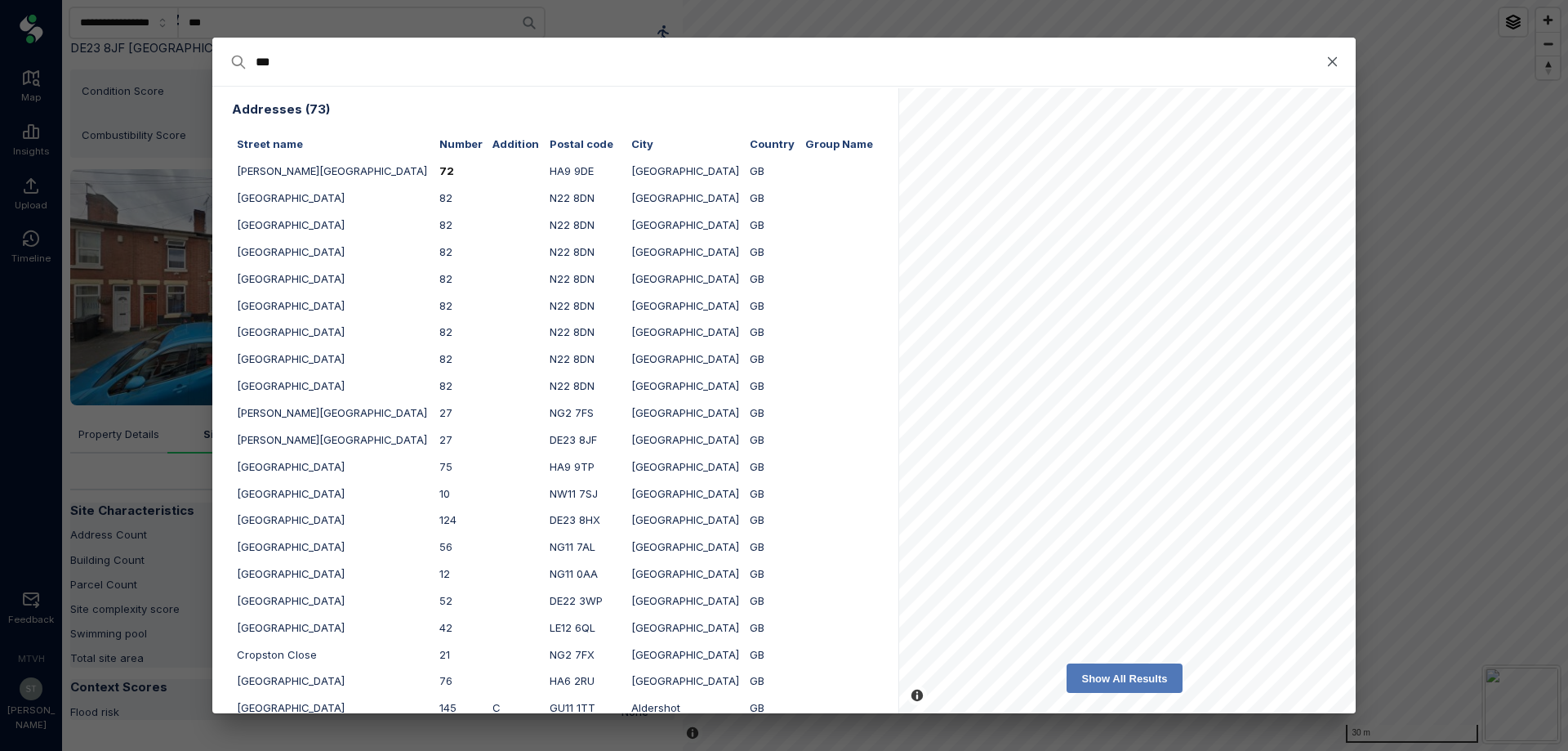 type on "****" 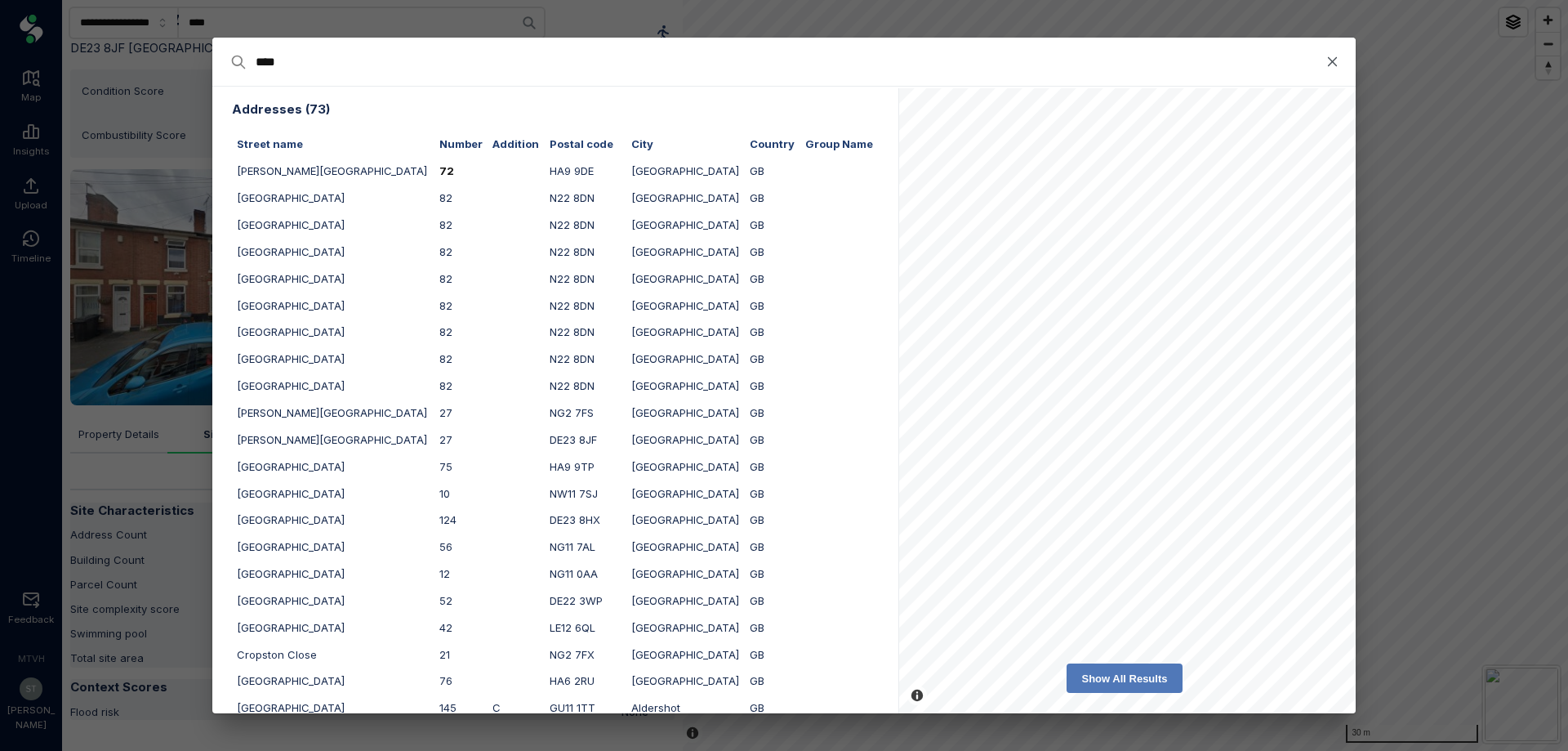 type on "*****" 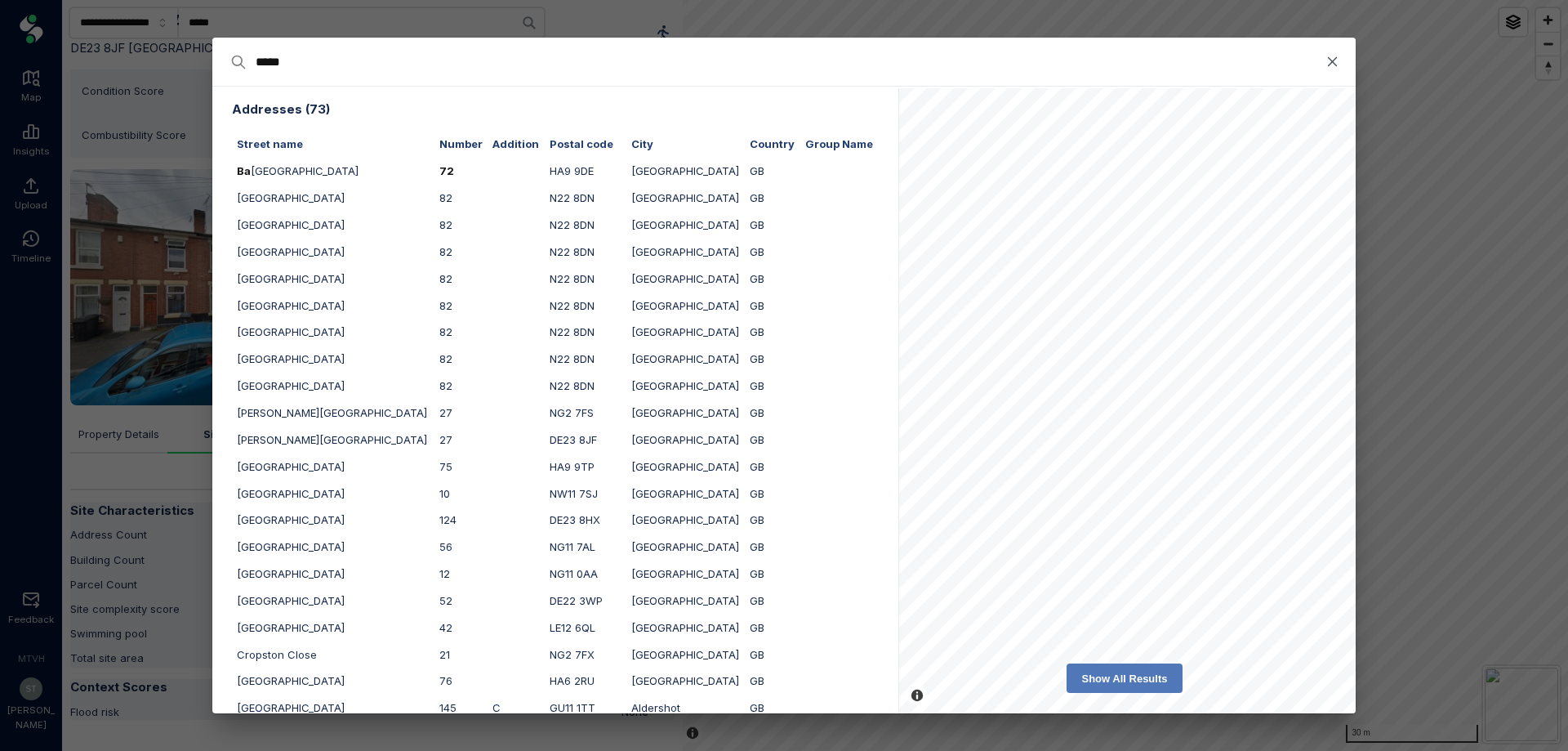 type on "******" 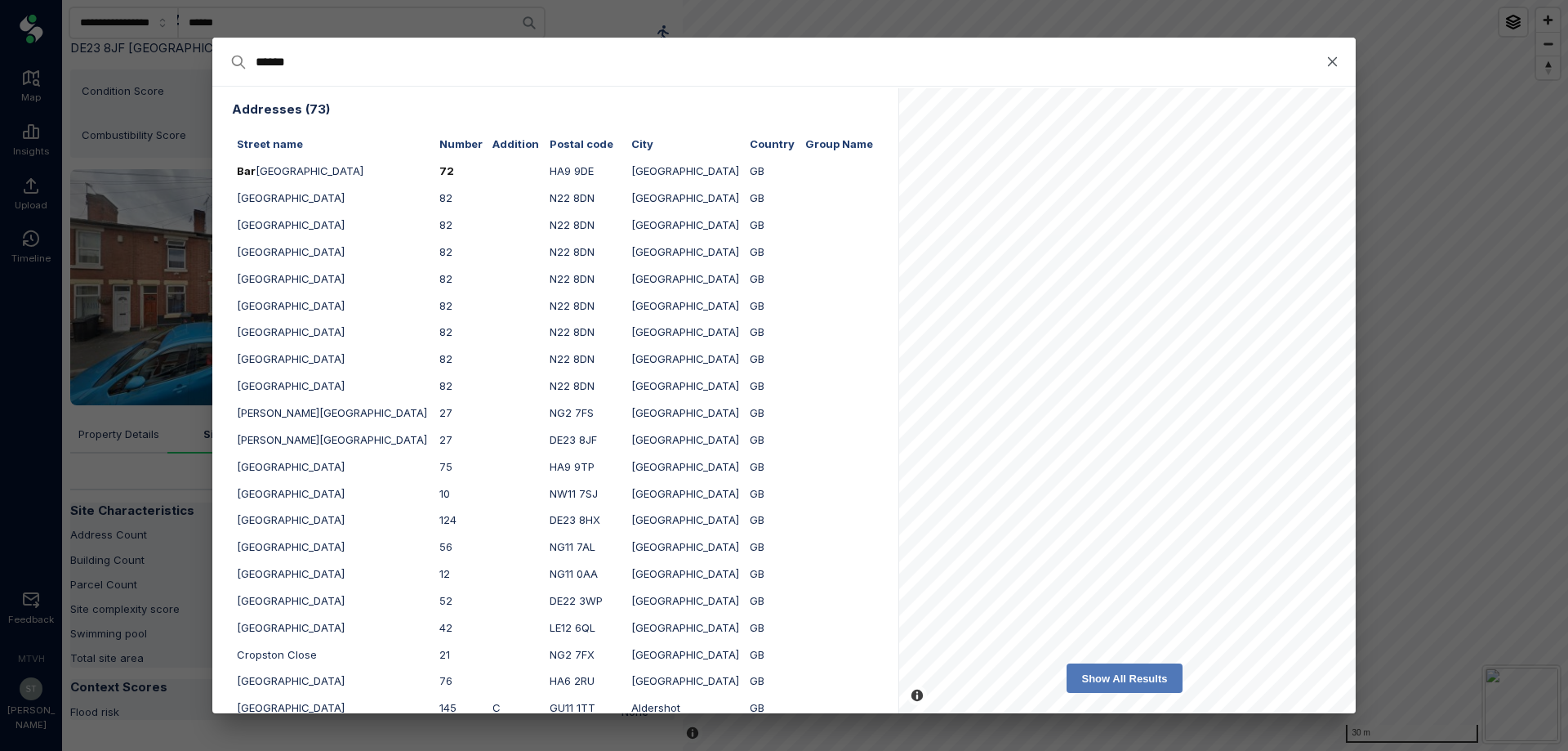 type on "*******" 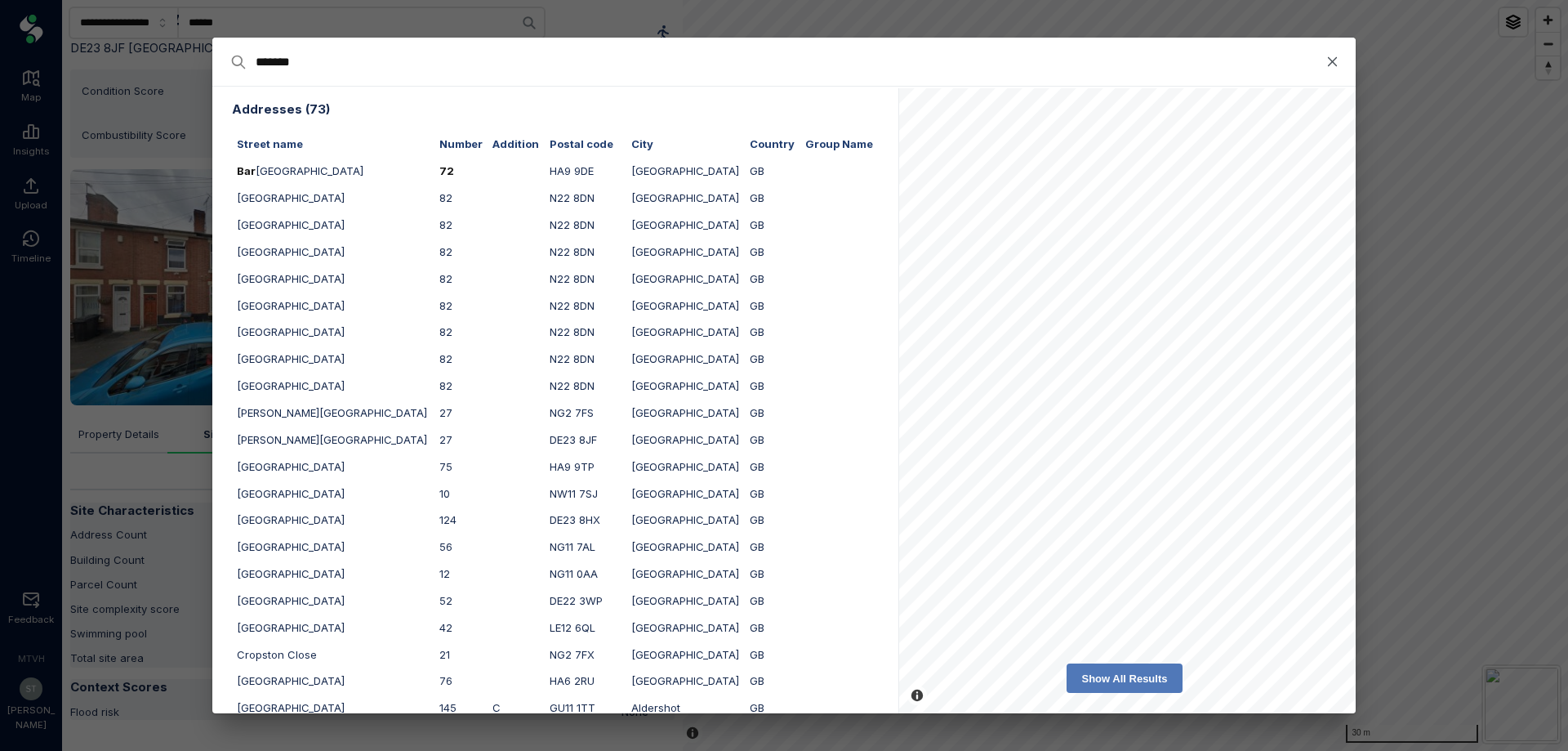 type on "*******" 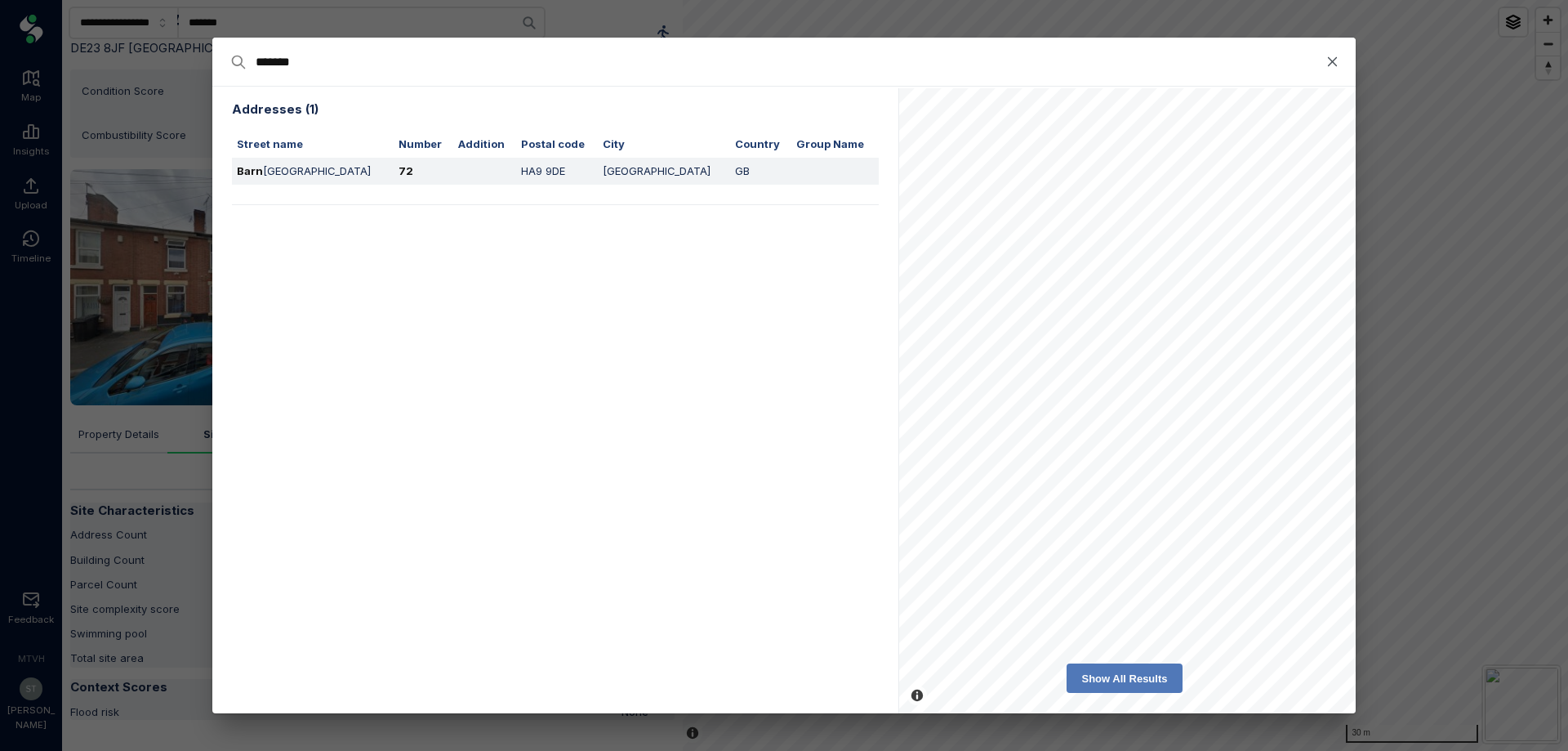 type on "*******" 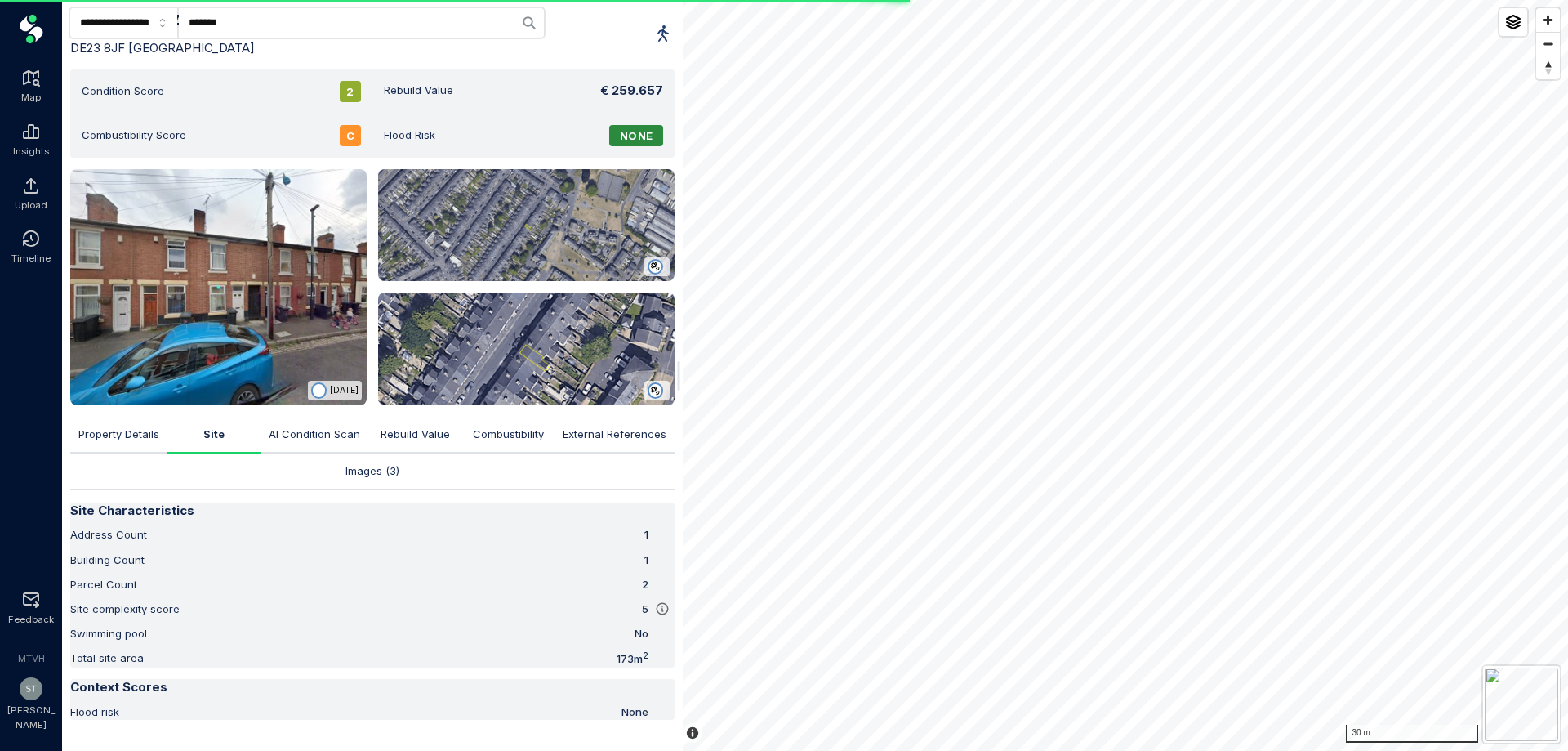 scroll, scrollTop: 0, scrollLeft: 0, axis: both 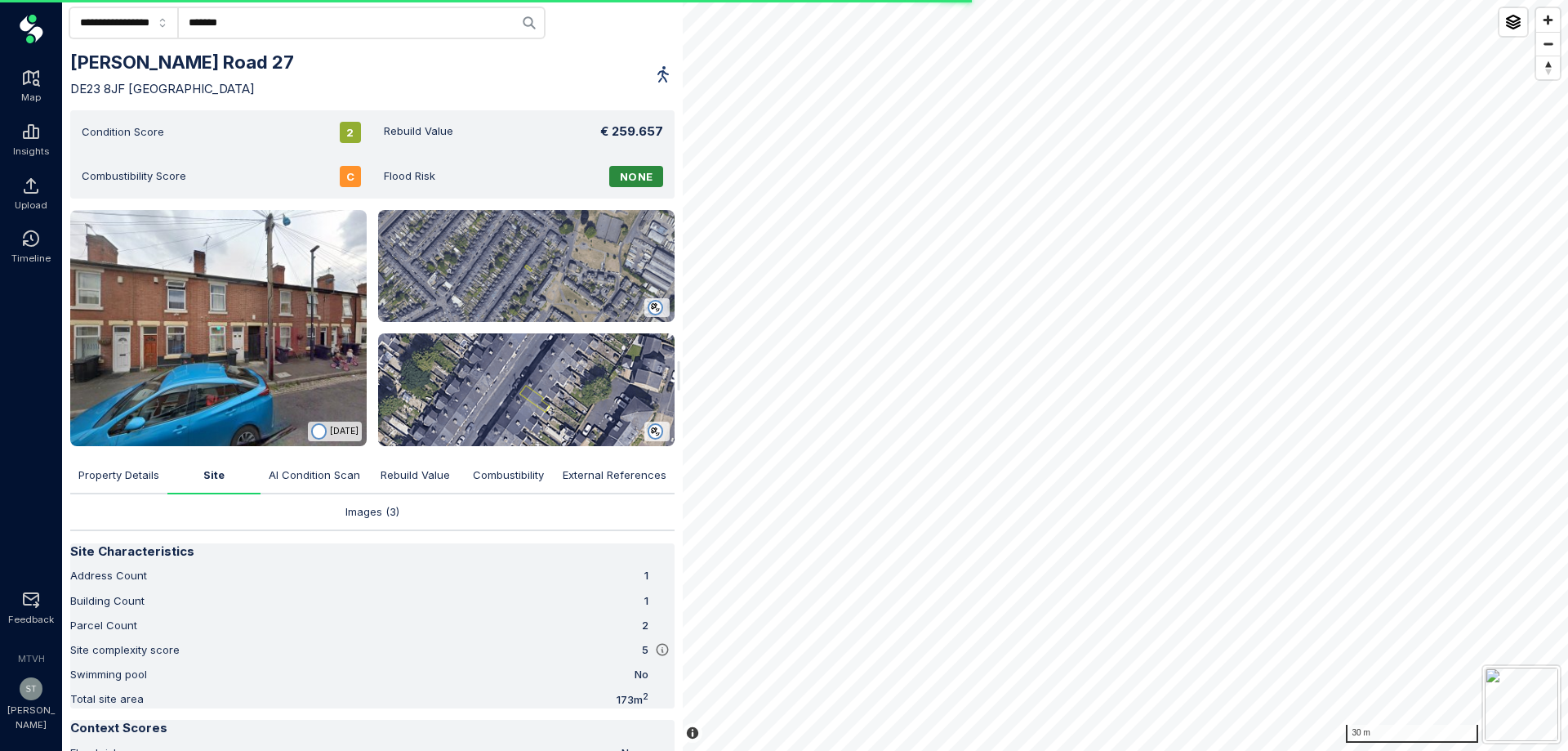 click on "*******" 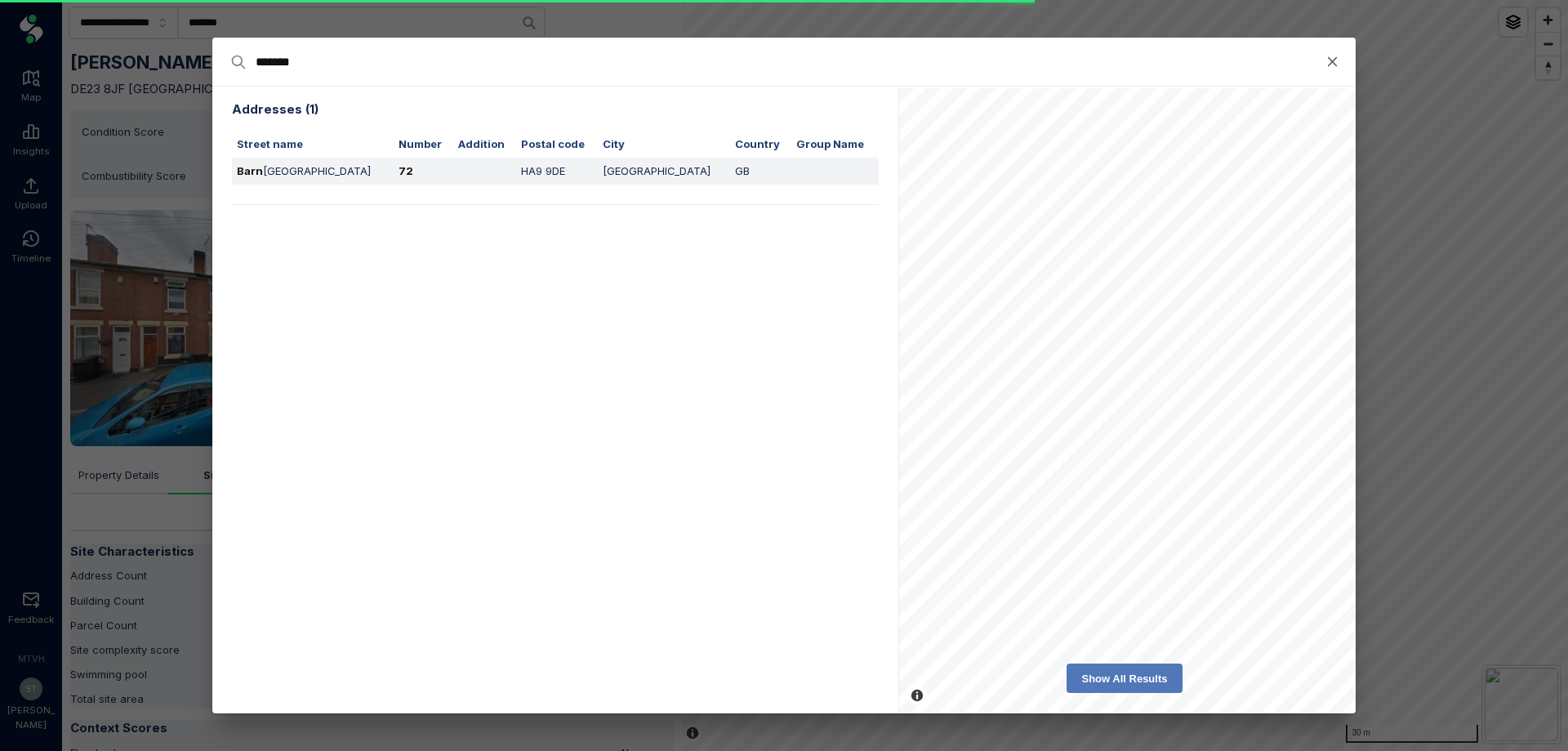 click on "[GEOGRAPHIC_DATA]" at bounding box center [317, 171] 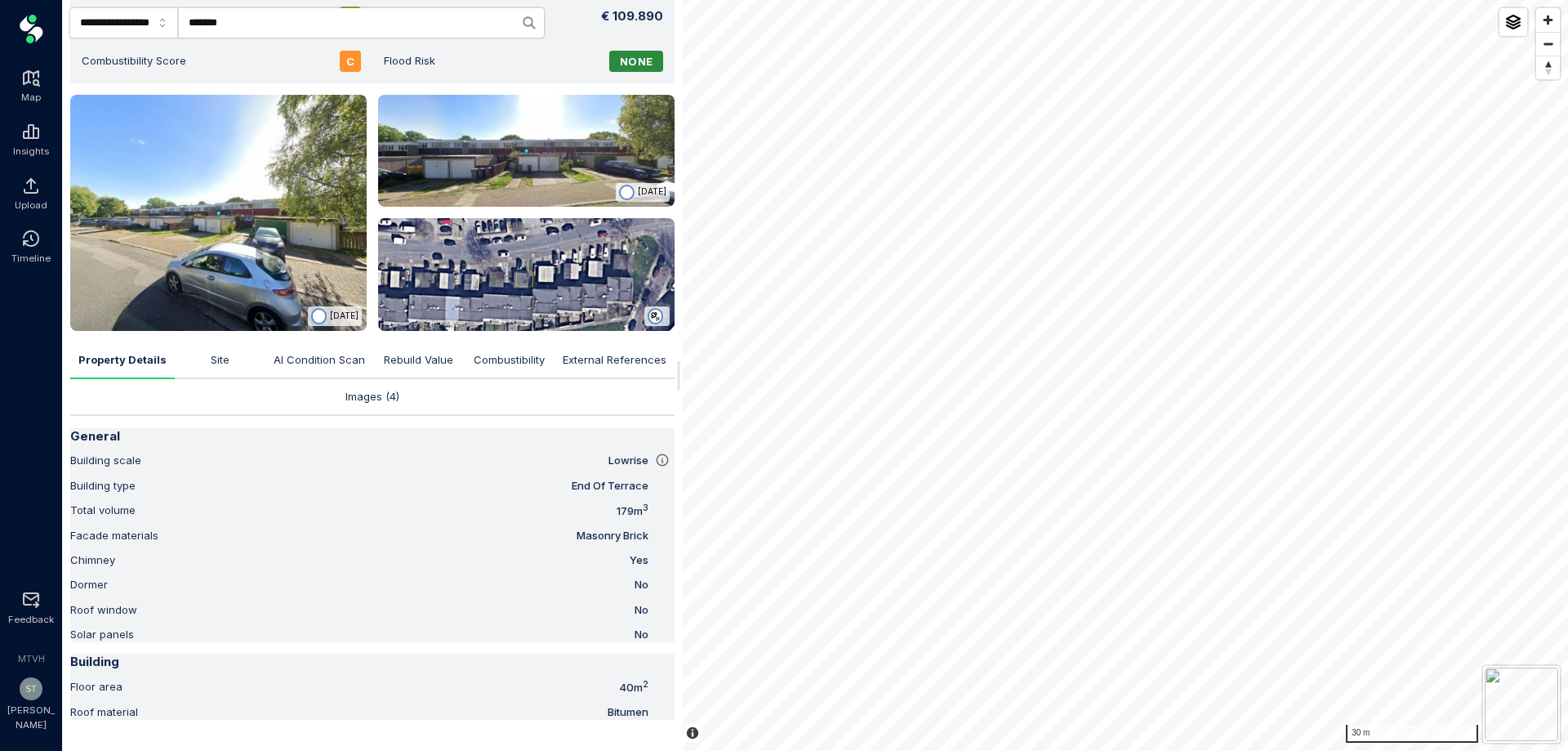 scroll, scrollTop: 148, scrollLeft: 0, axis: vertical 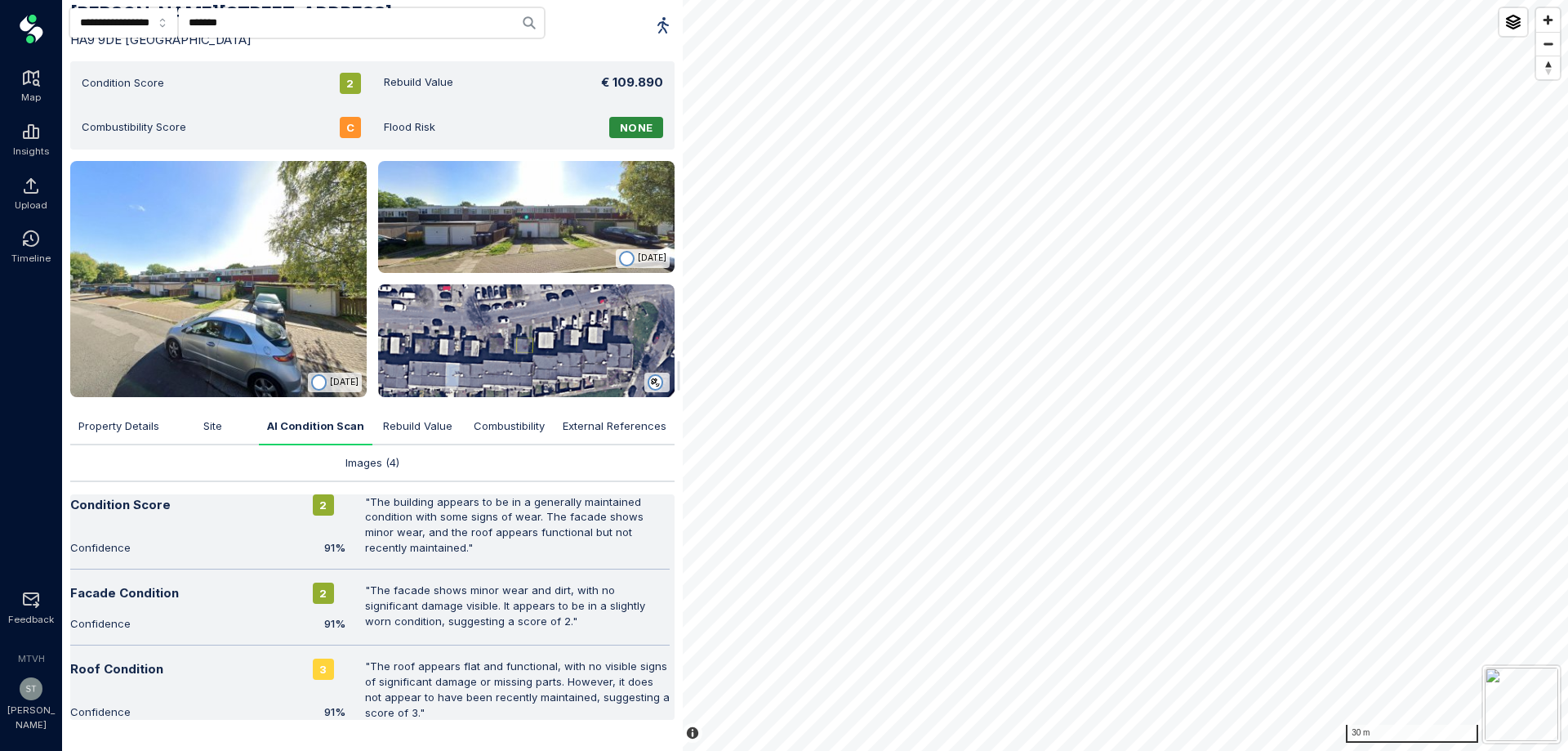 click on "Property Details" at bounding box center [118, 427] 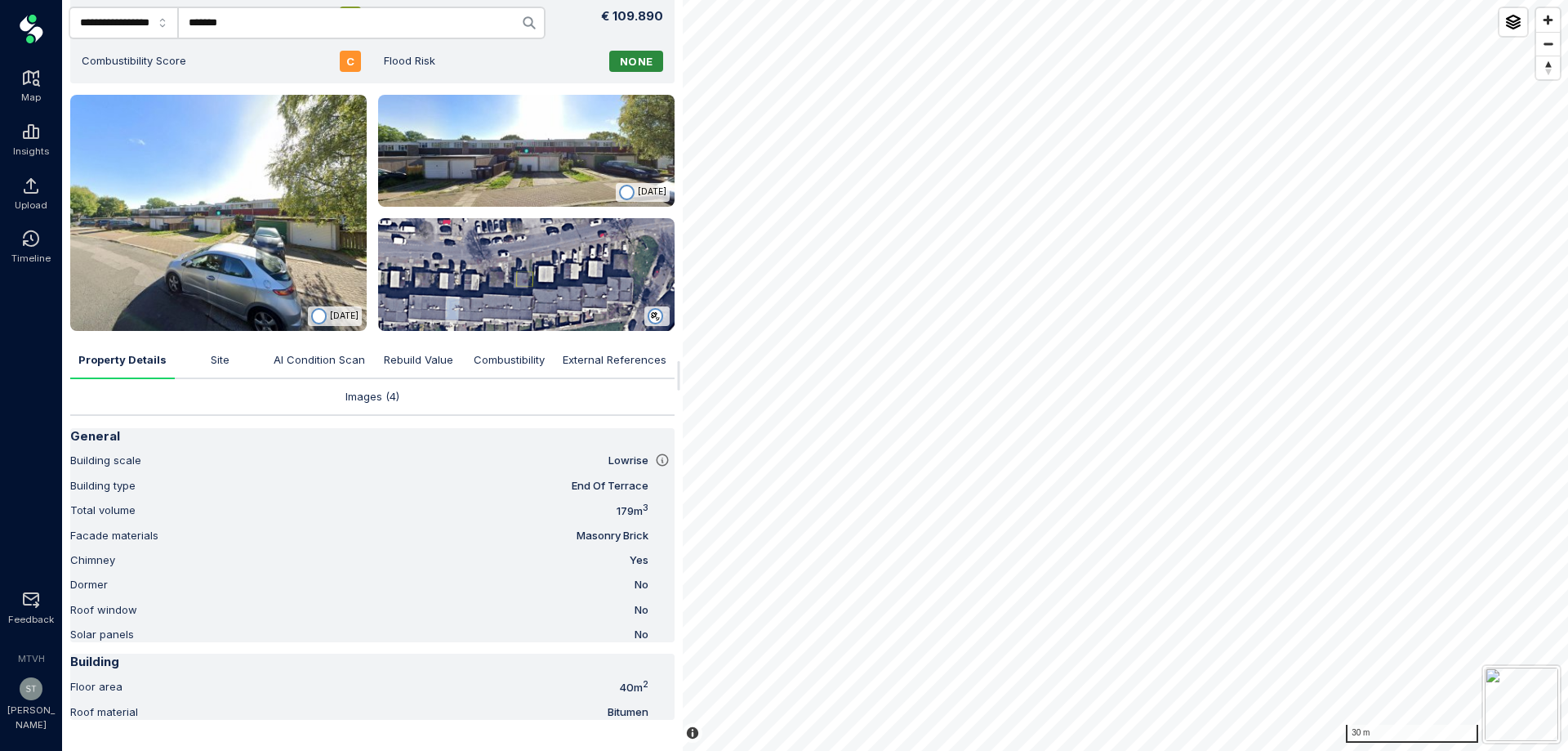 scroll, scrollTop: 148, scrollLeft: 0, axis: vertical 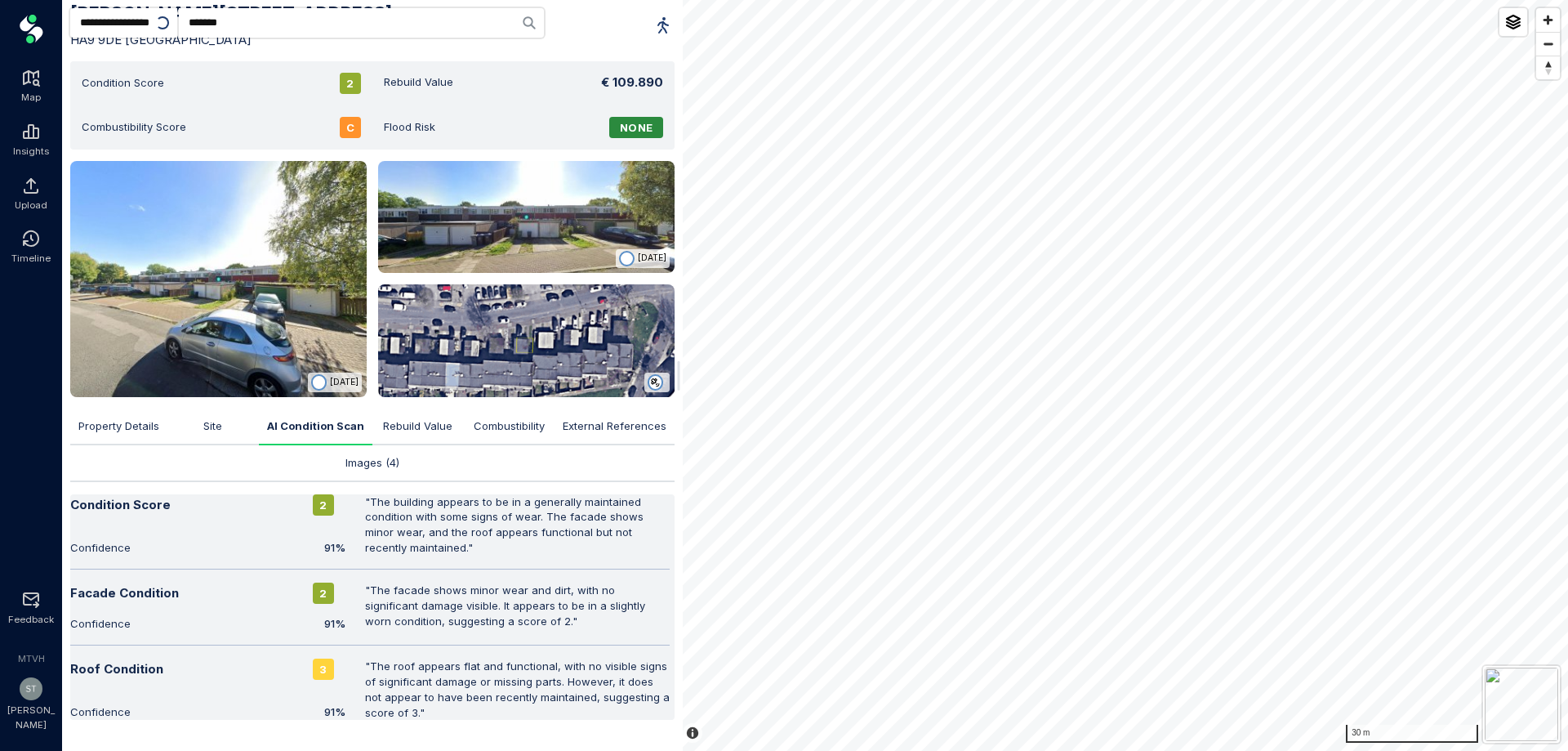 click on "Property Details" at bounding box center [118, 427] 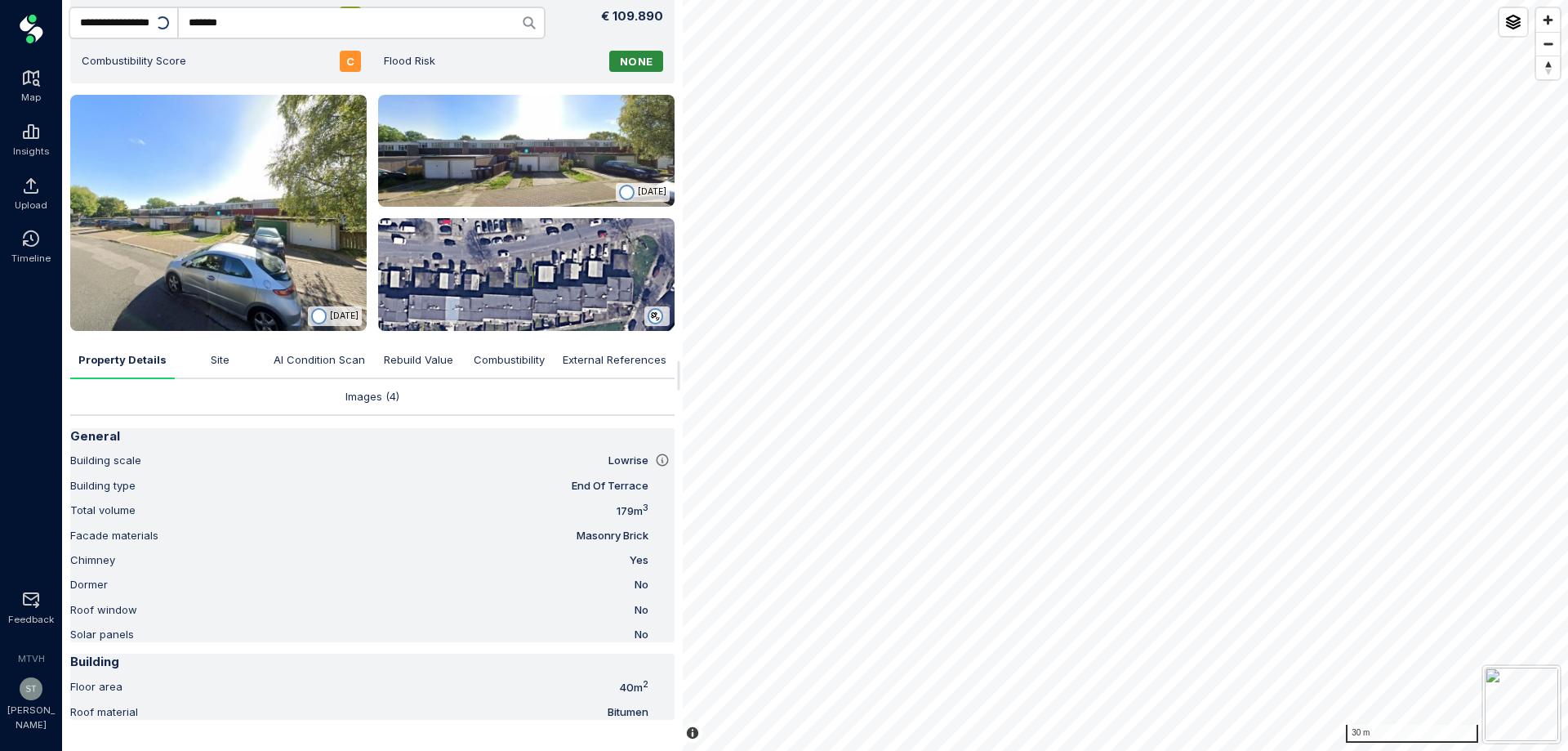 scroll, scrollTop: 148, scrollLeft: 0, axis: vertical 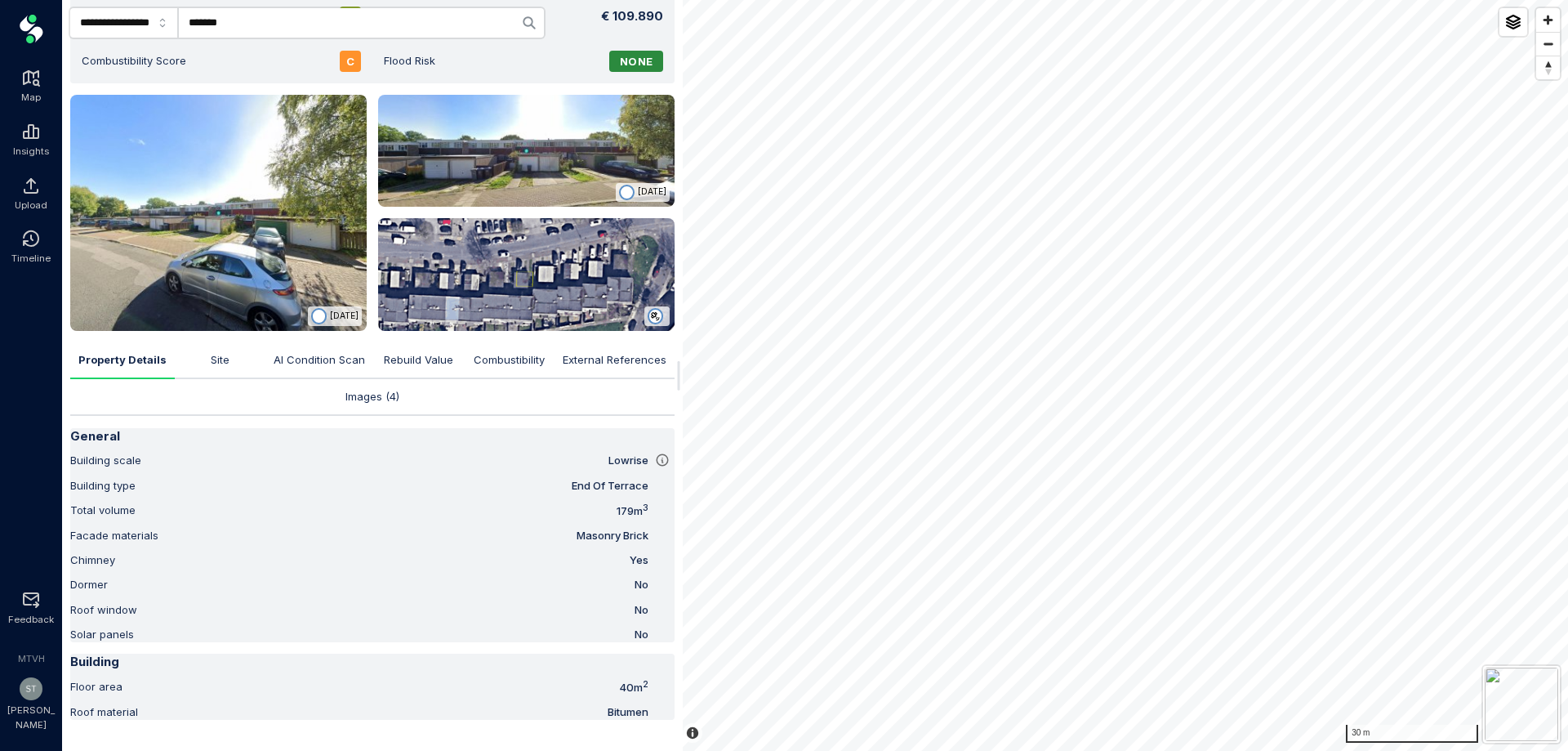 click on "Site" at bounding box center (220, 360) 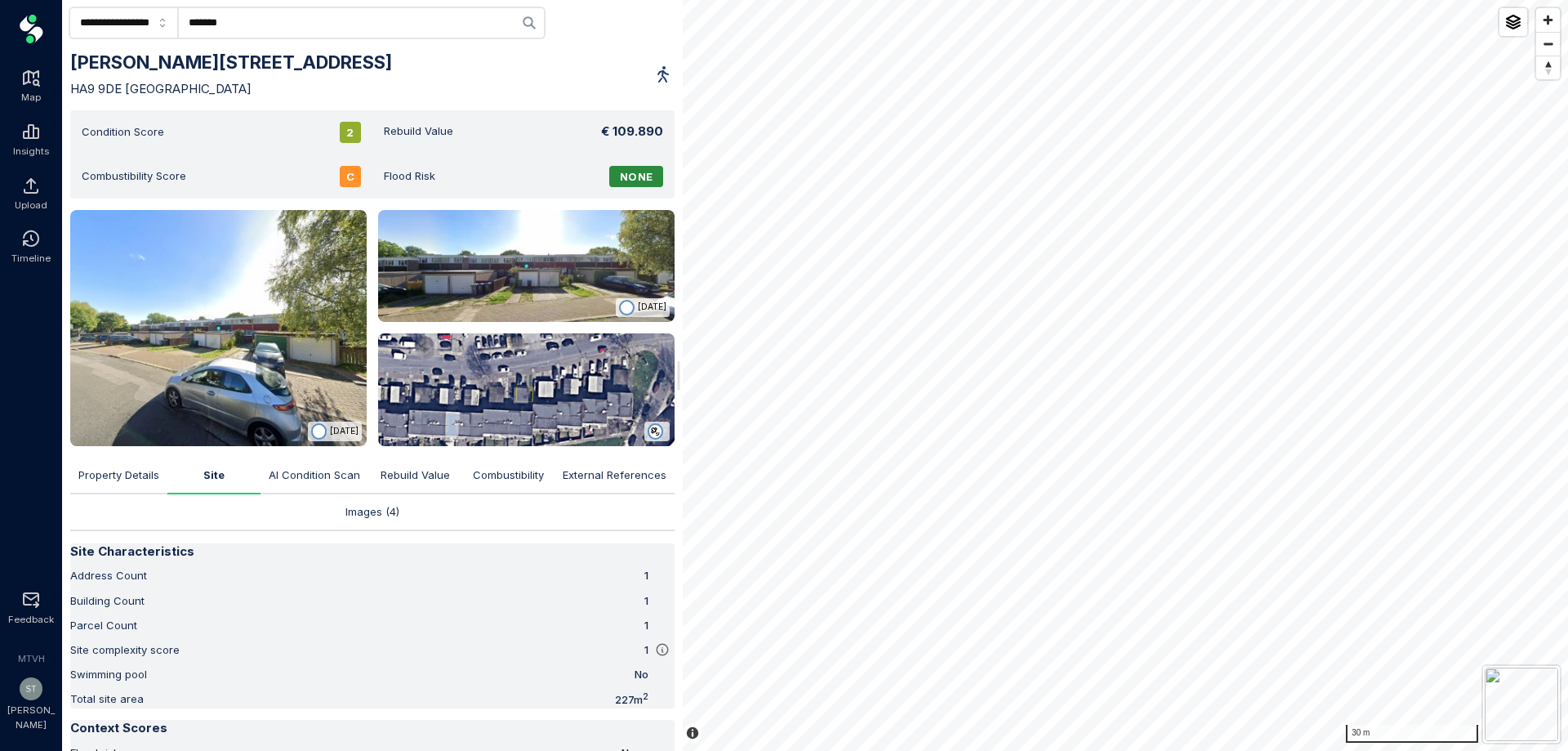 scroll, scrollTop: 74, scrollLeft: 0, axis: vertical 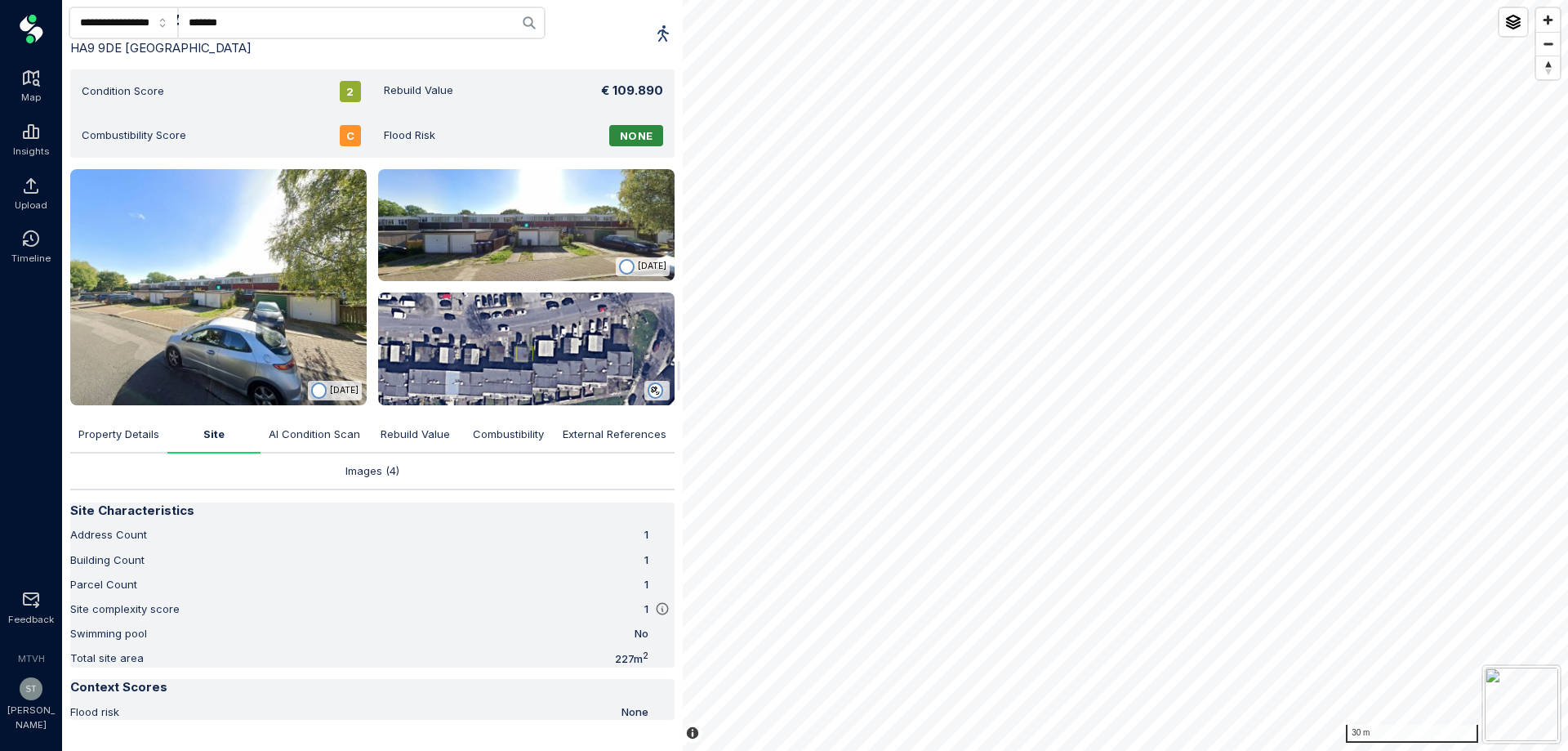 click on "Combustibility" at bounding box center (508, 434) 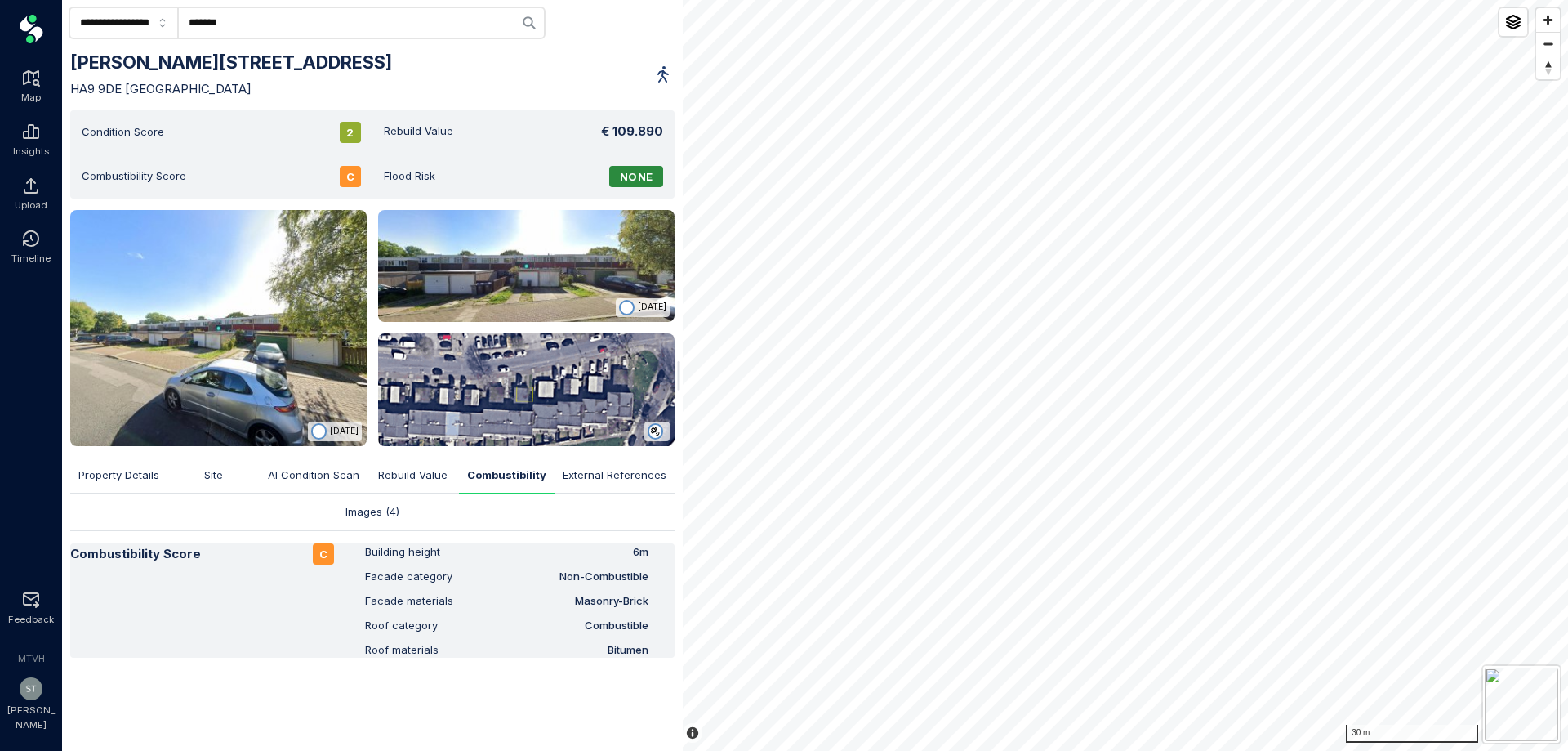 click at bounding box center [218, 328] 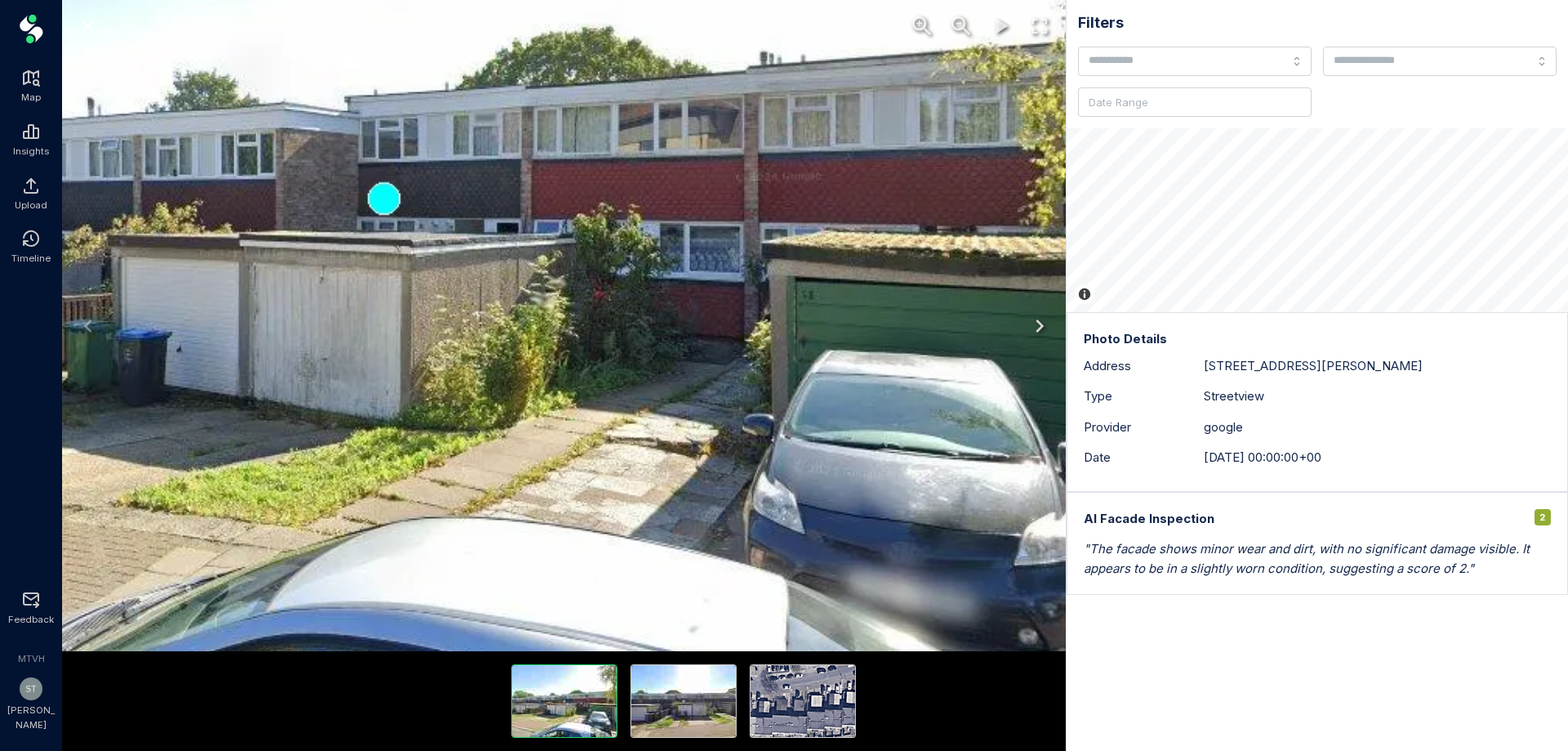 drag, startPoint x: 283, startPoint y: 211, endPoint x: 454, endPoint y: 217, distance: 171.10523 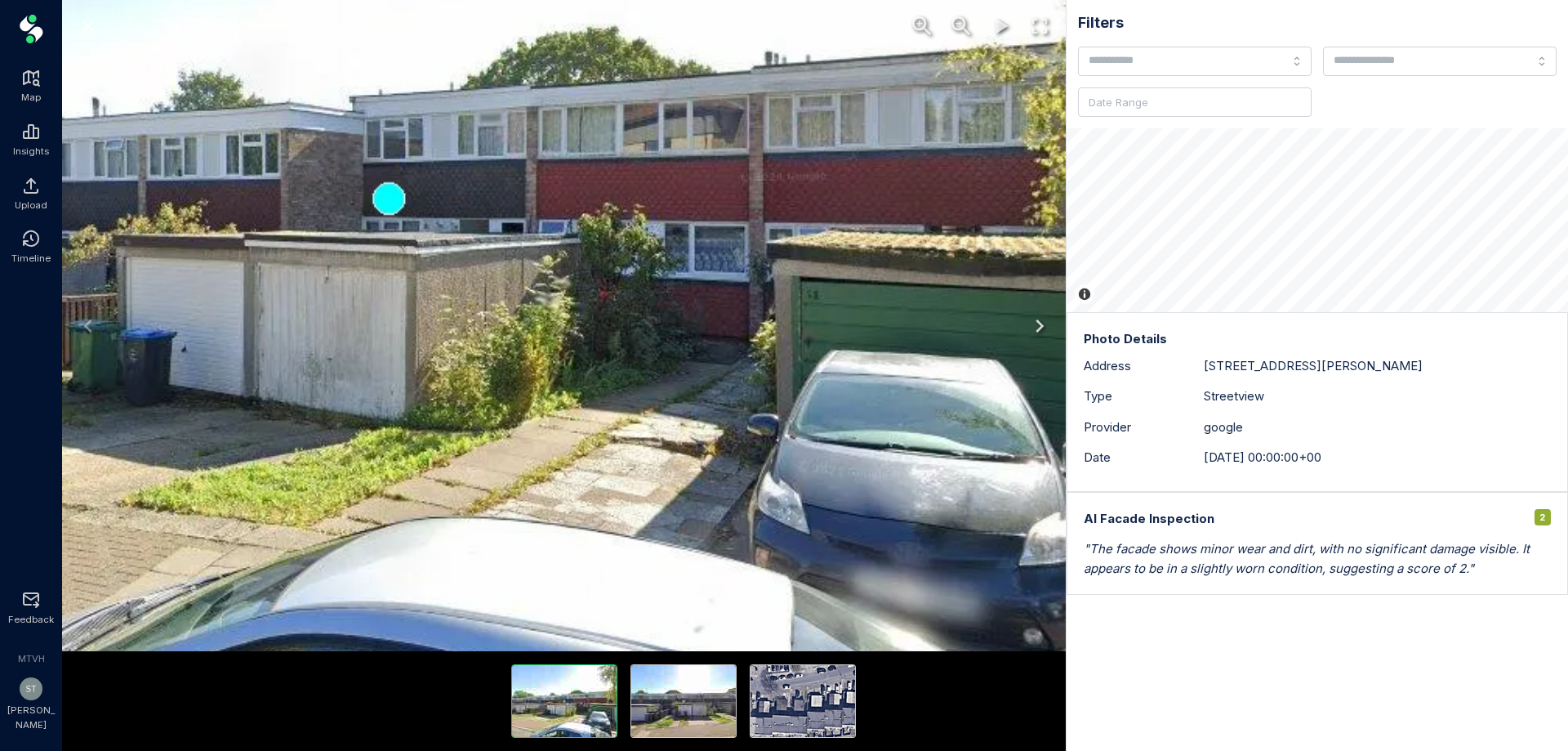click 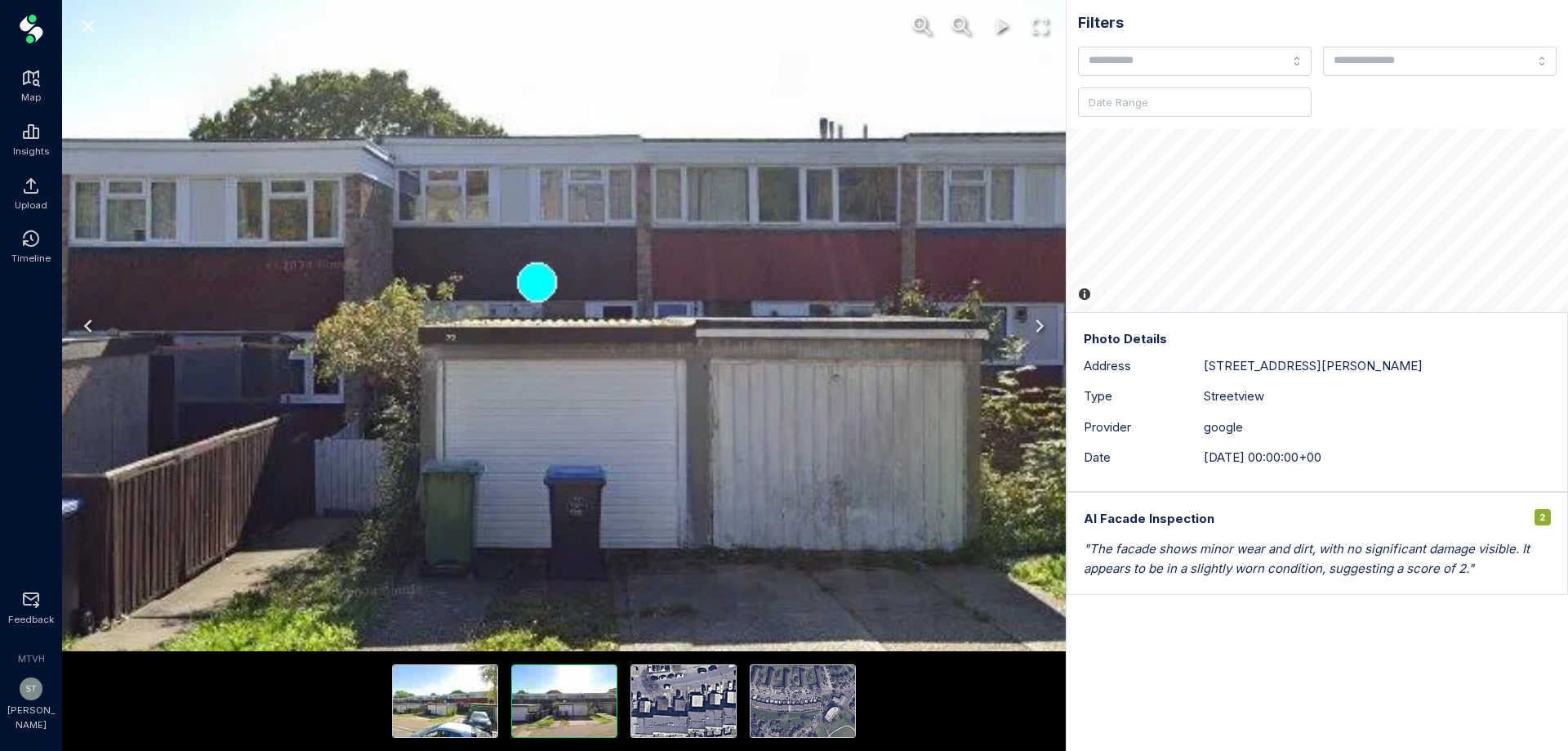 click 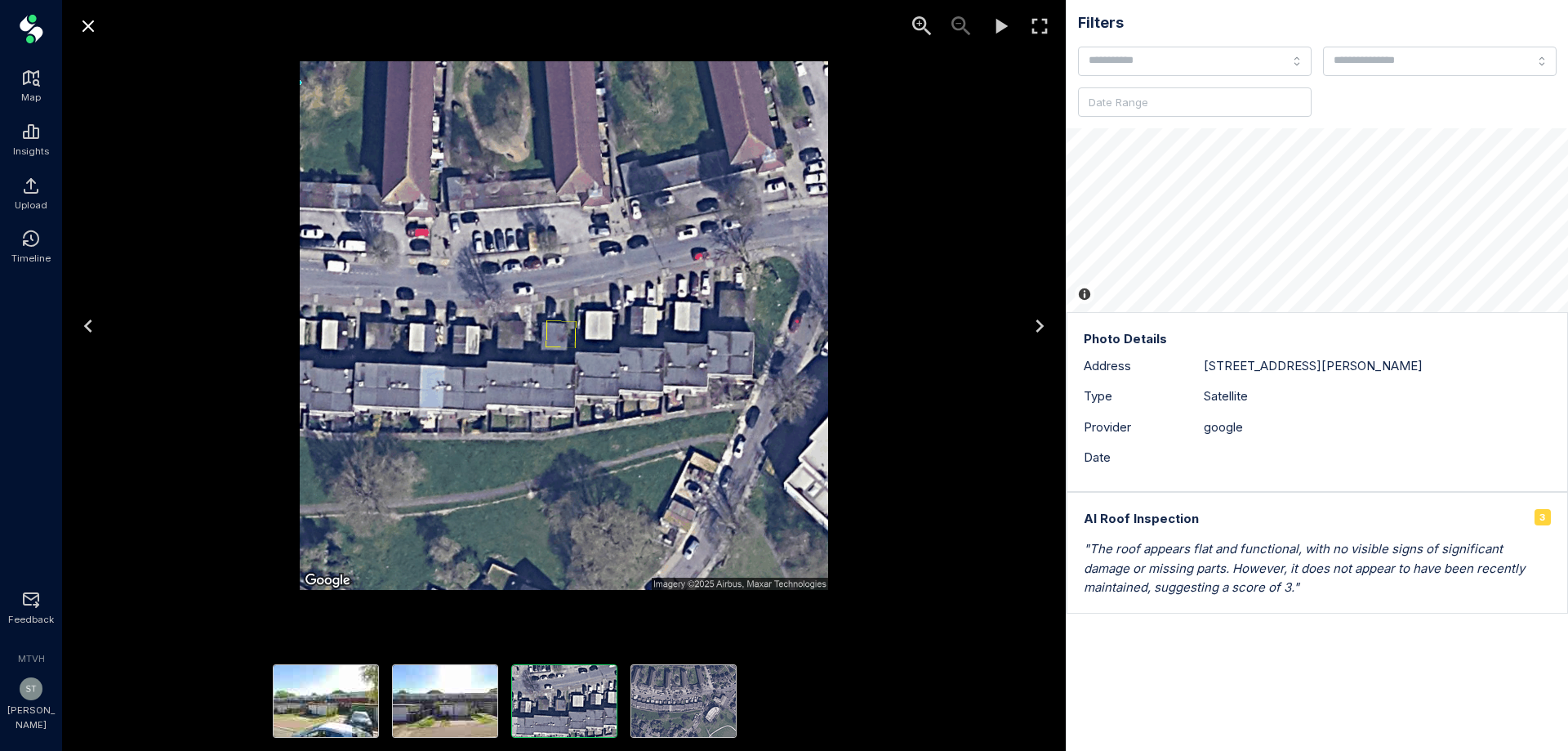 click 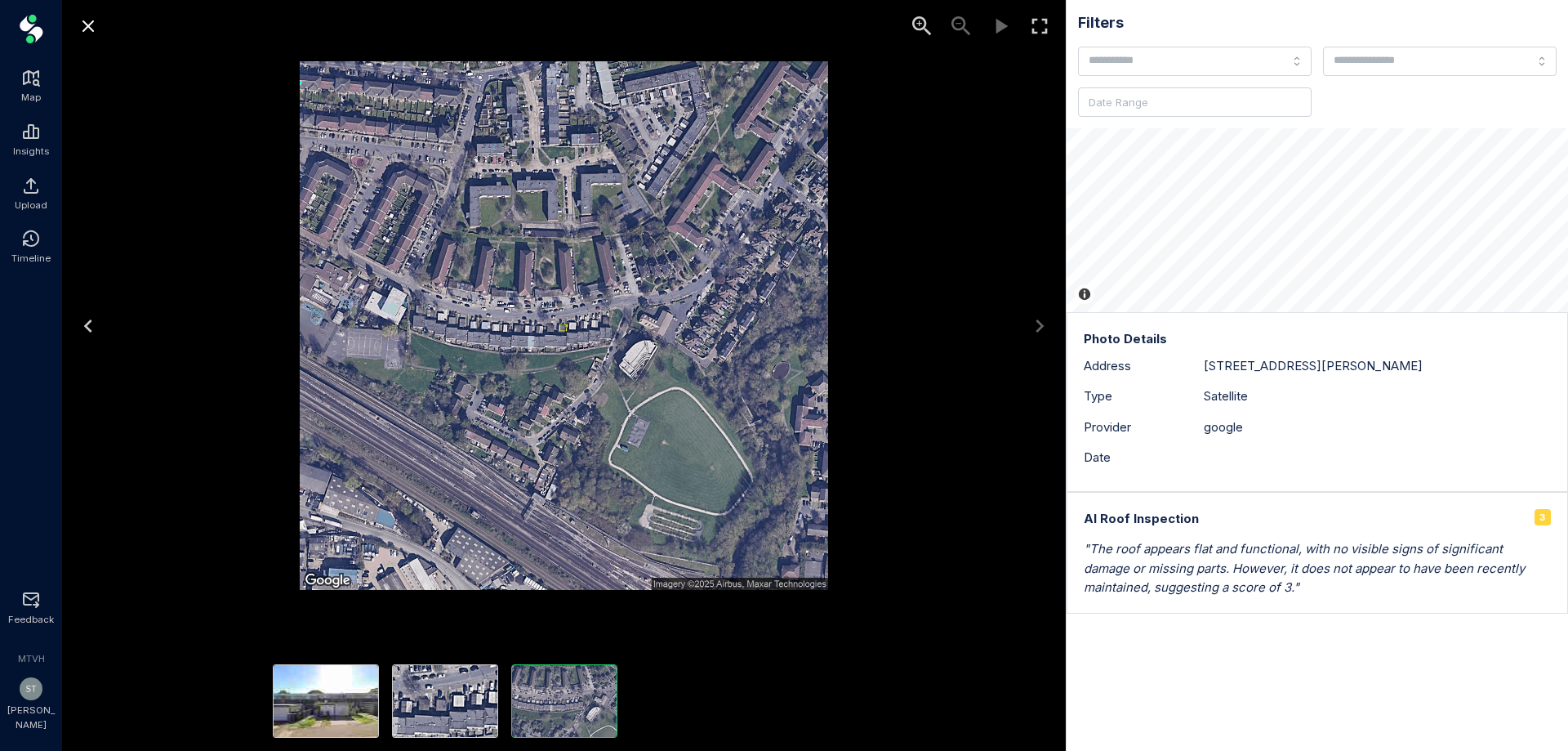 click at bounding box center [88, 26] 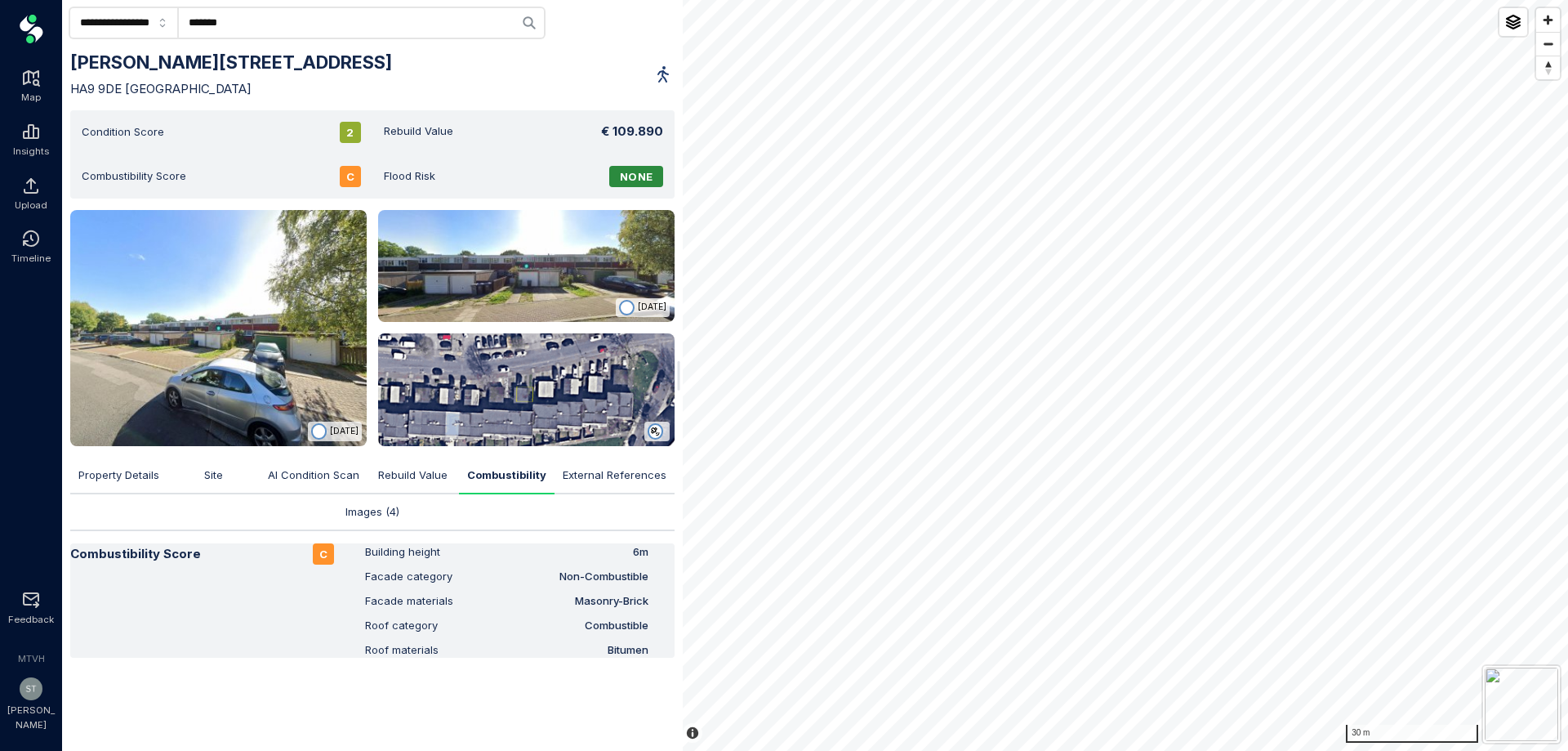 click on "External References" at bounding box center (614, 475) 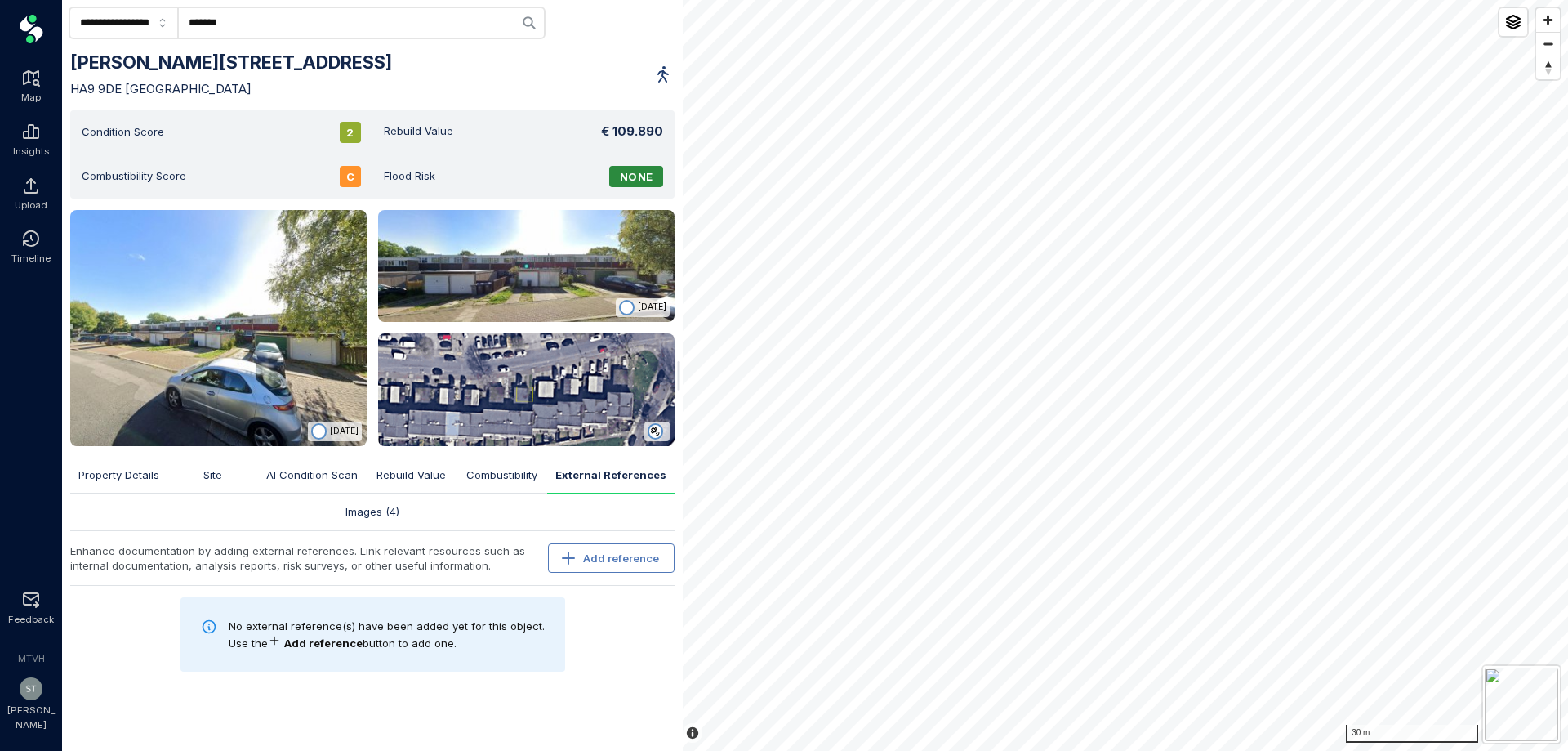 click on "Rebuild Value" at bounding box center [411, 475] 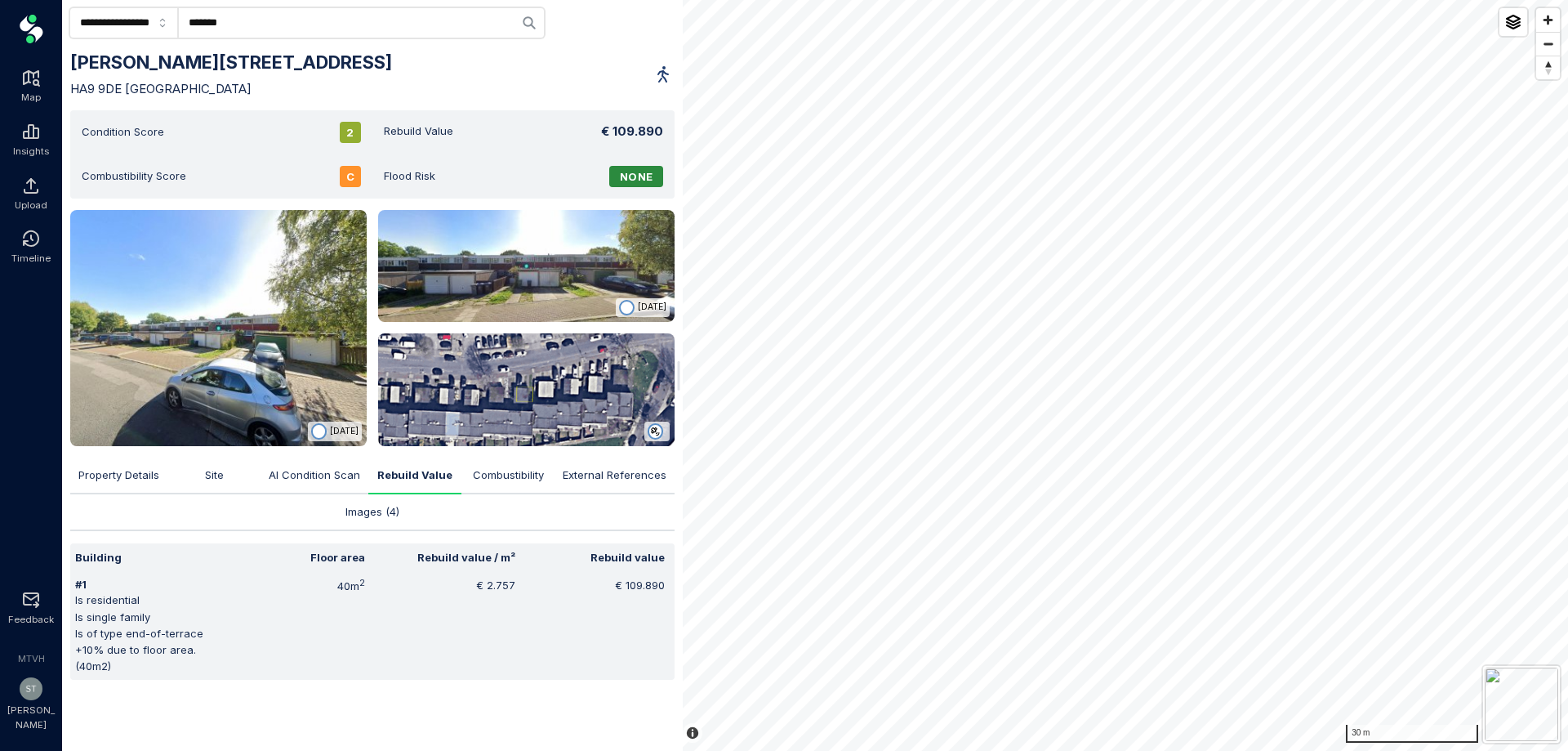 click on "Combustibility" at bounding box center (508, 475) 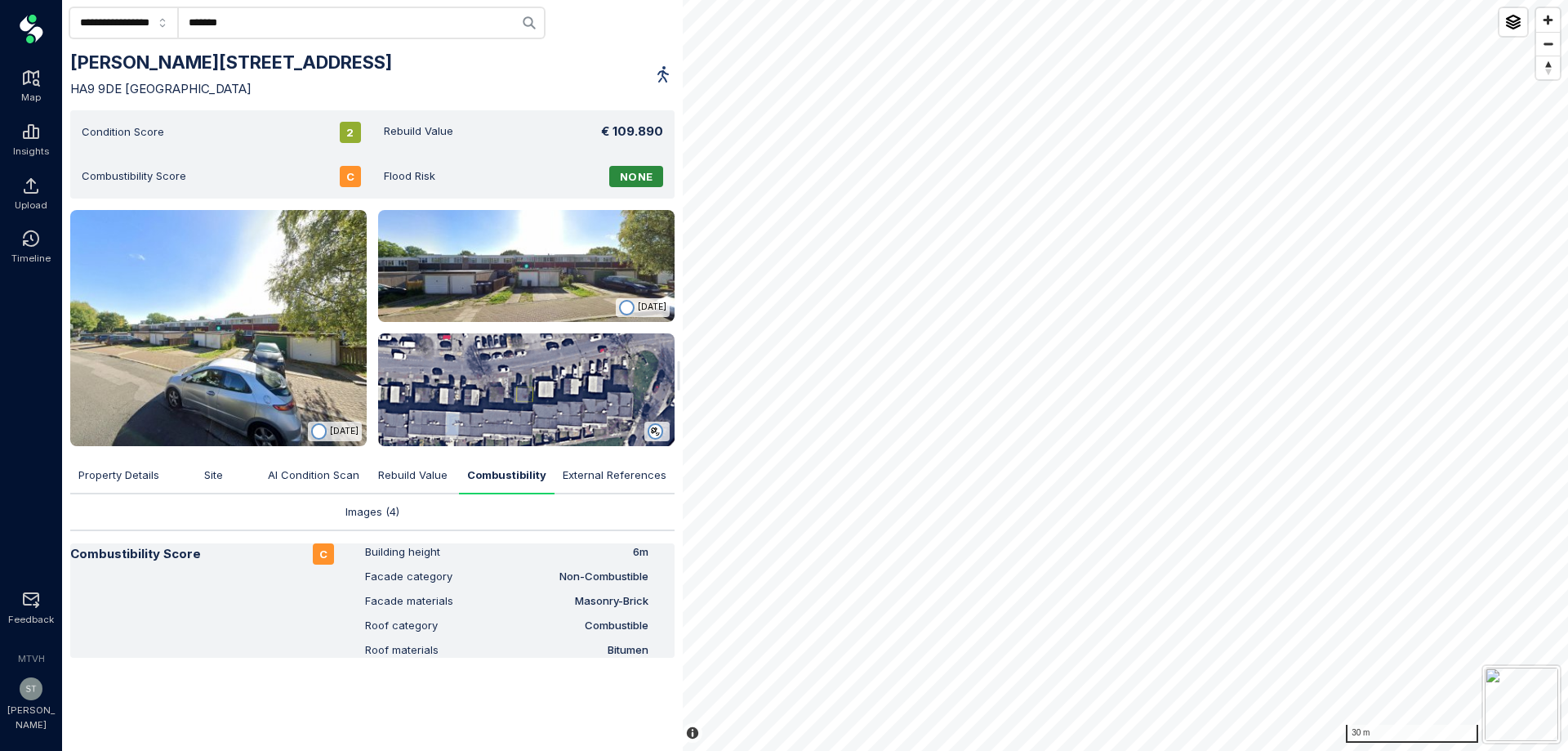 click on "Site" at bounding box center [213, 475] 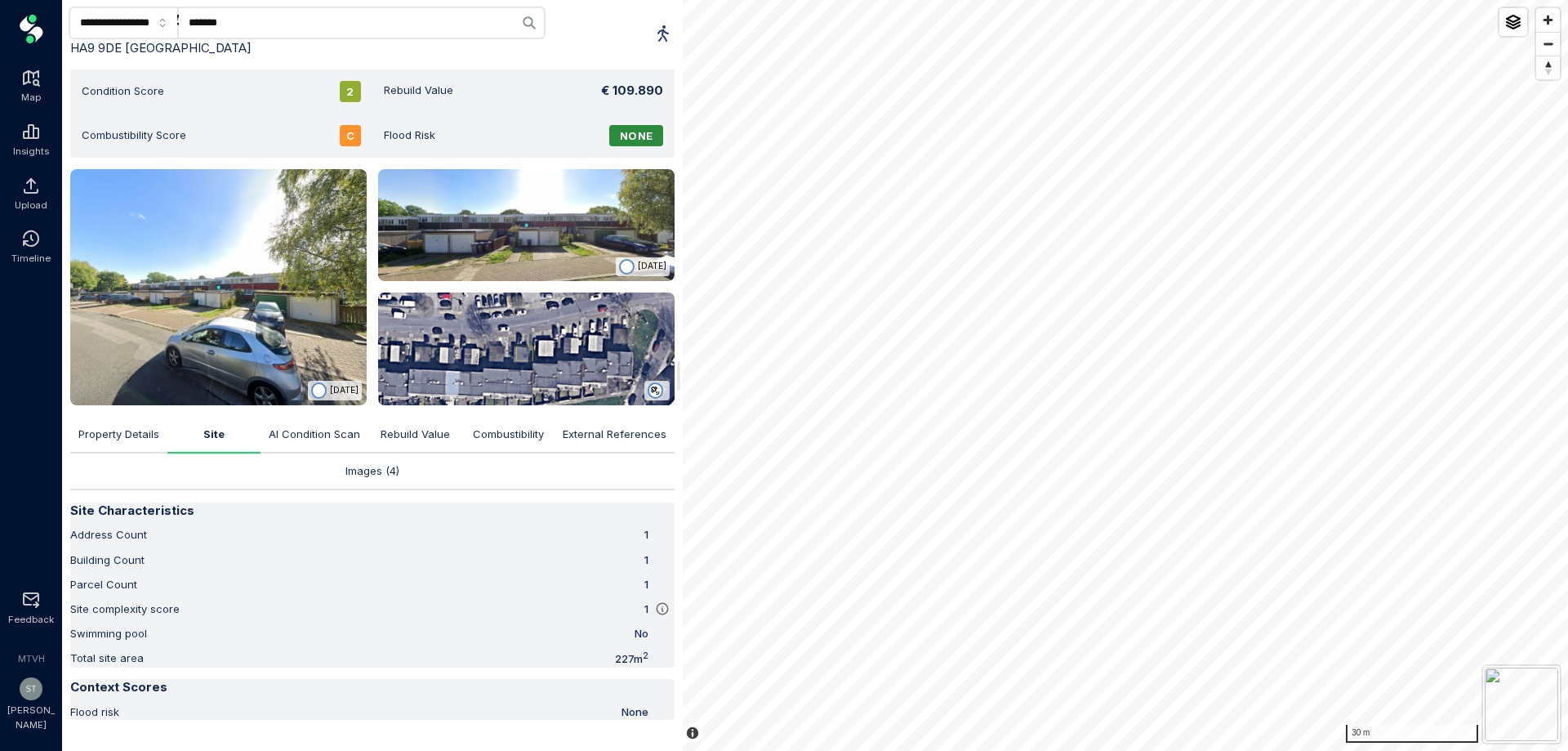 scroll, scrollTop: 74, scrollLeft: 0, axis: vertical 